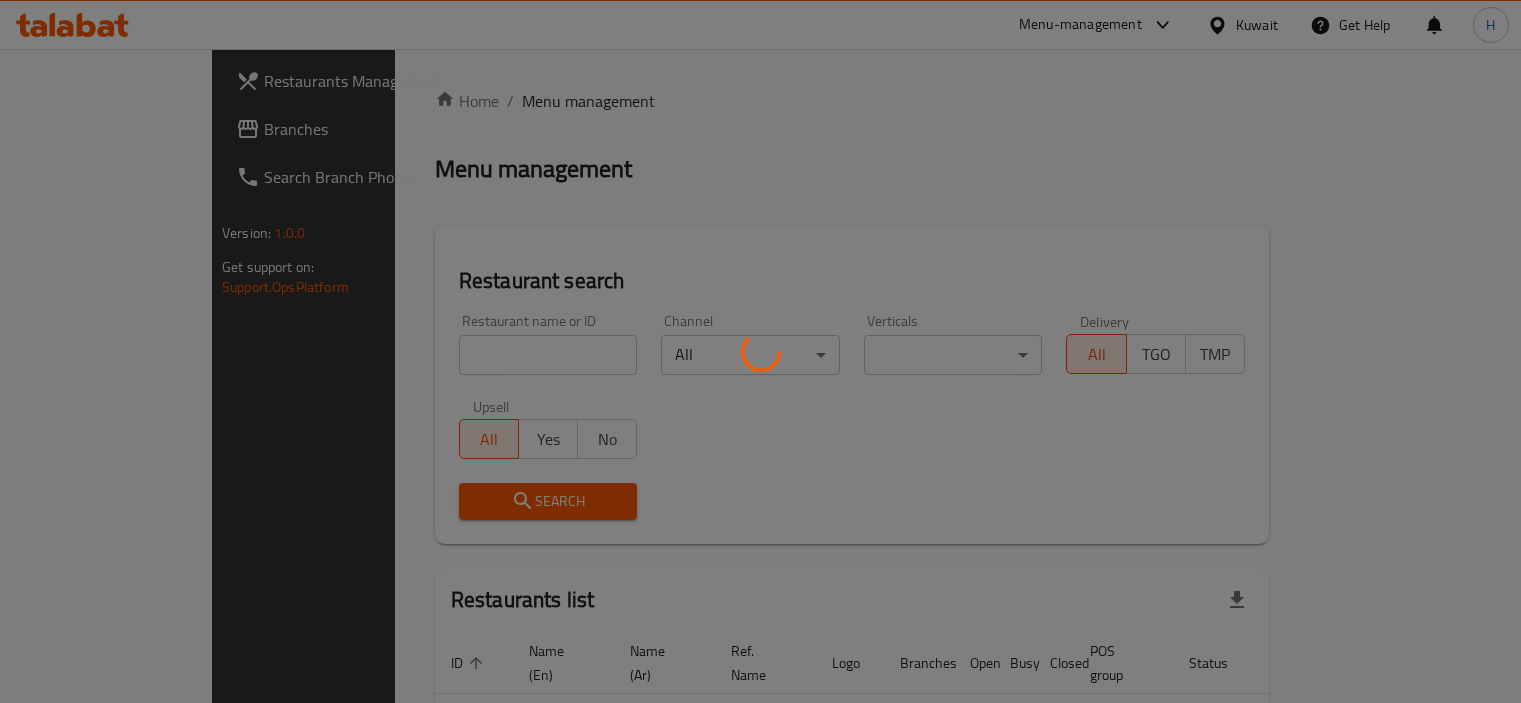 scroll, scrollTop: 0, scrollLeft: 0, axis: both 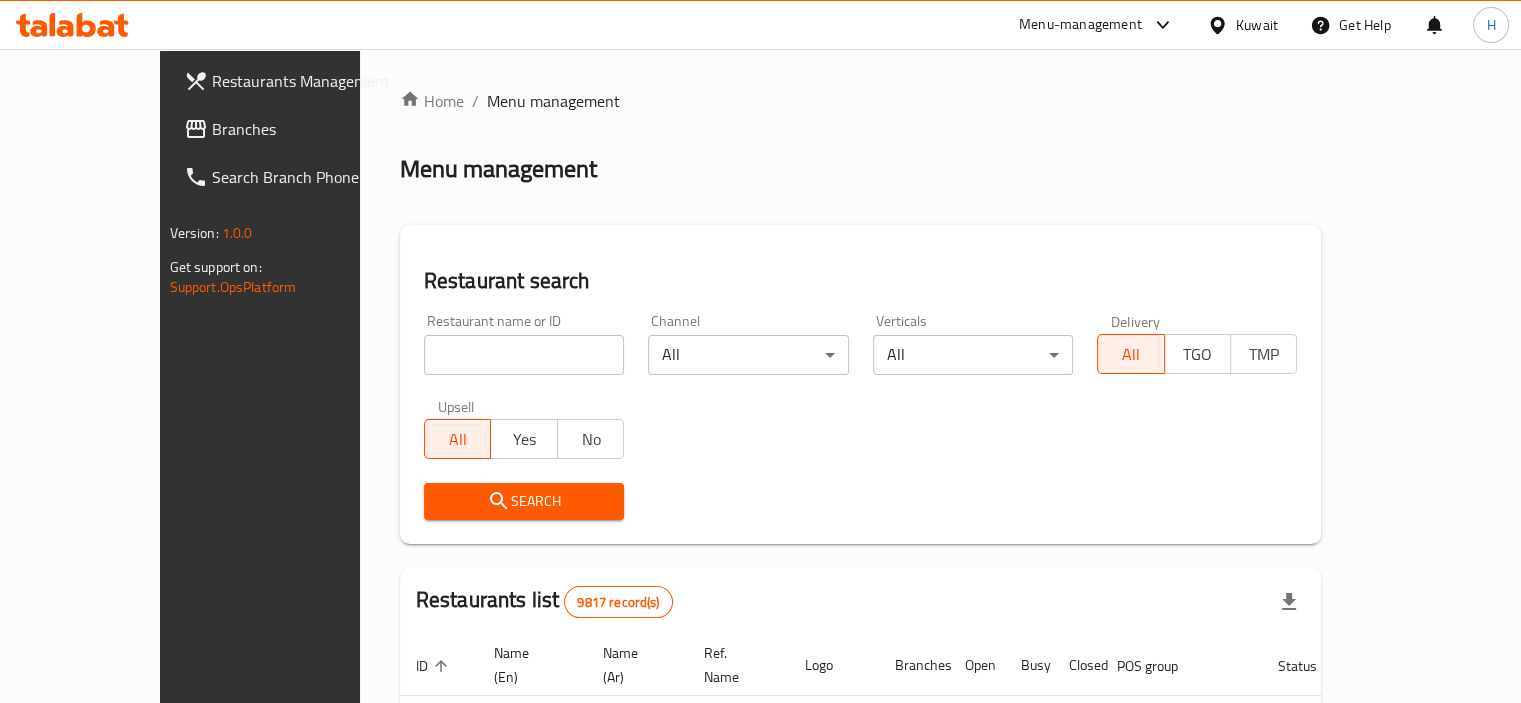 click 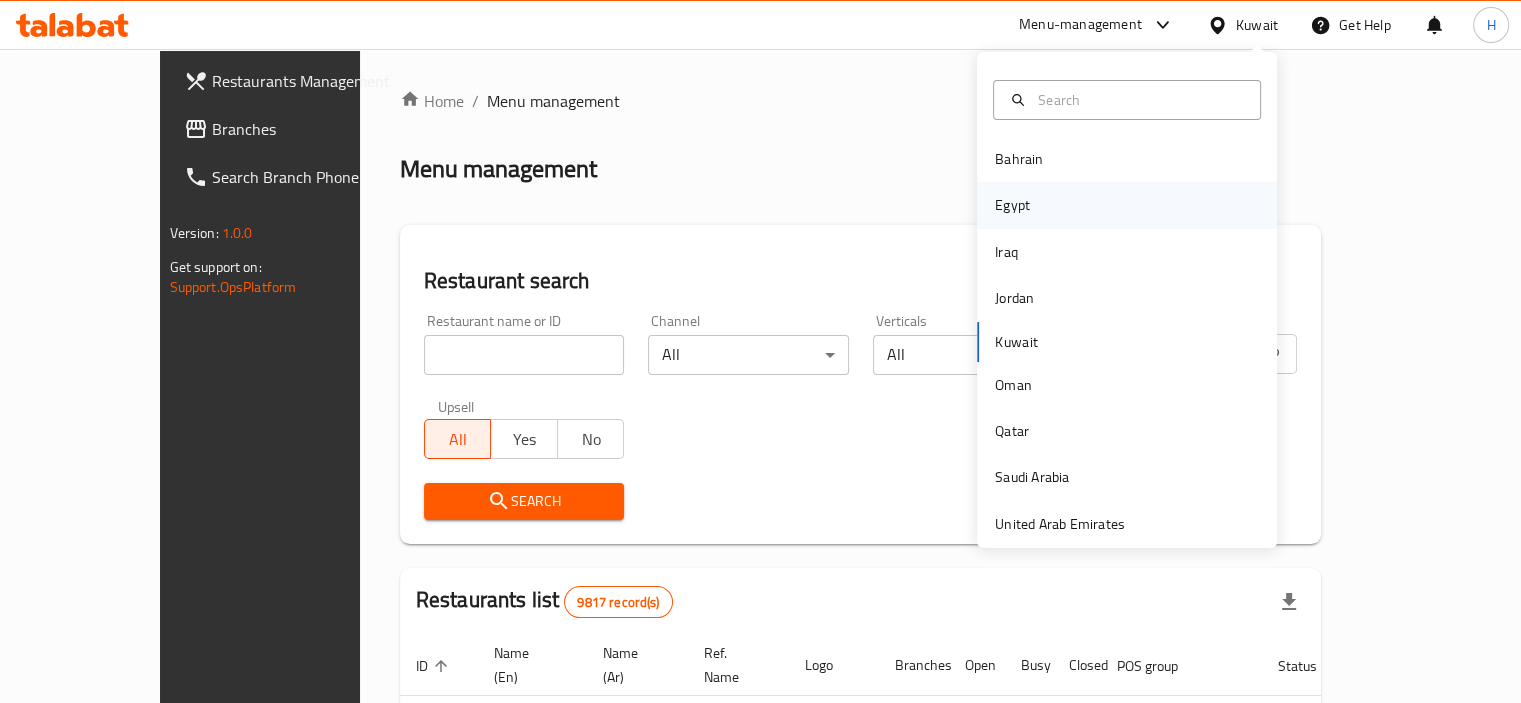 click on "Egypt" at bounding box center [1127, 205] 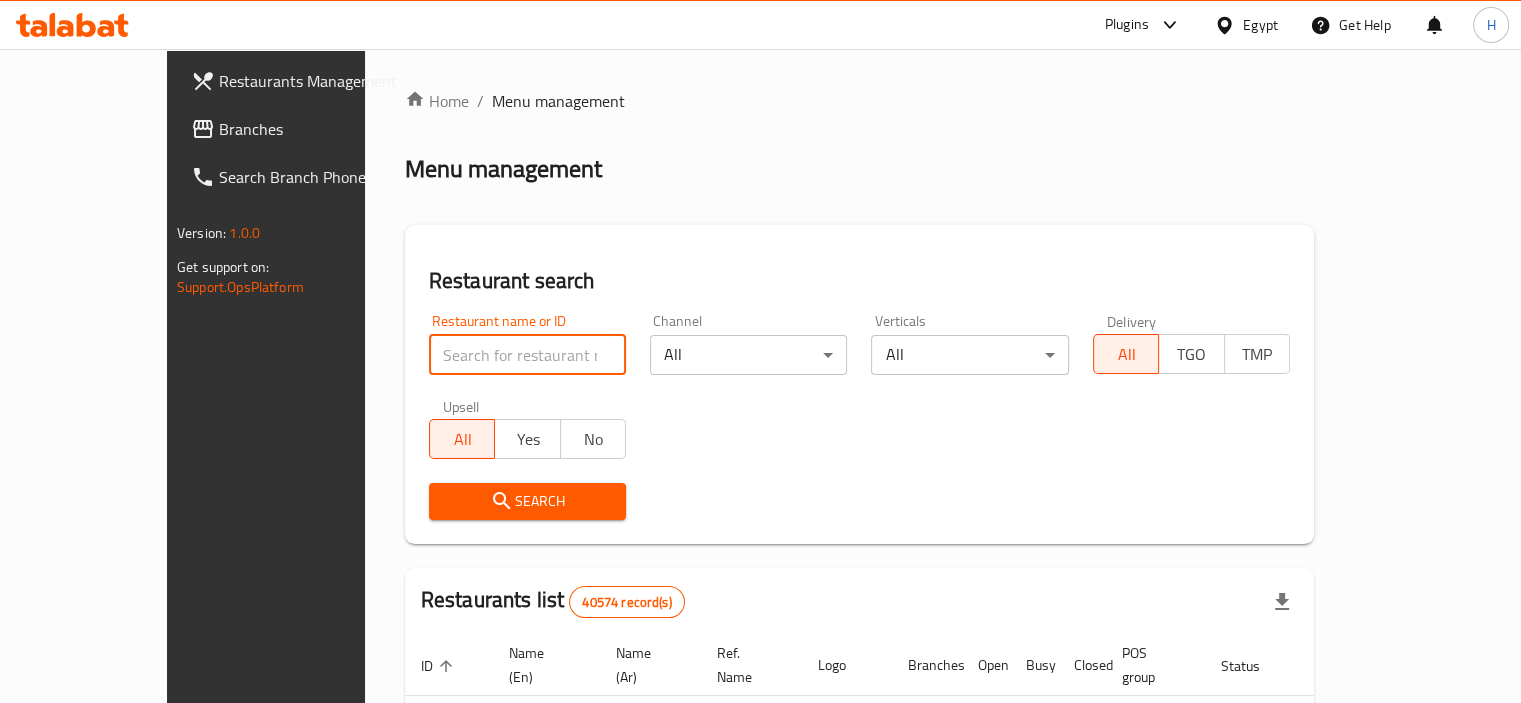 paste on "506102" 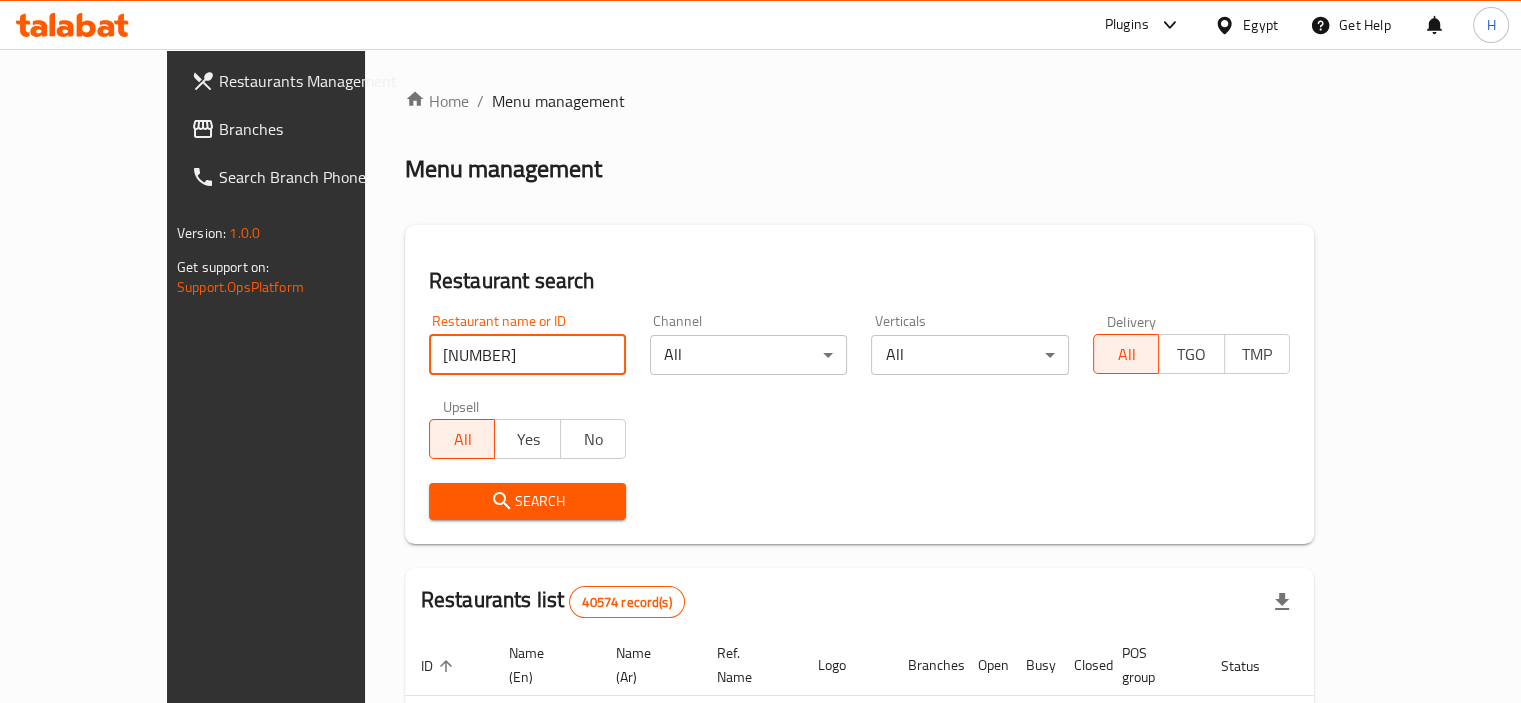 type on "506102" 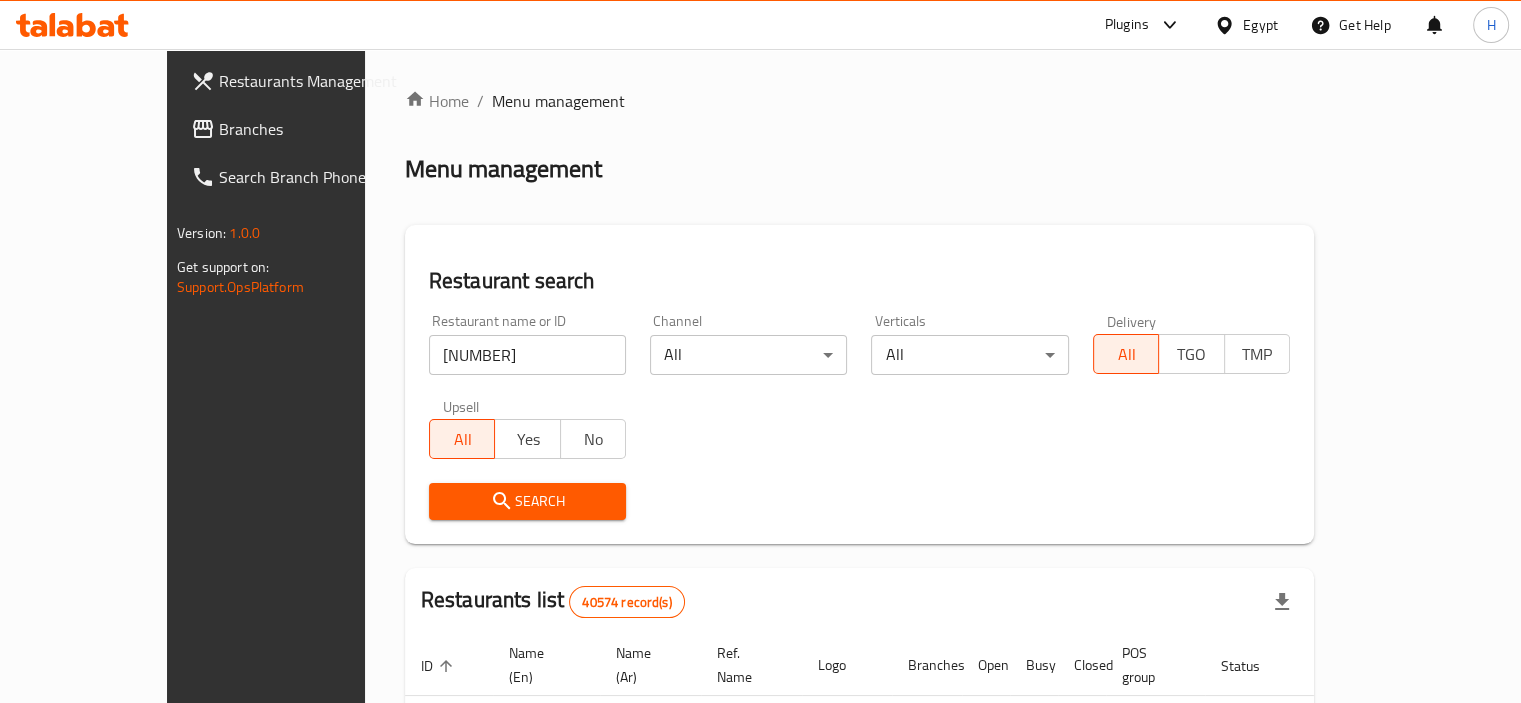 click 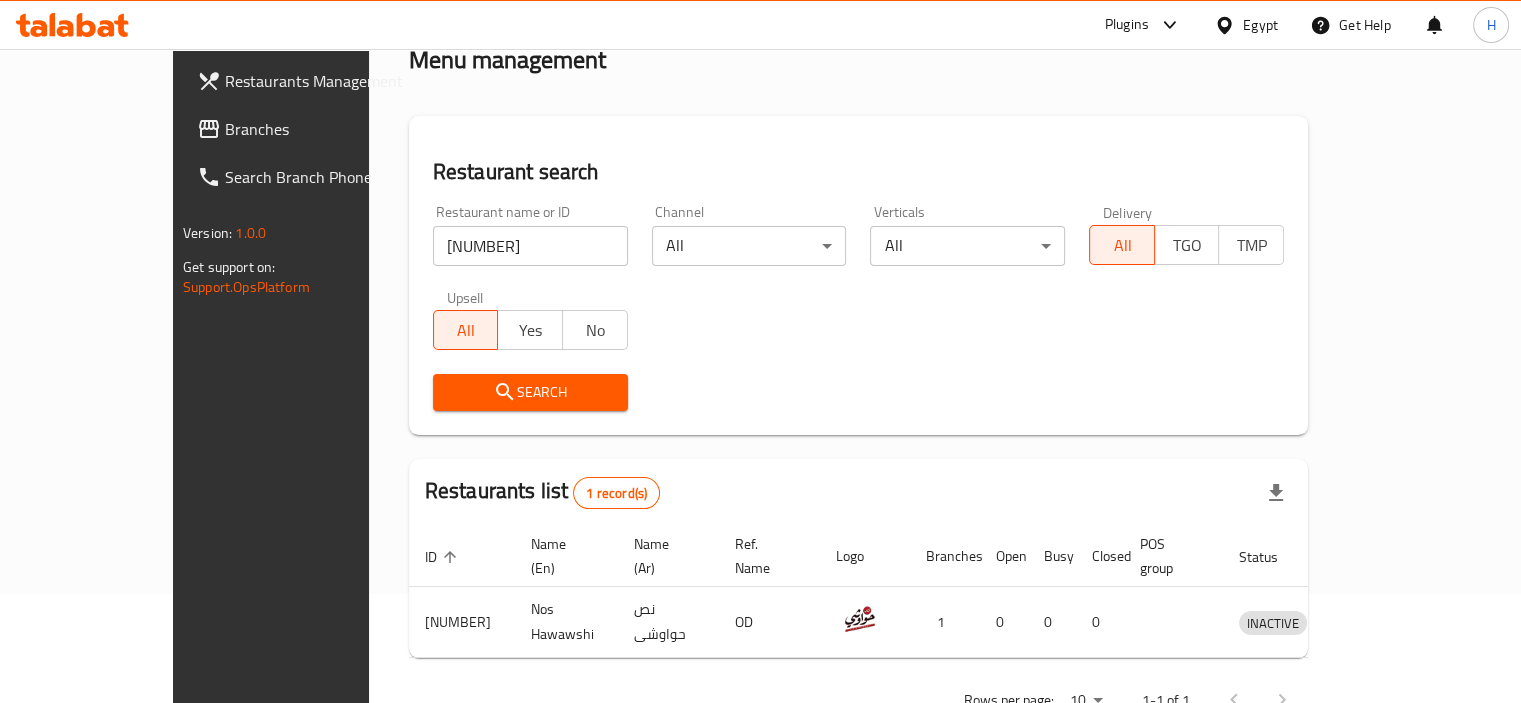 scroll, scrollTop: 148, scrollLeft: 0, axis: vertical 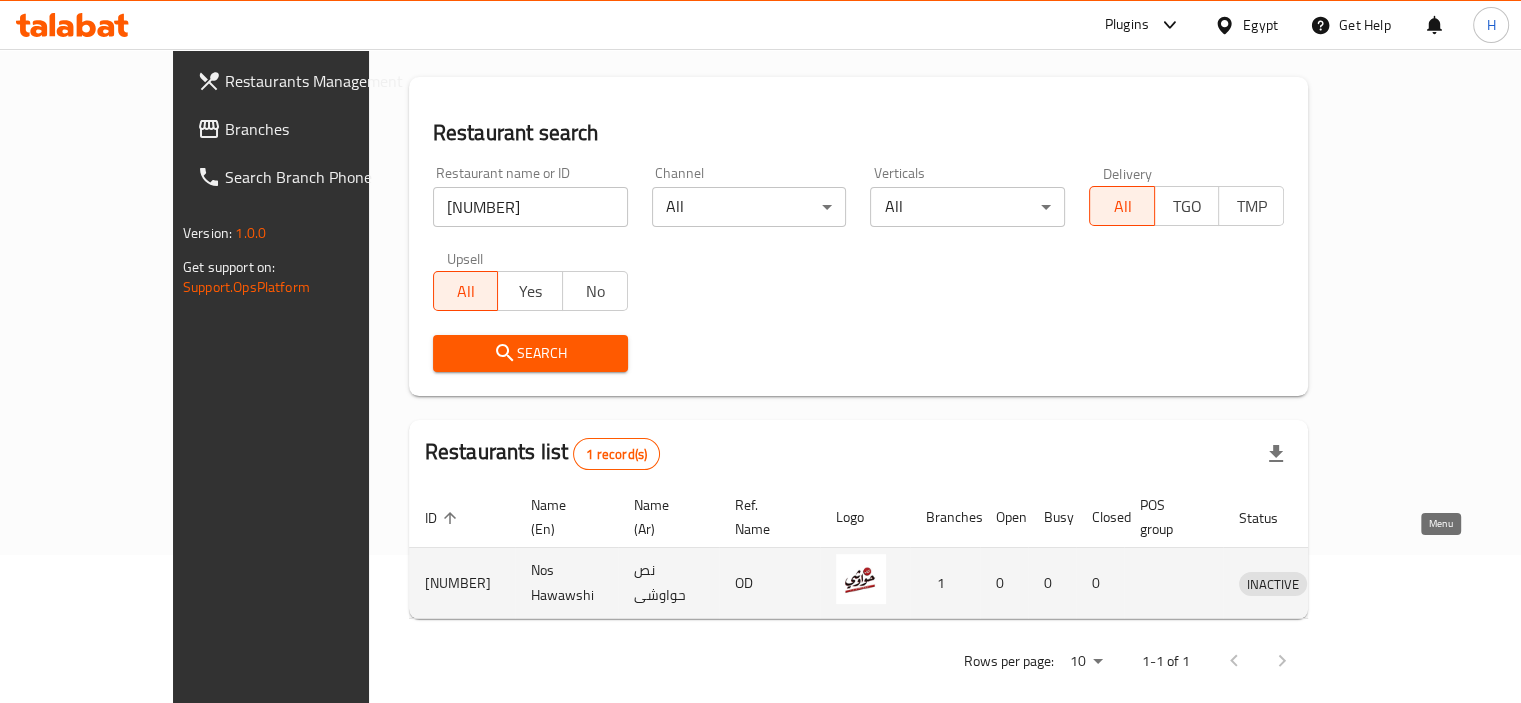 click 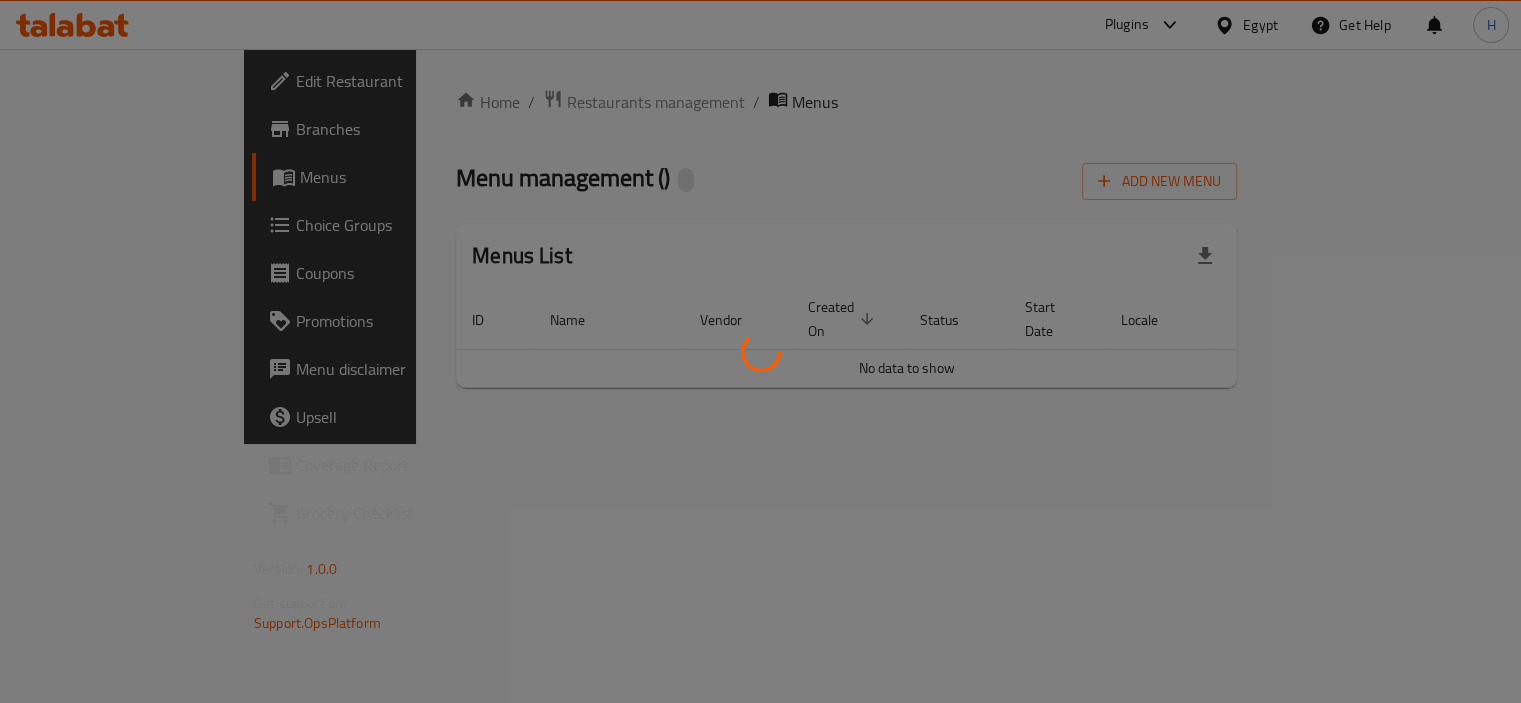scroll, scrollTop: 0, scrollLeft: 0, axis: both 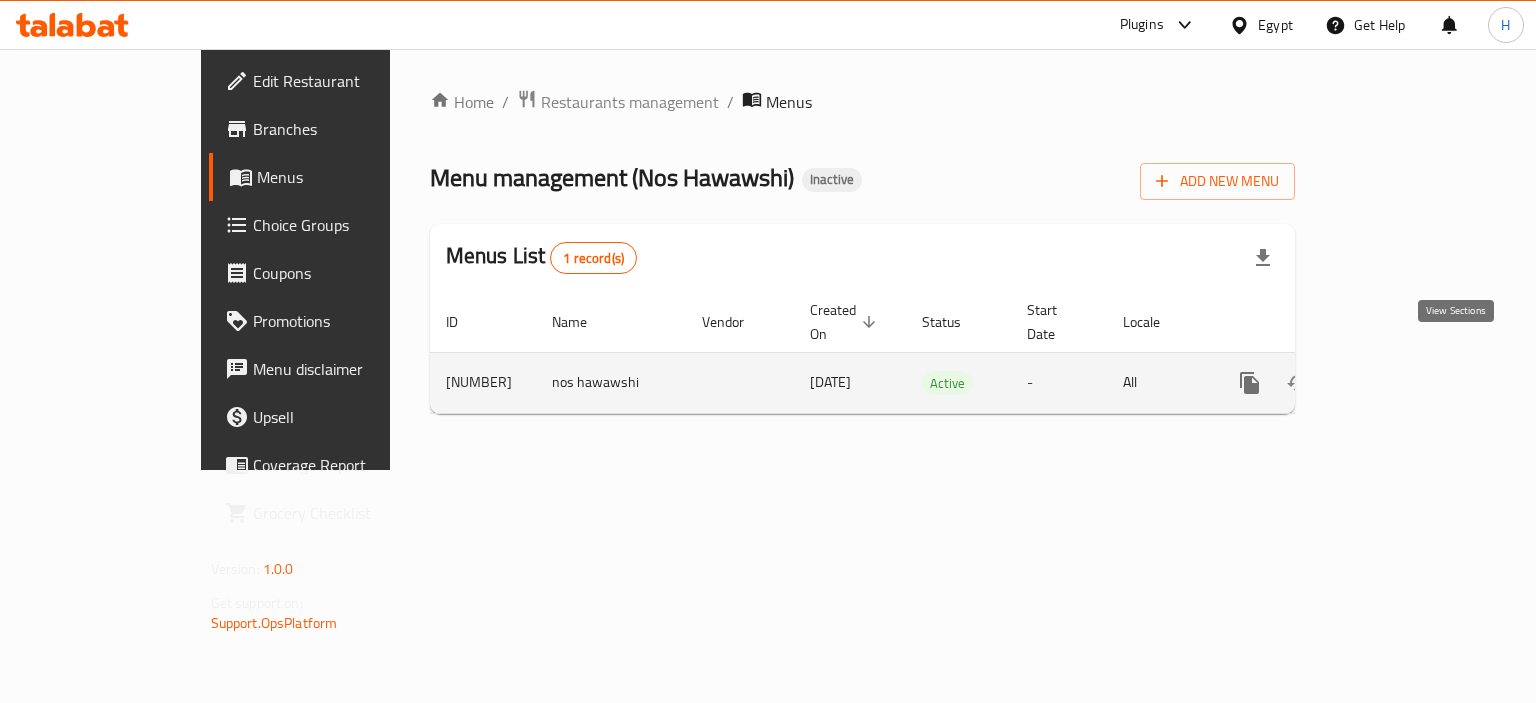 click at bounding box center (1394, 383) 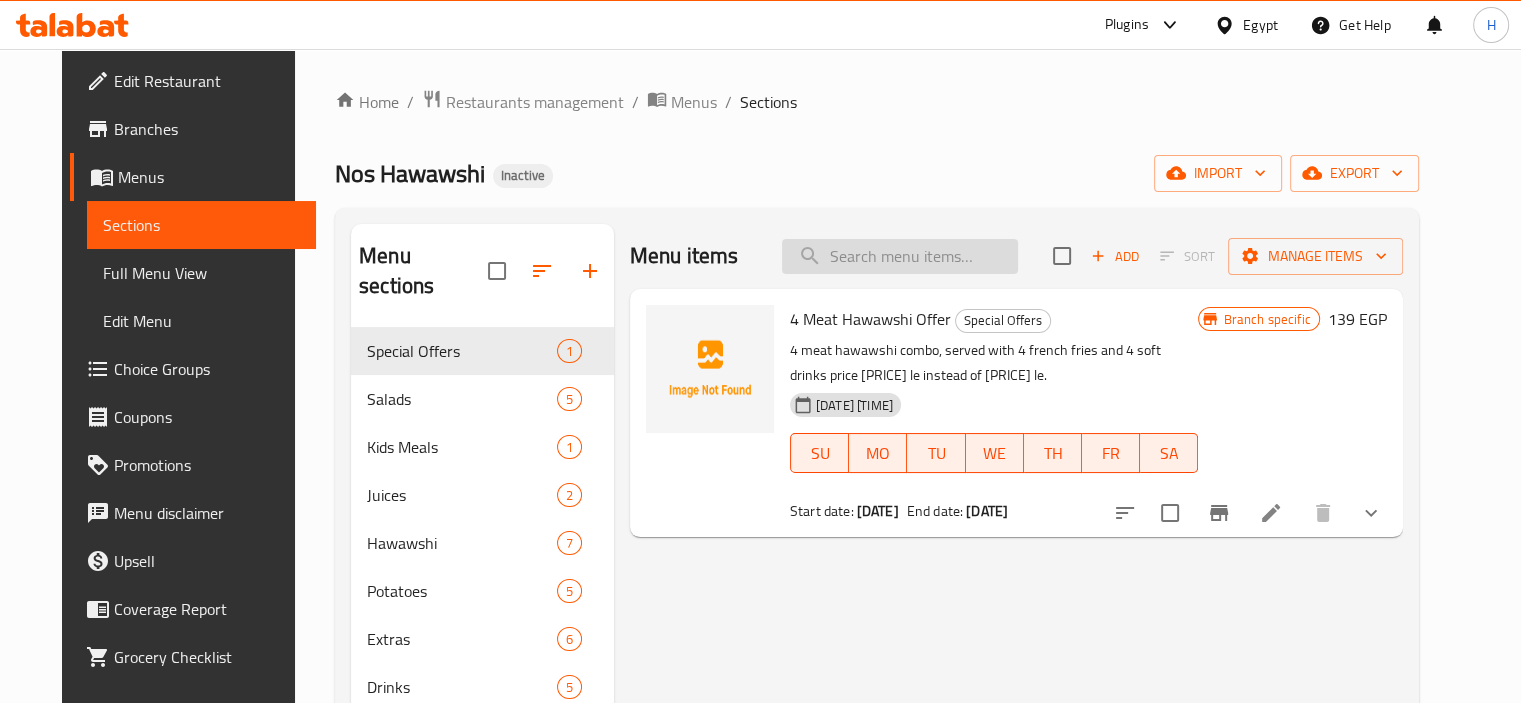 click at bounding box center (900, 256) 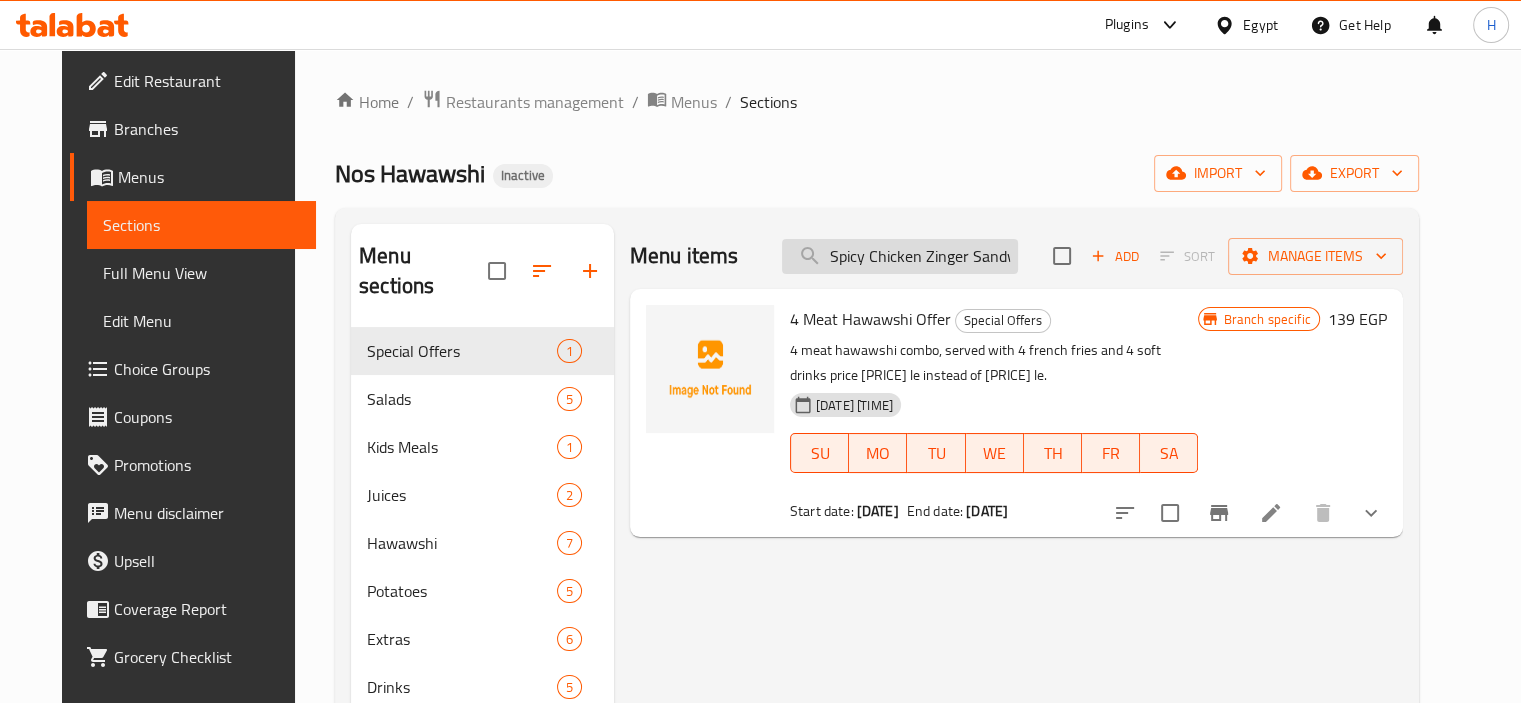 scroll, scrollTop: 0, scrollLeft: 24, axis: horizontal 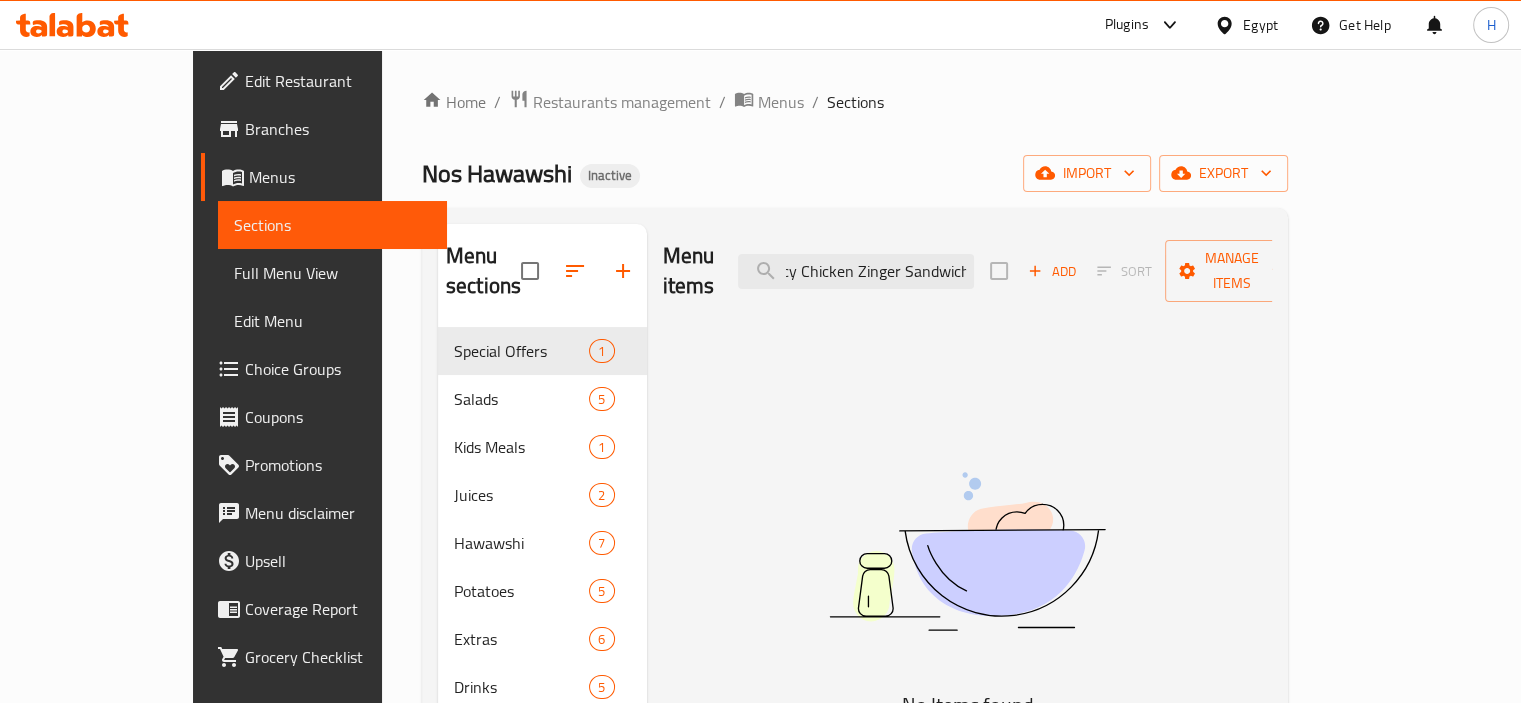 type on "Spicy Chicken Zinger Sandwich" 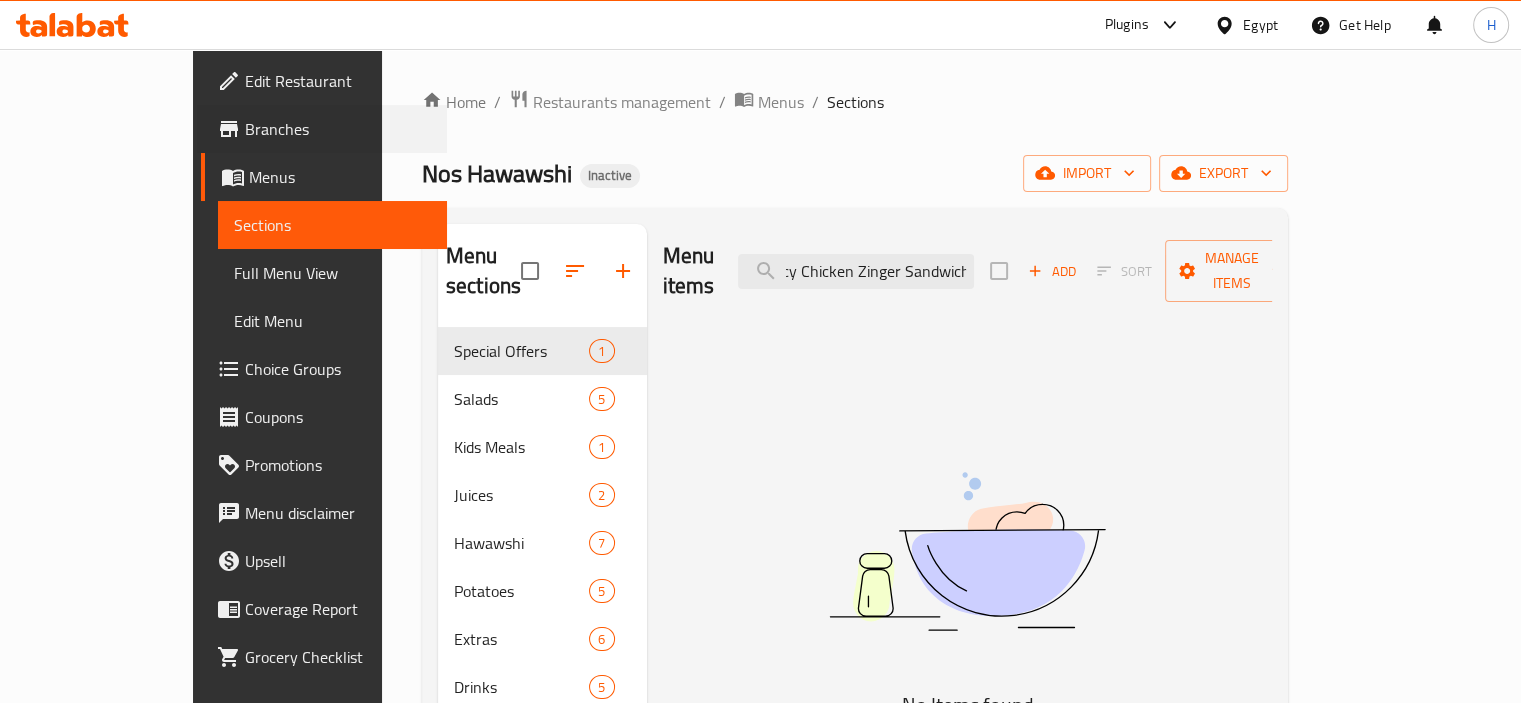 scroll, scrollTop: 0, scrollLeft: 0, axis: both 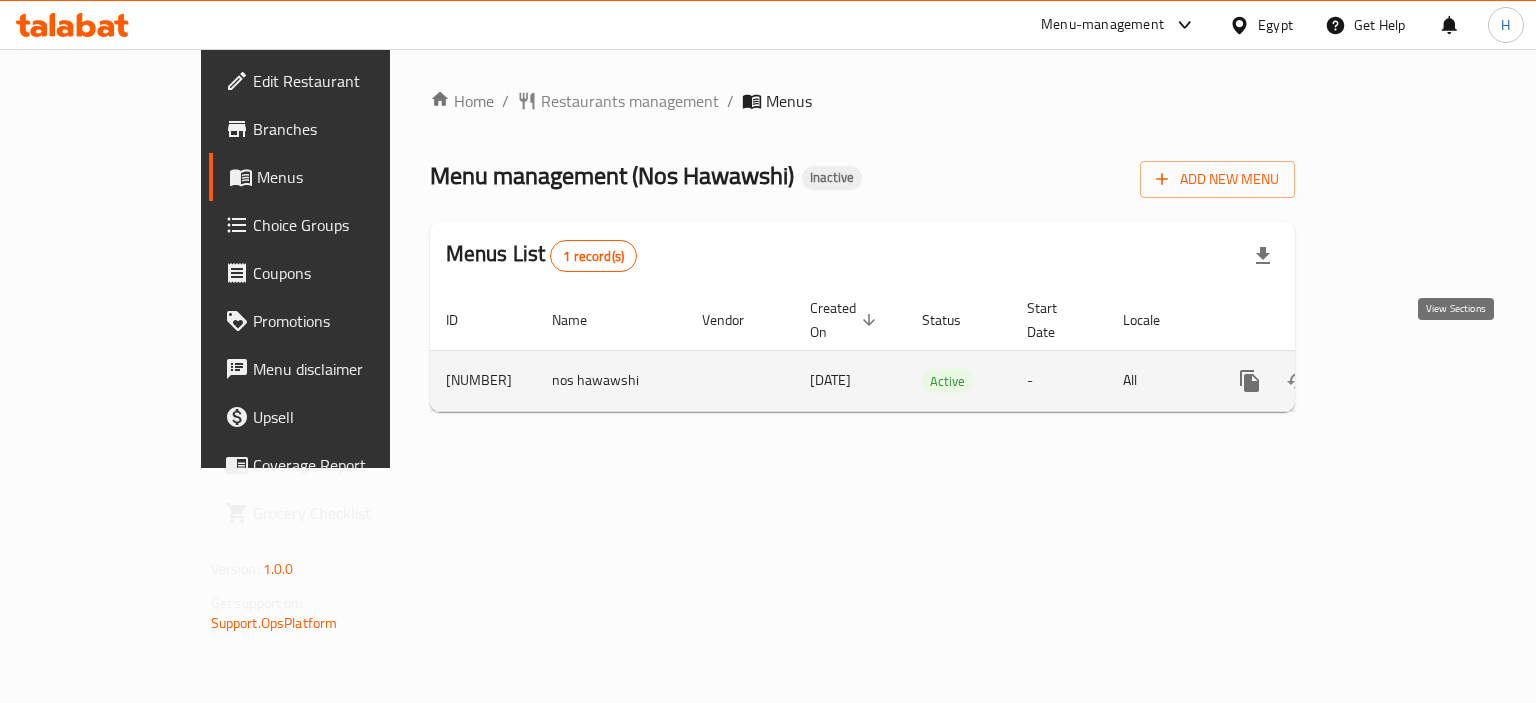 click 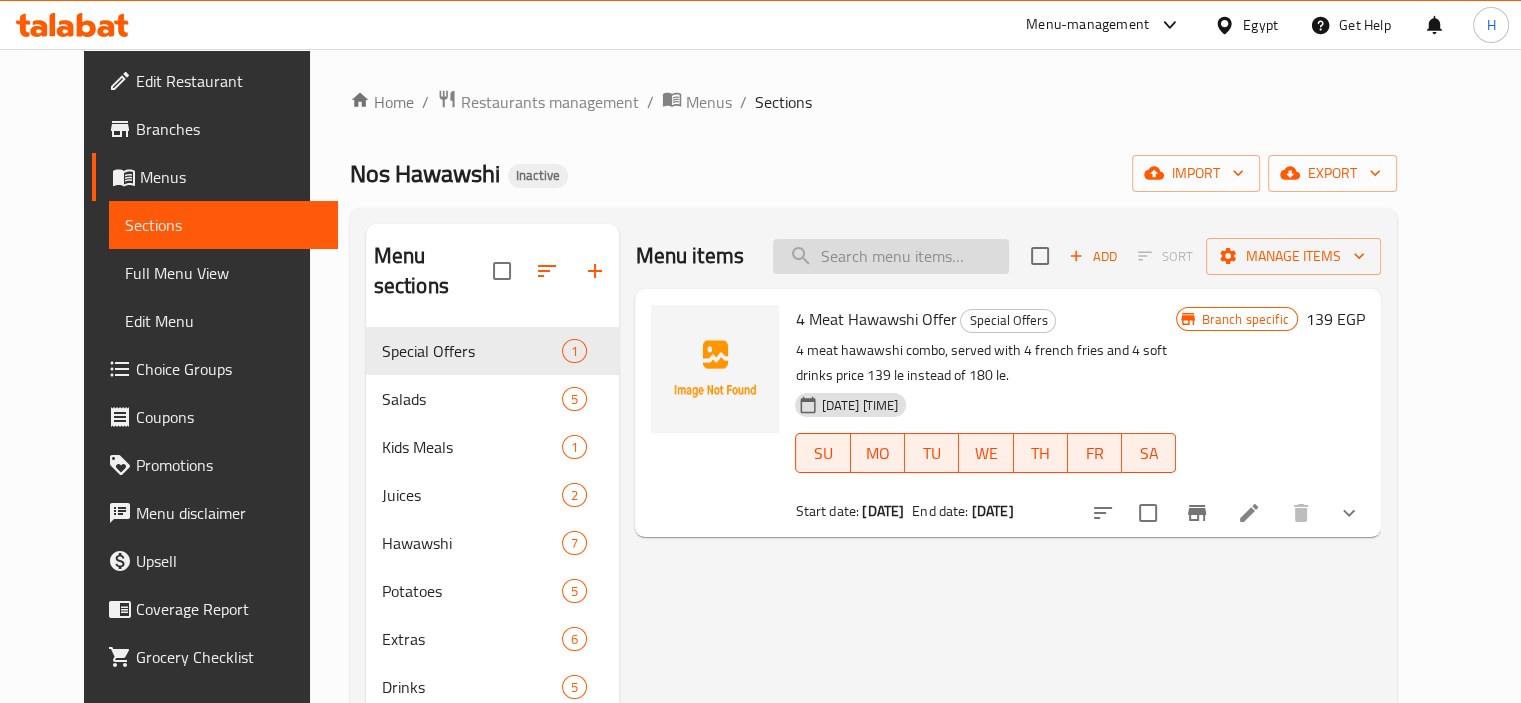click at bounding box center [891, 256] 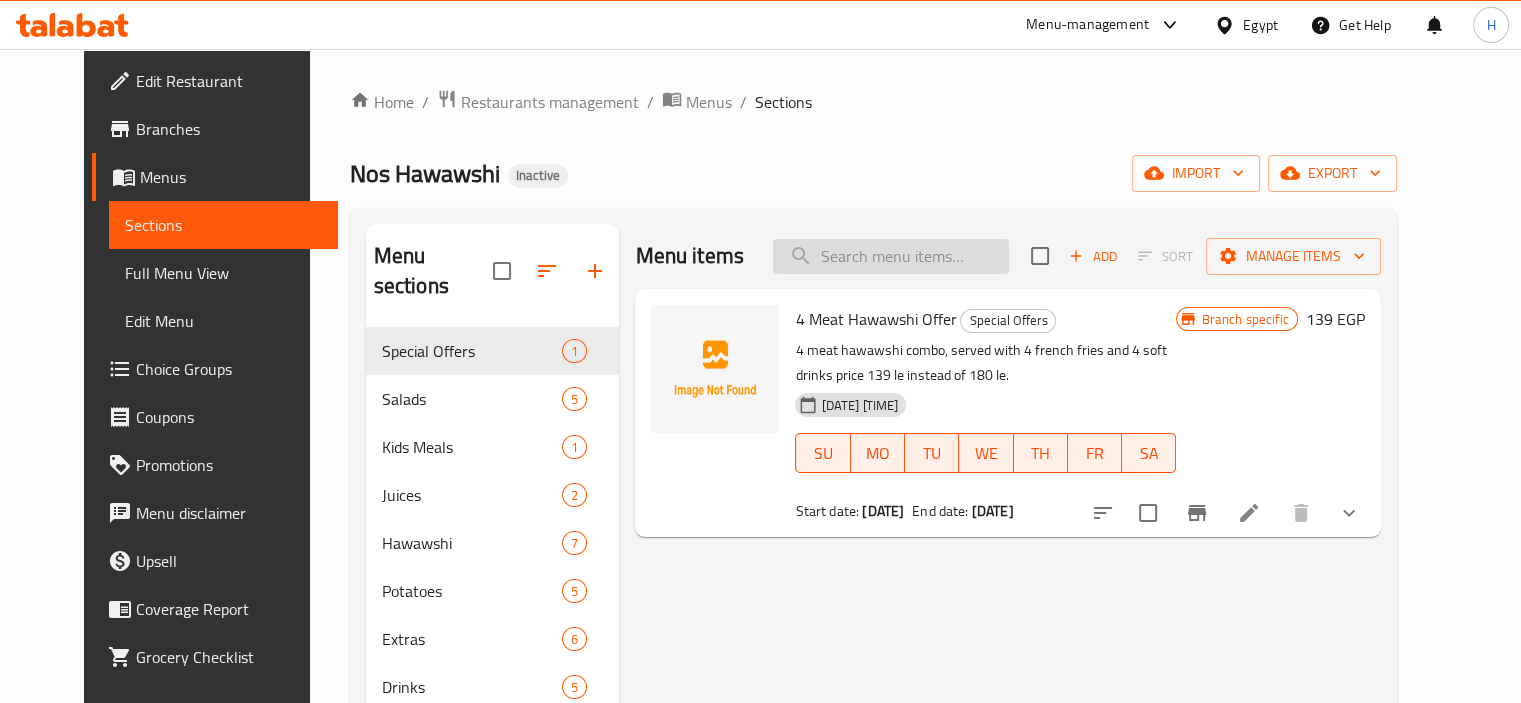 paste on "Spicy Chicken Zinger Sandwich" 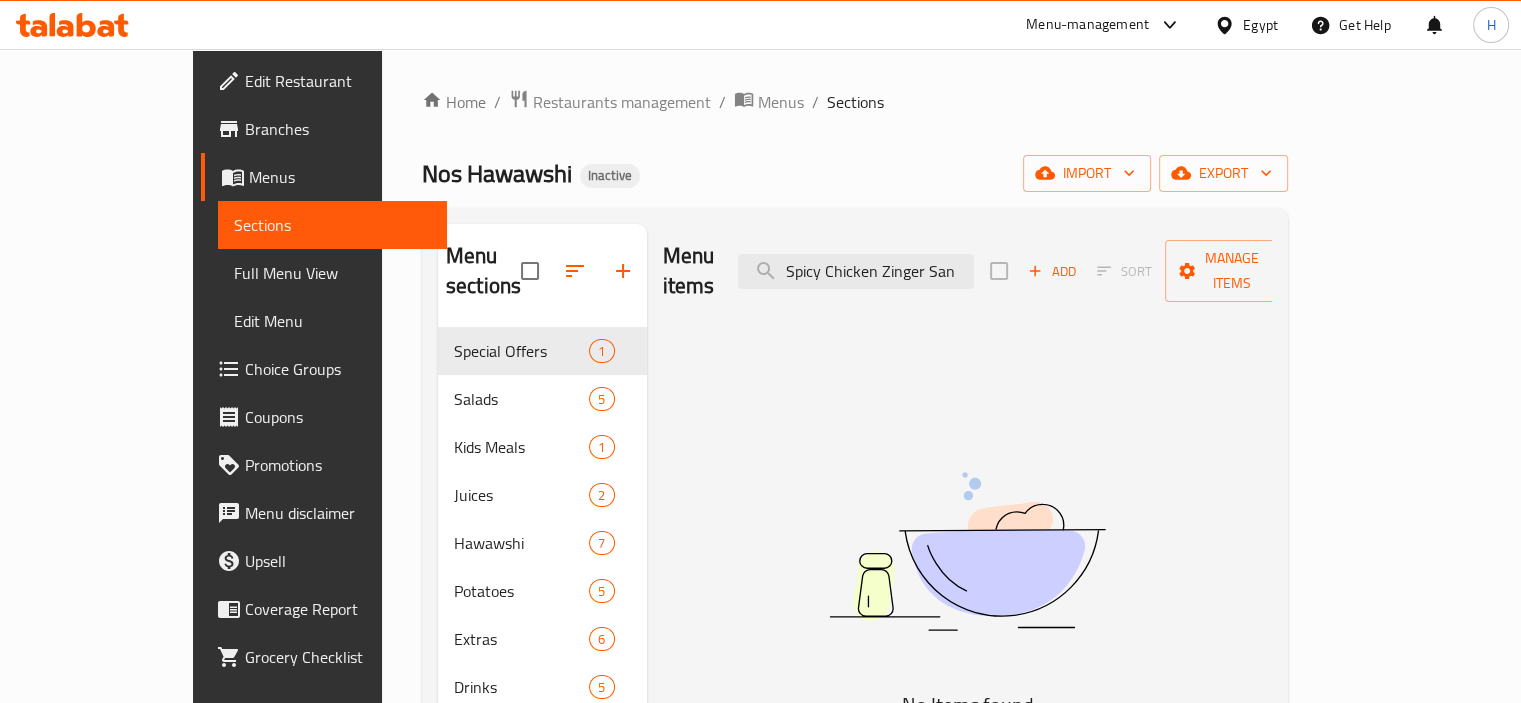 scroll, scrollTop: 0, scrollLeft: 0, axis: both 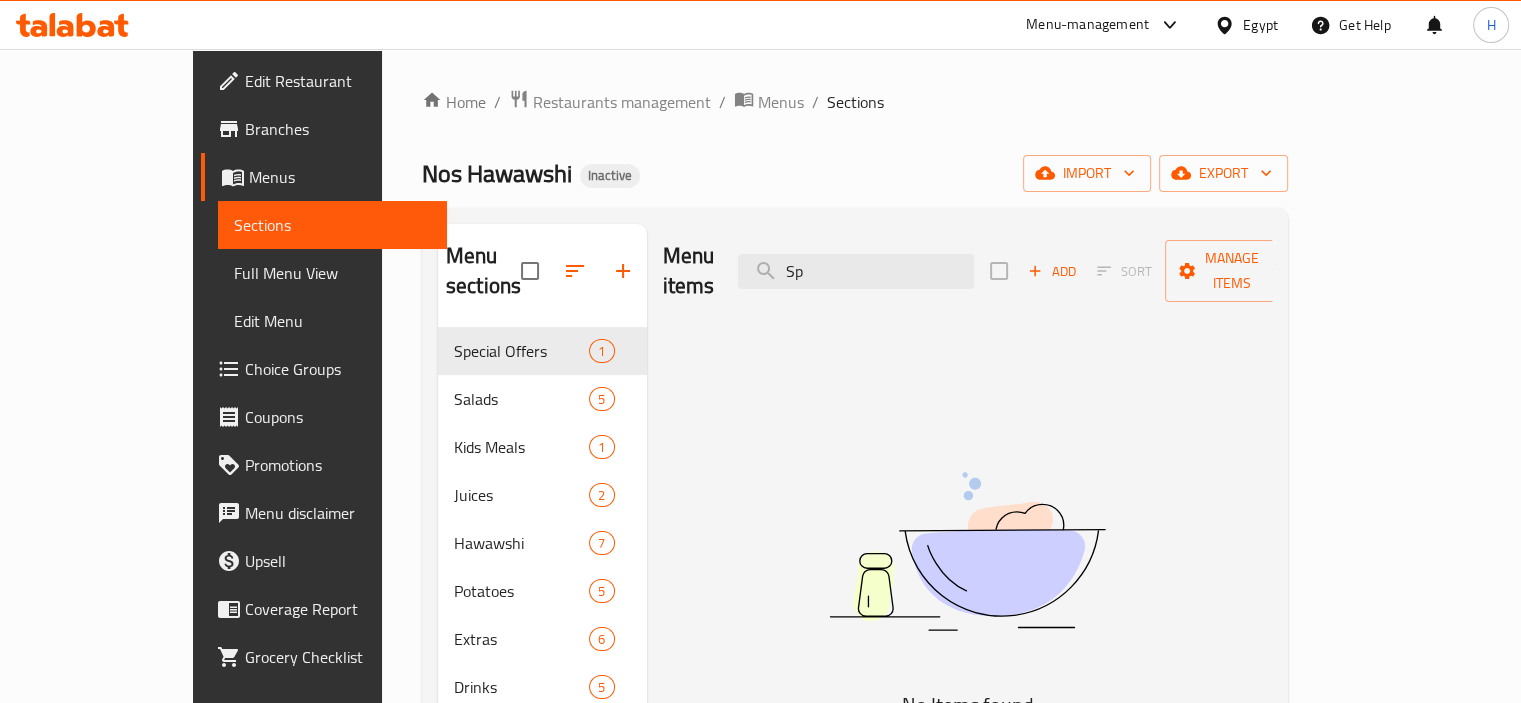 type on "S" 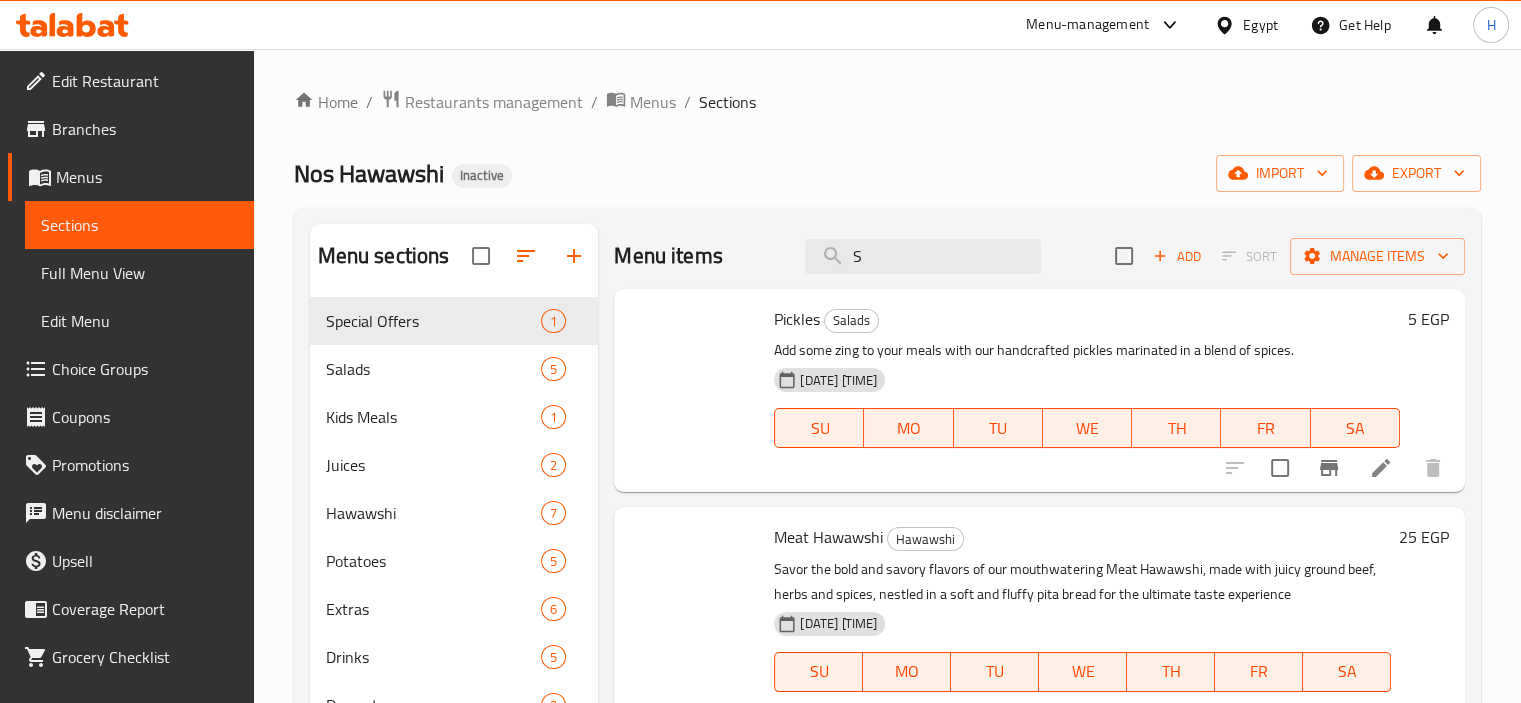 type 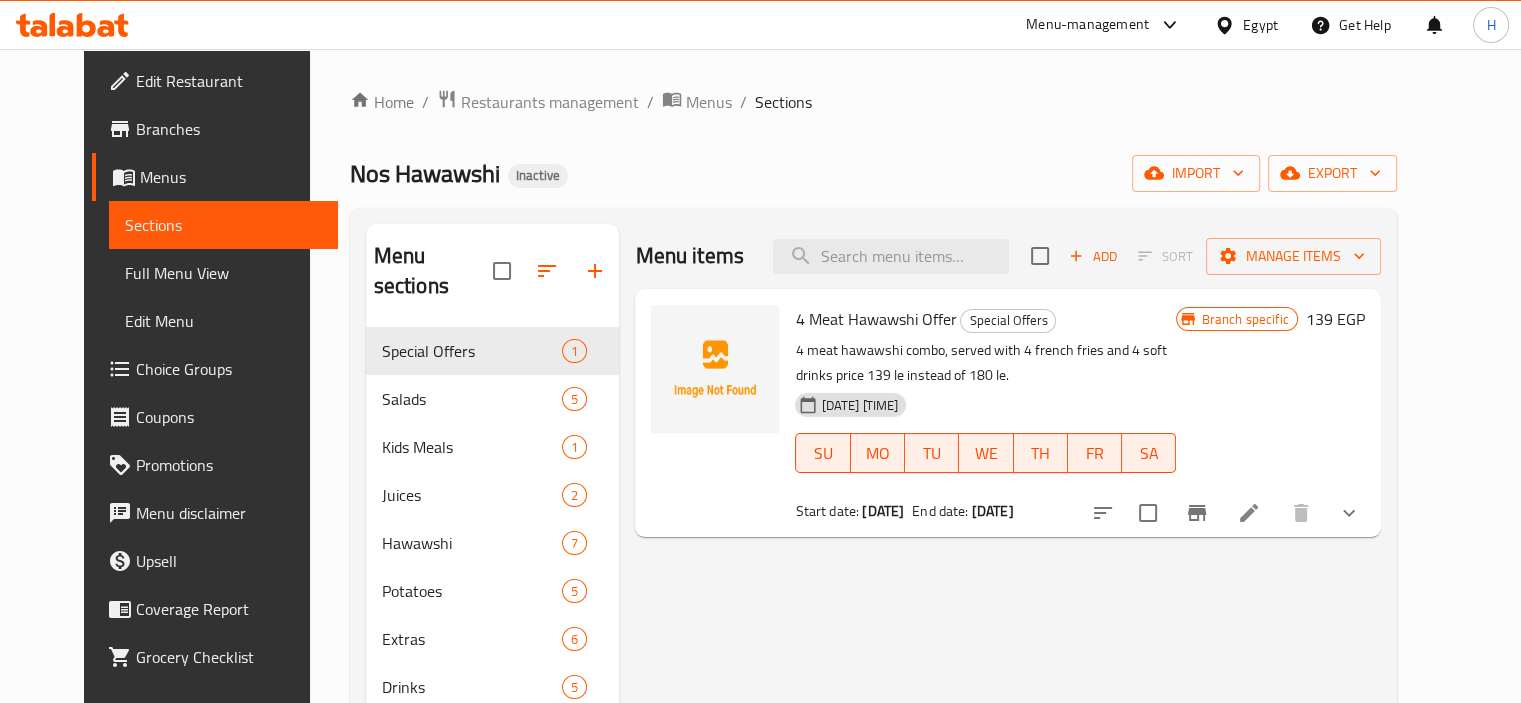 click on "Edit Restaurant" at bounding box center [229, 81] 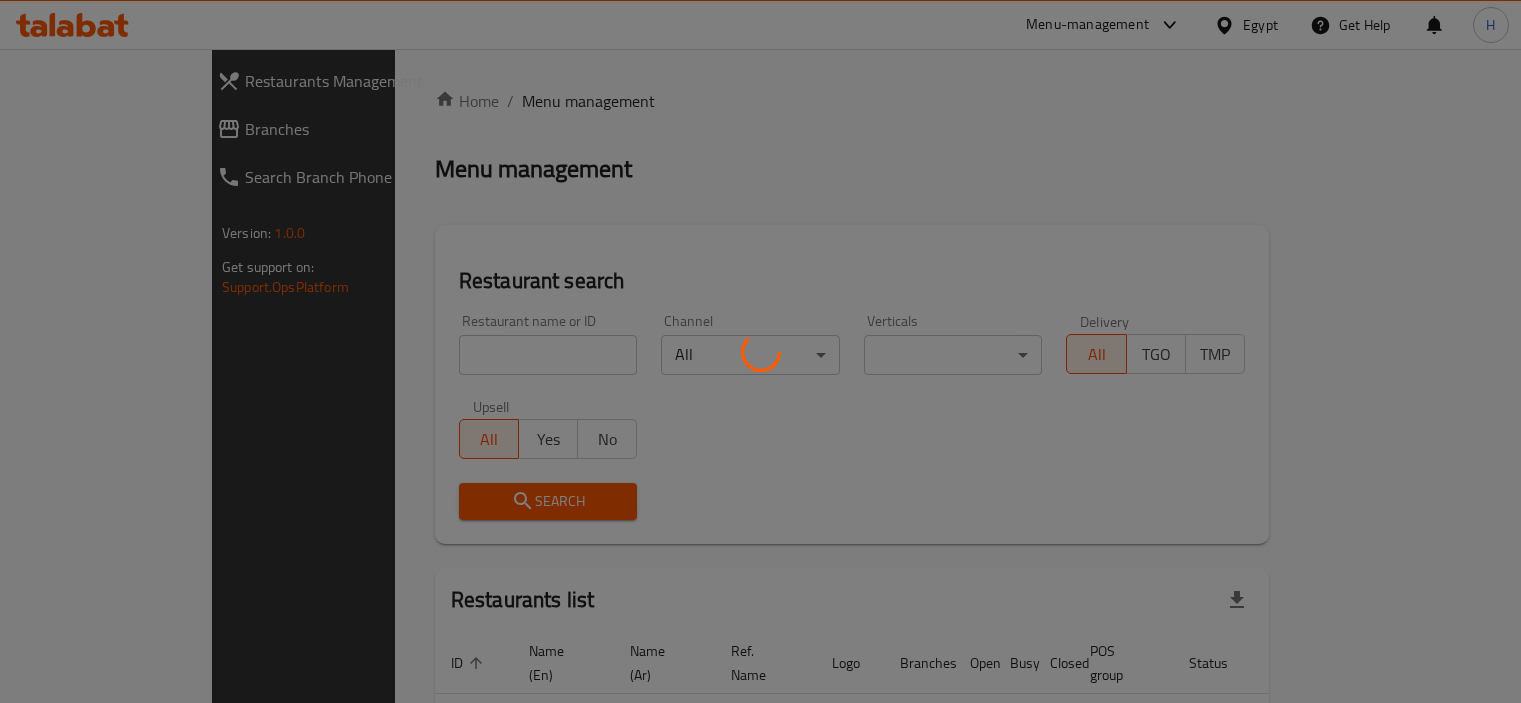 scroll, scrollTop: 0, scrollLeft: 0, axis: both 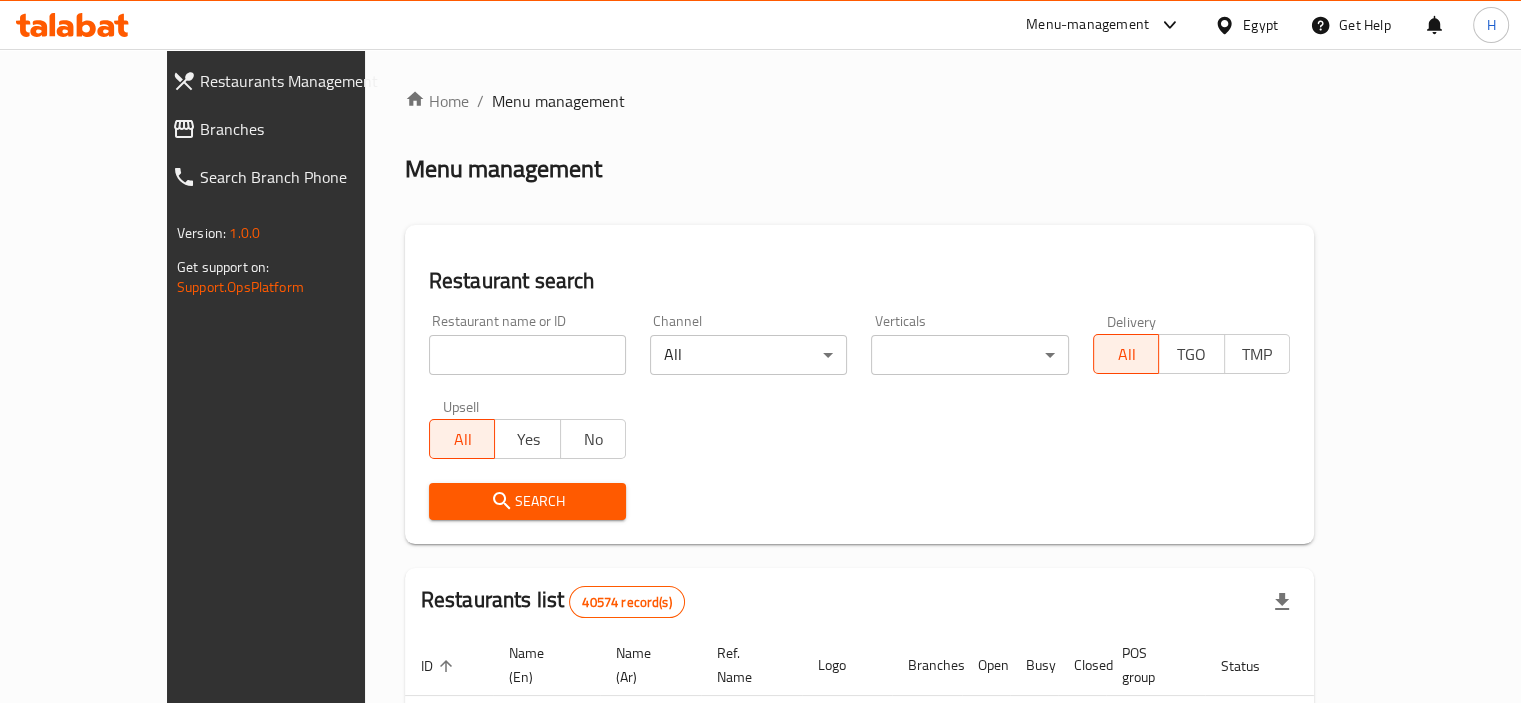 click on "Branches" at bounding box center (302, 129) 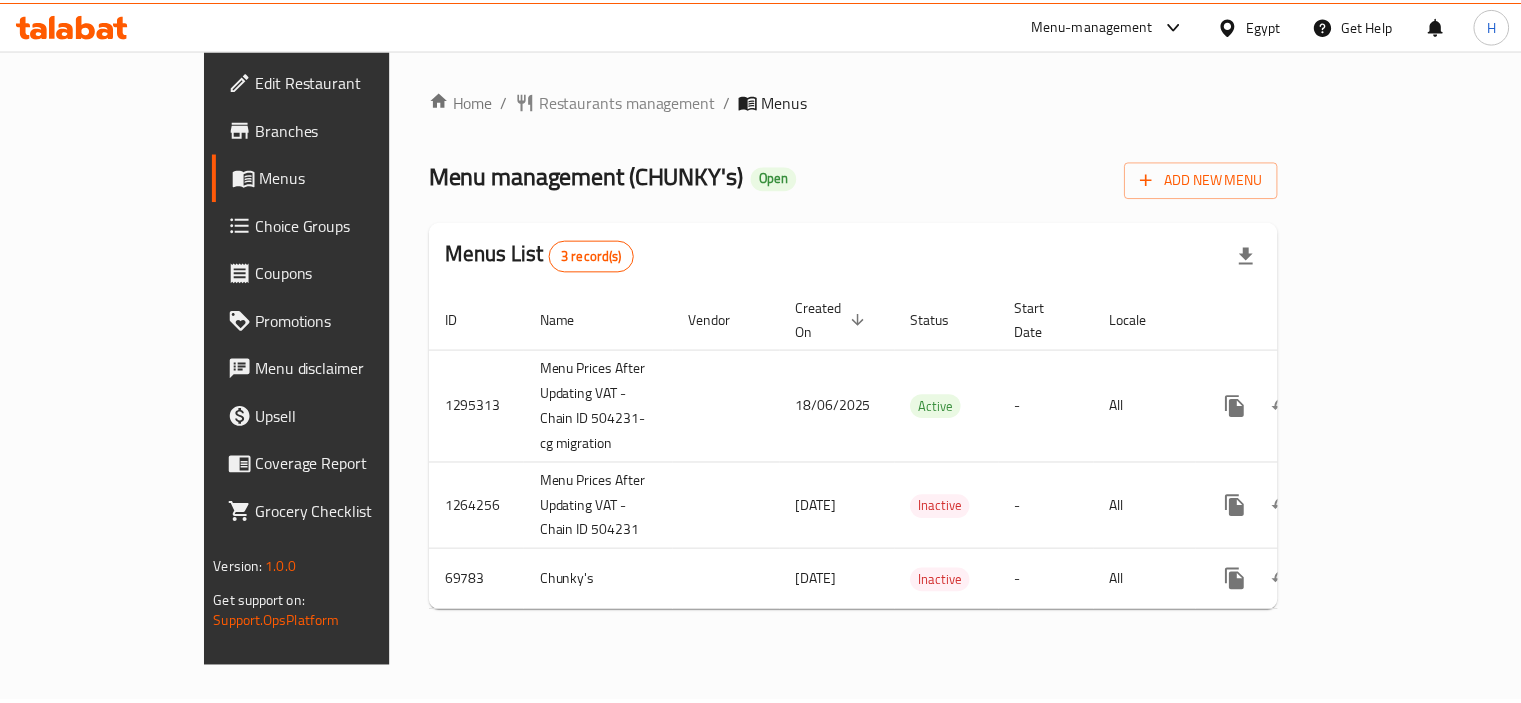 scroll, scrollTop: 0, scrollLeft: 0, axis: both 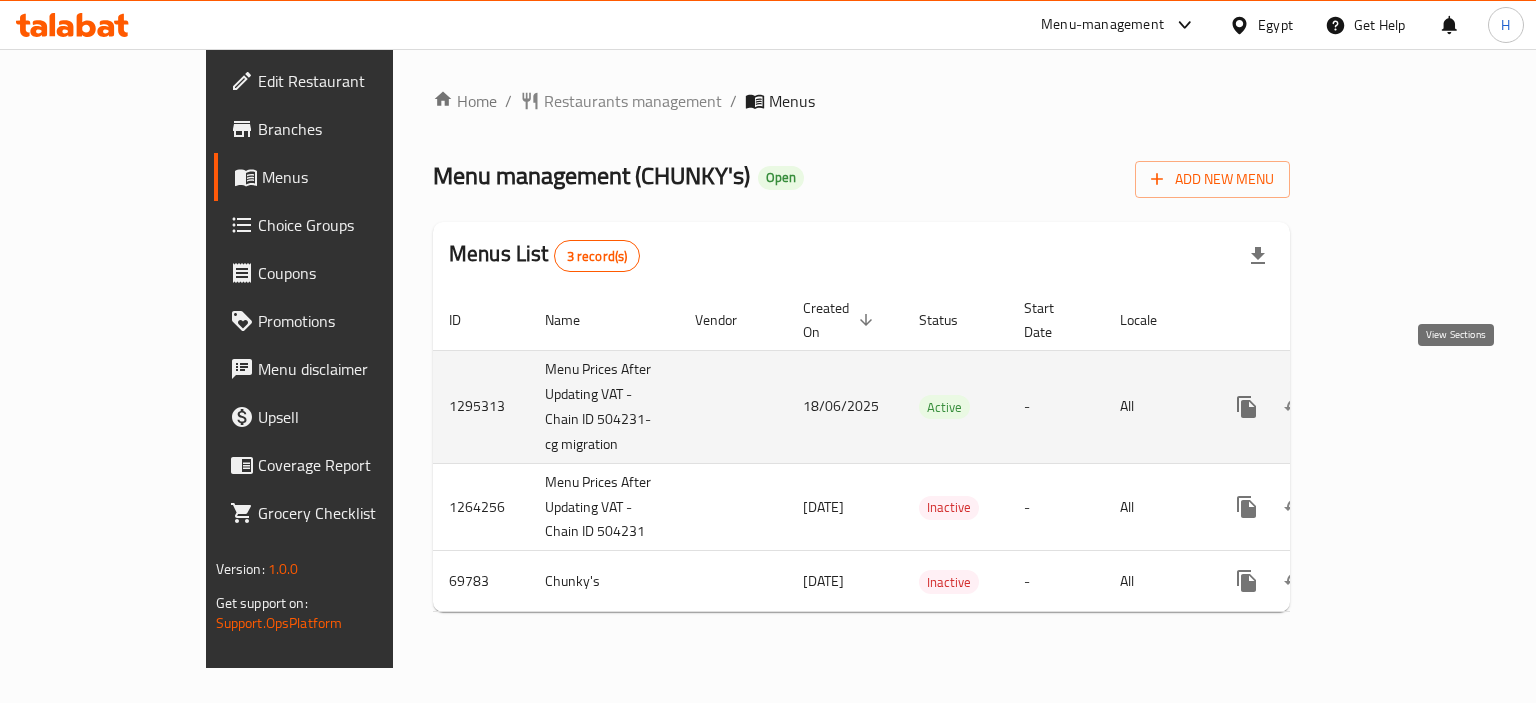 click 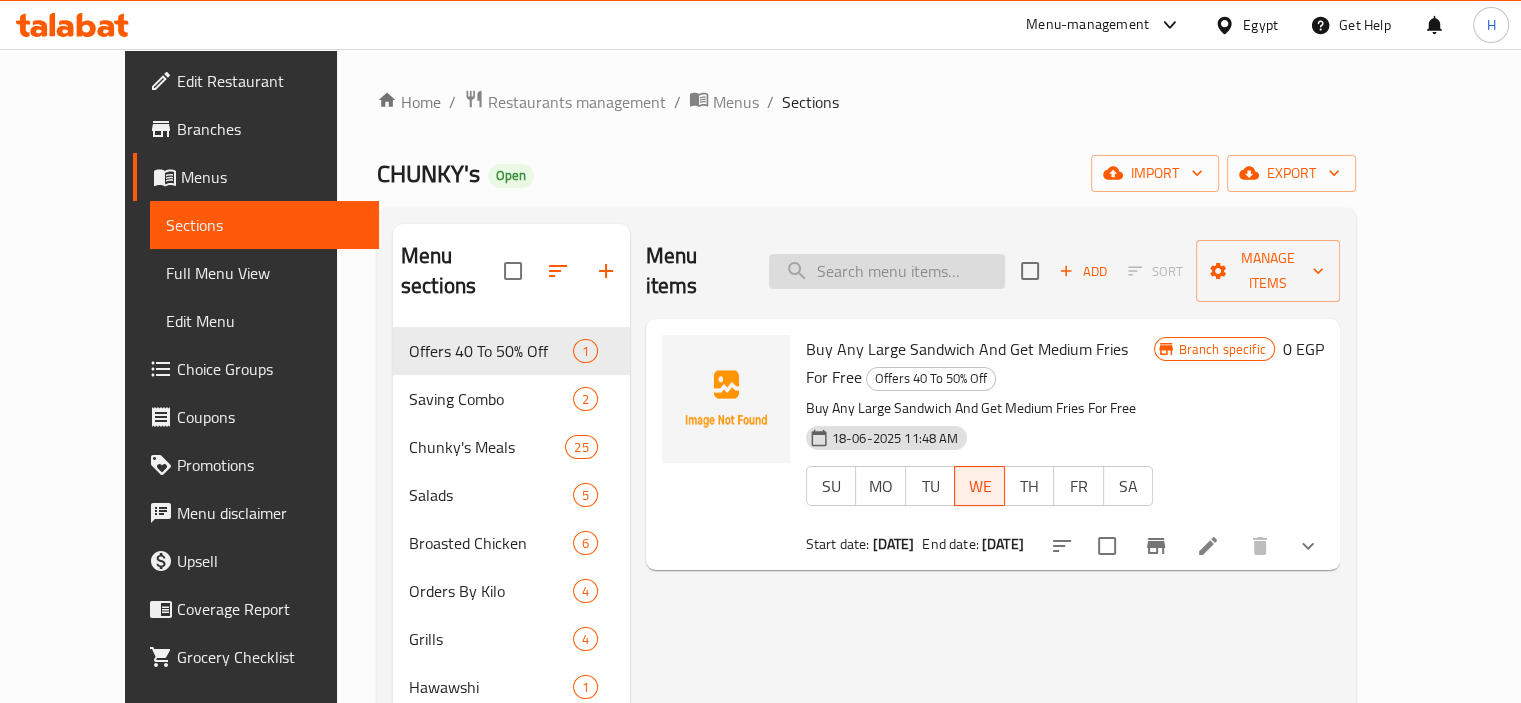 click at bounding box center (887, 271) 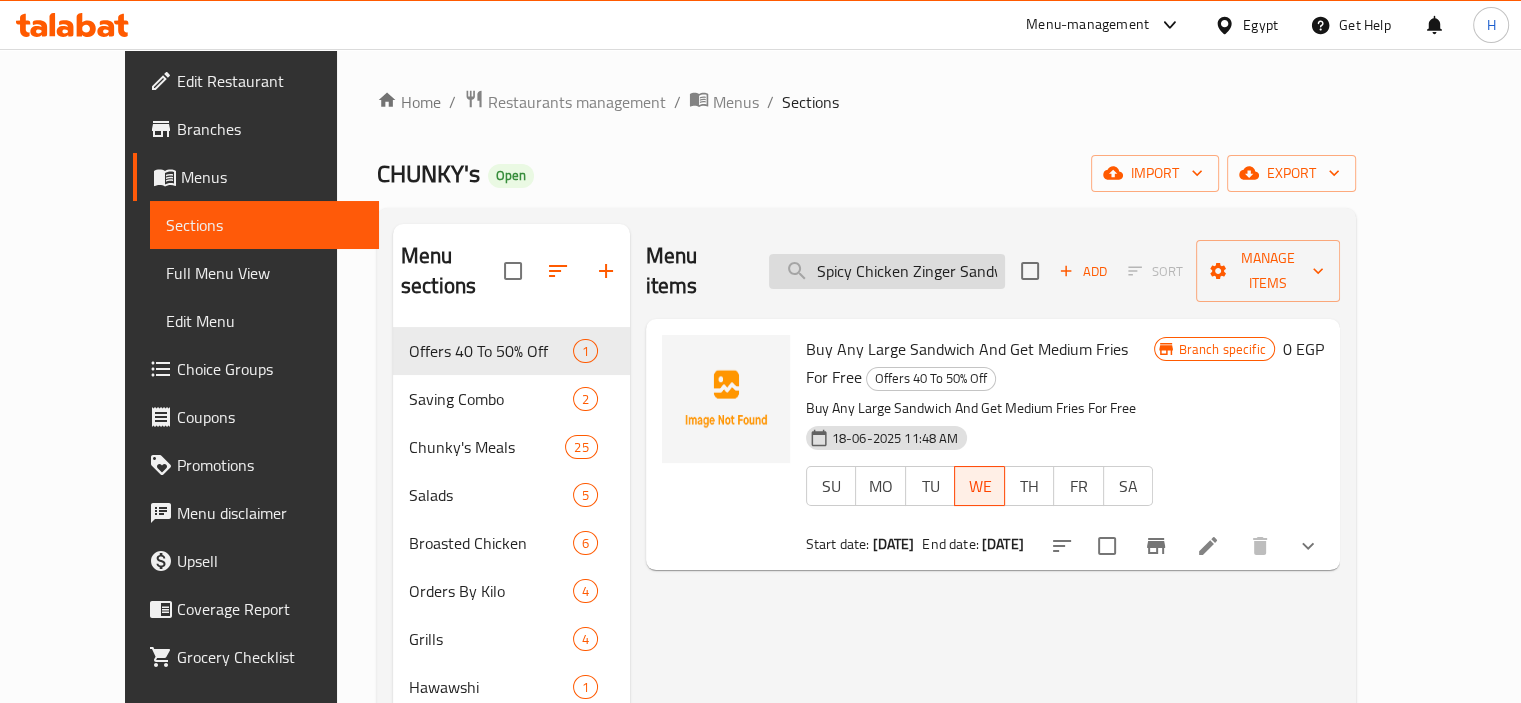 scroll, scrollTop: 0, scrollLeft: 24, axis: horizontal 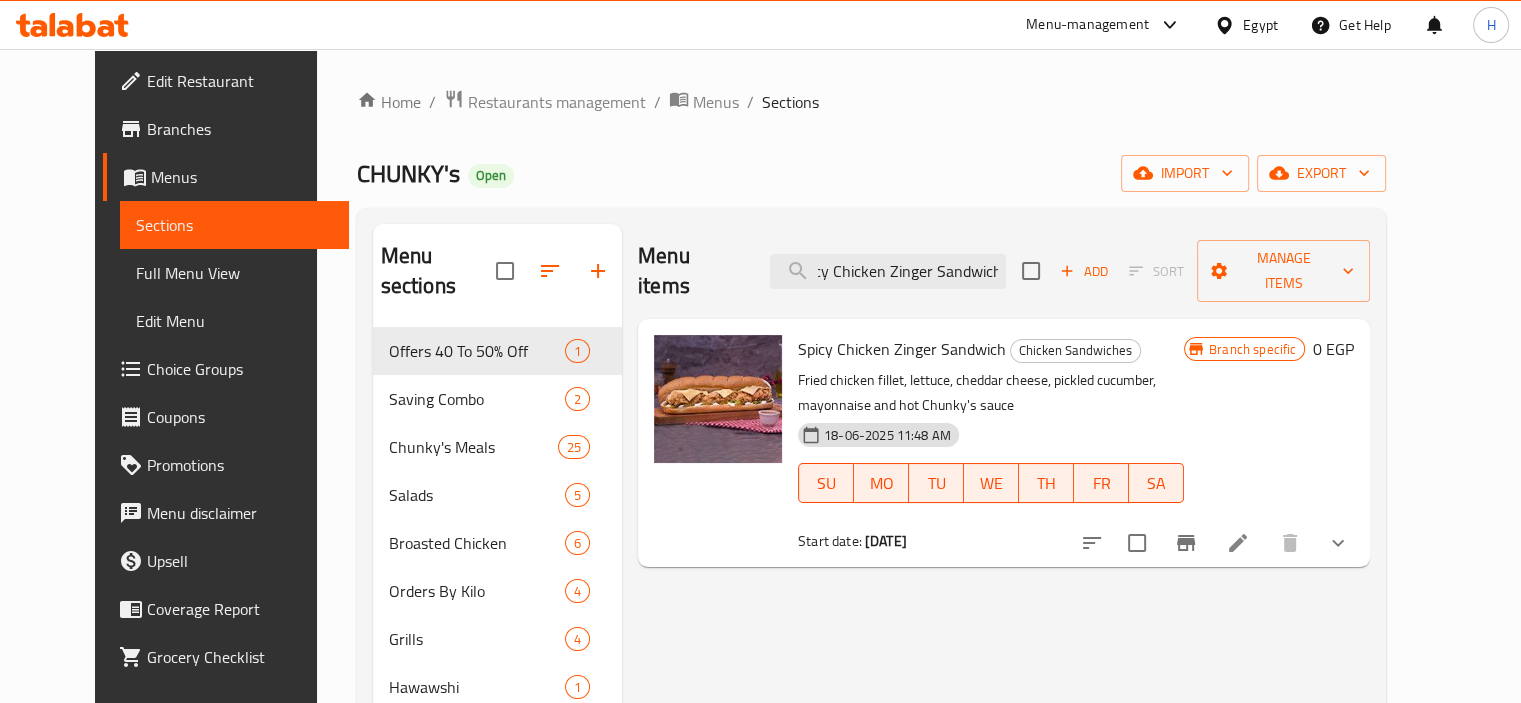 type on "Spicy Chicken Zinger Sandwich" 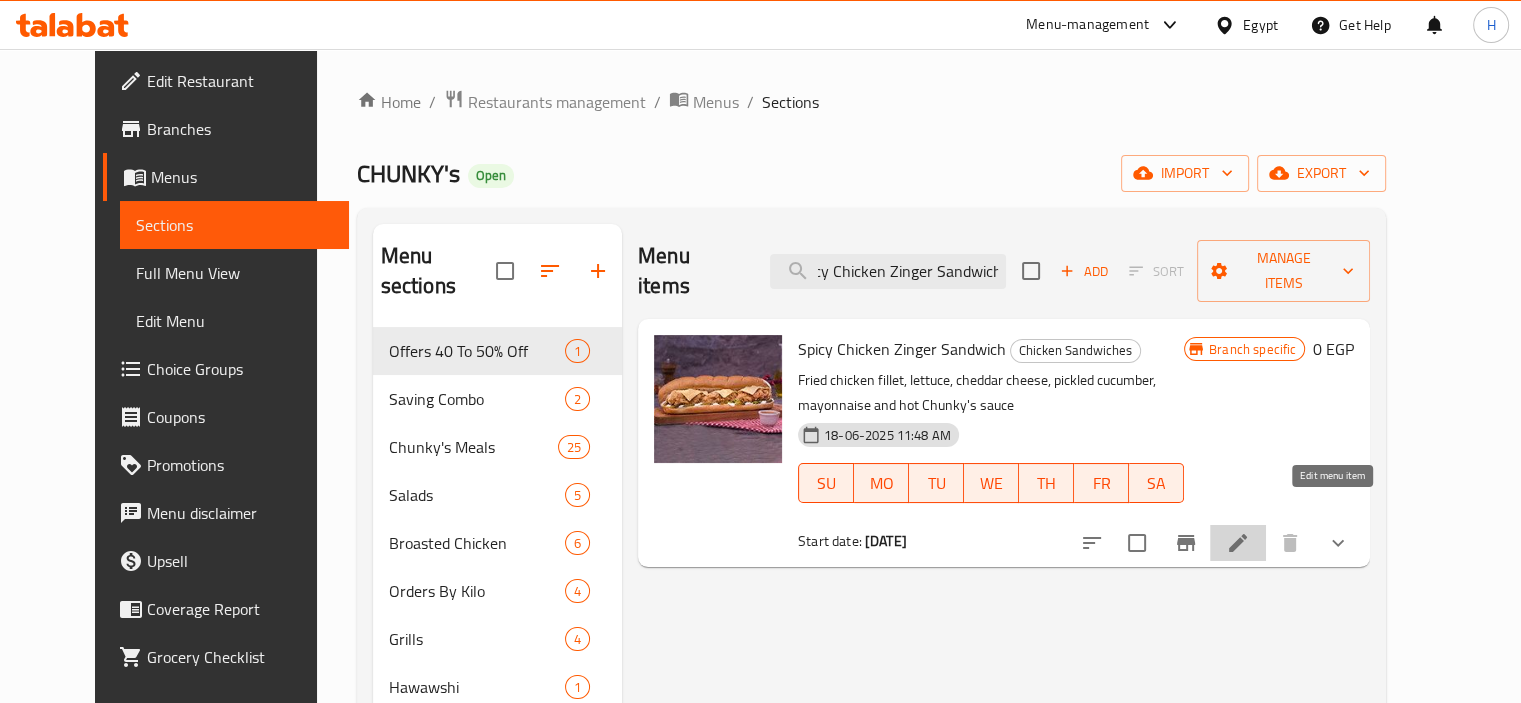 click 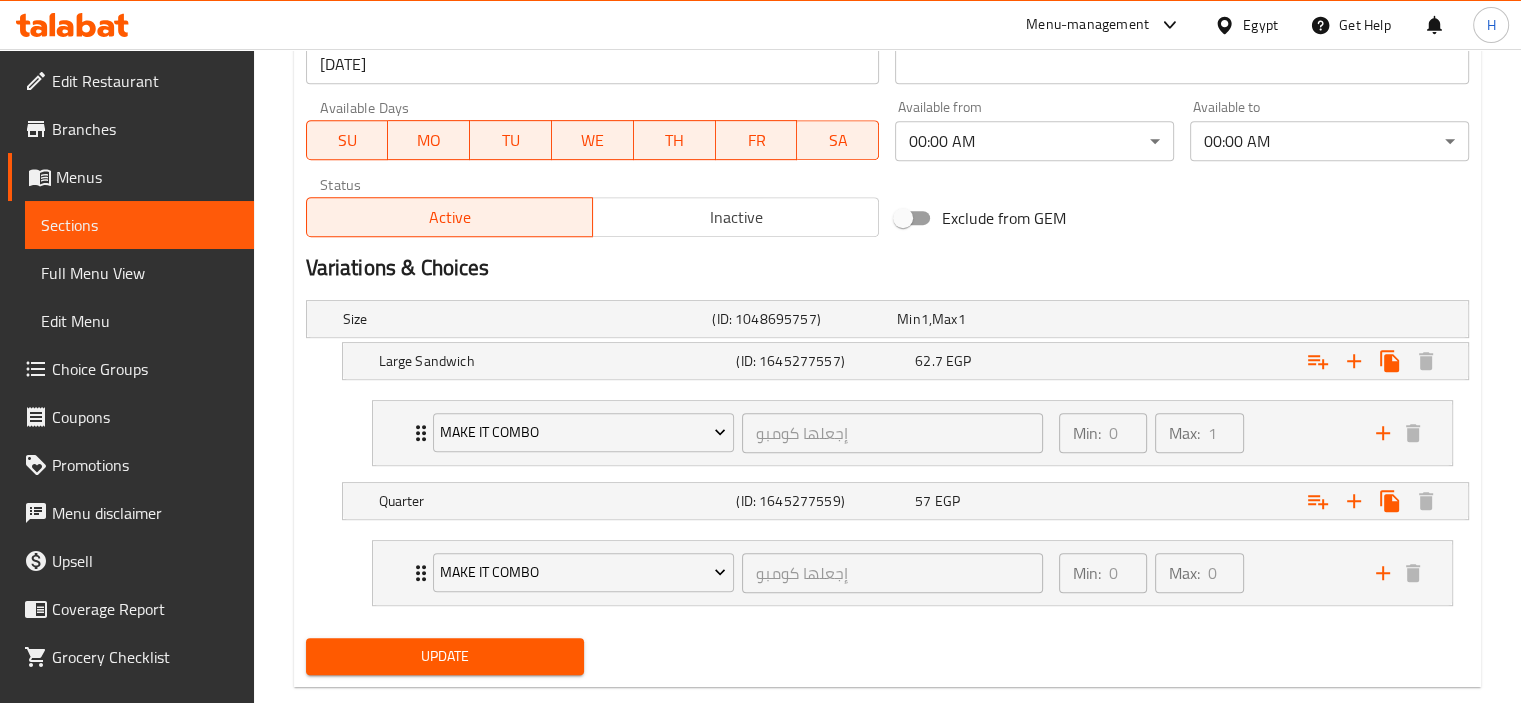scroll, scrollTop: 945, scrollLeft: 0, axis: vertical 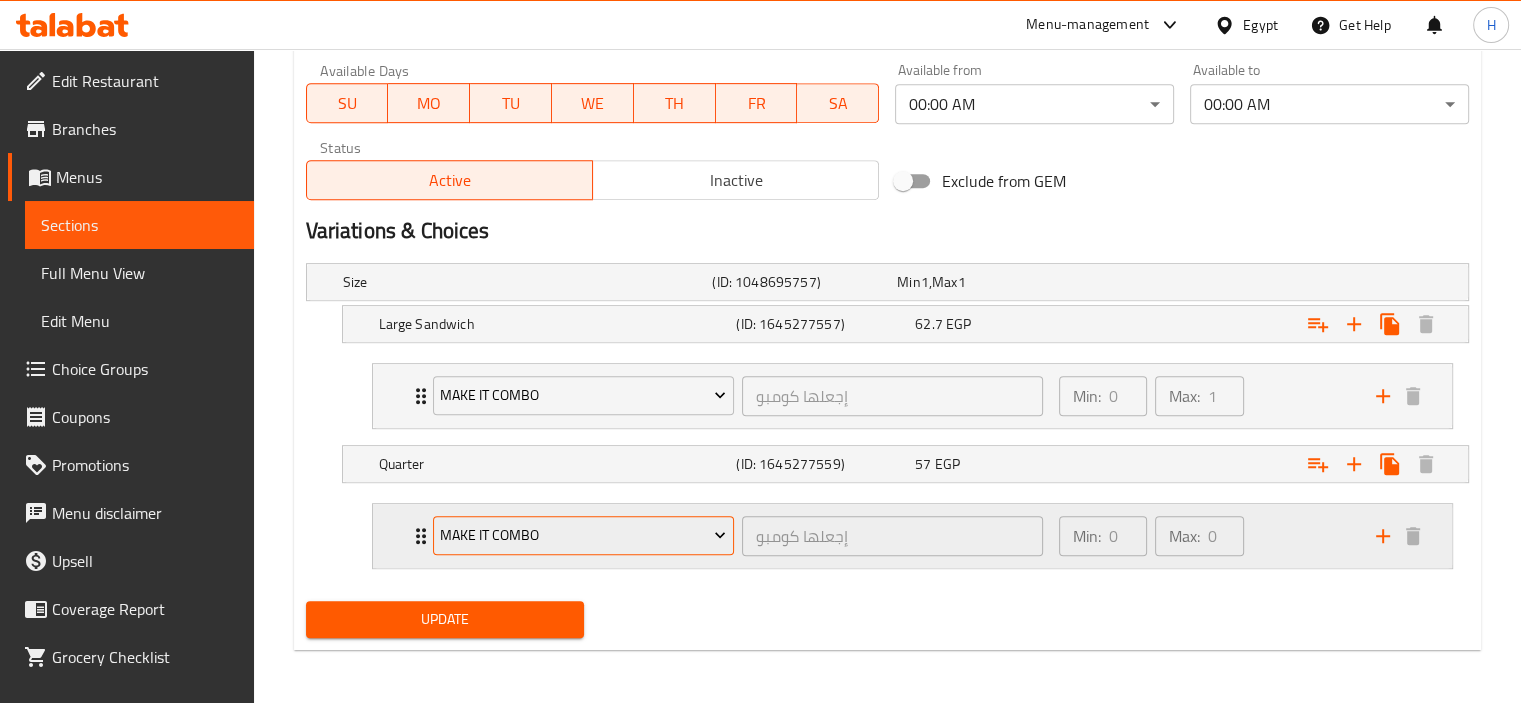 click on "Make It Combo" at bounding box center [583, 535] 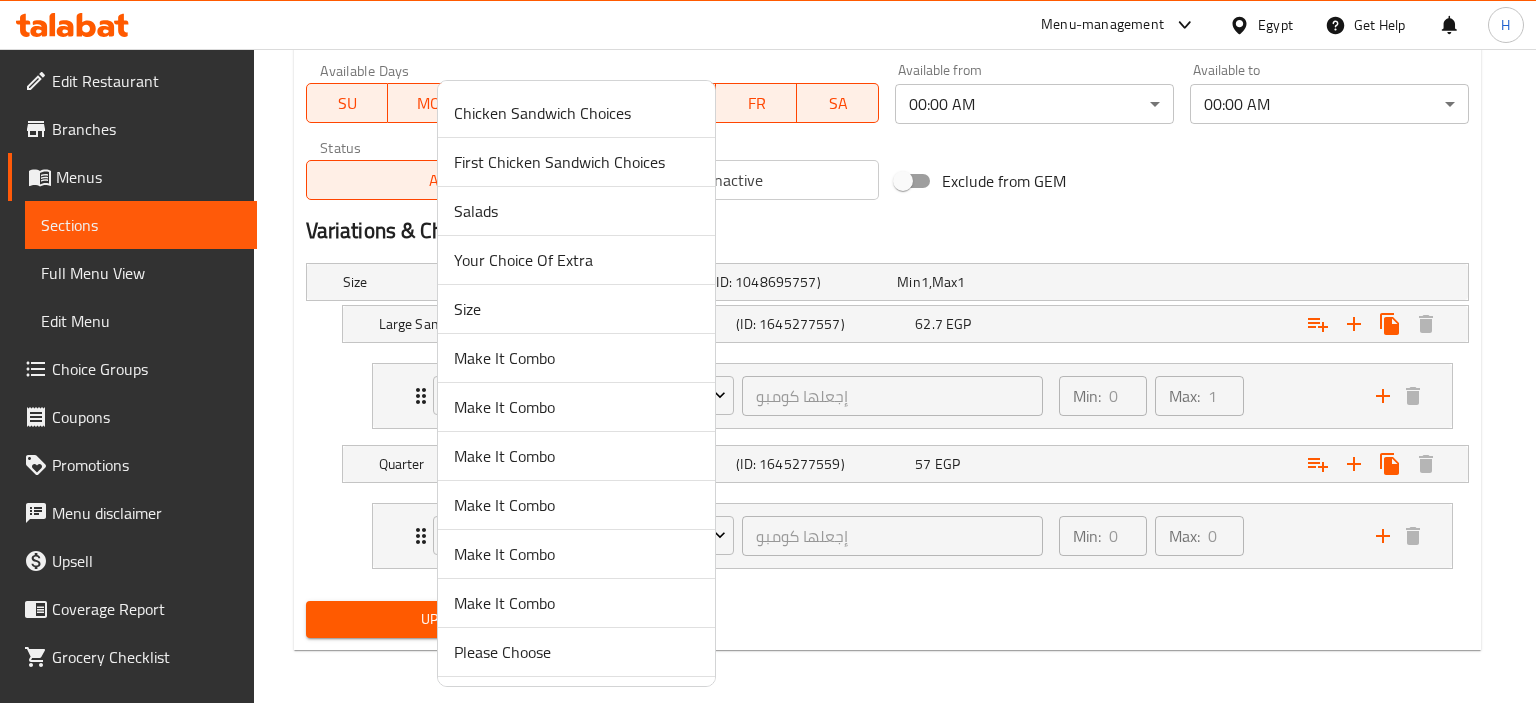 drag, startPoint x: 118, startPoint y: 522, endPoint x: 260, endPoint y: 523, distance: 142.00352 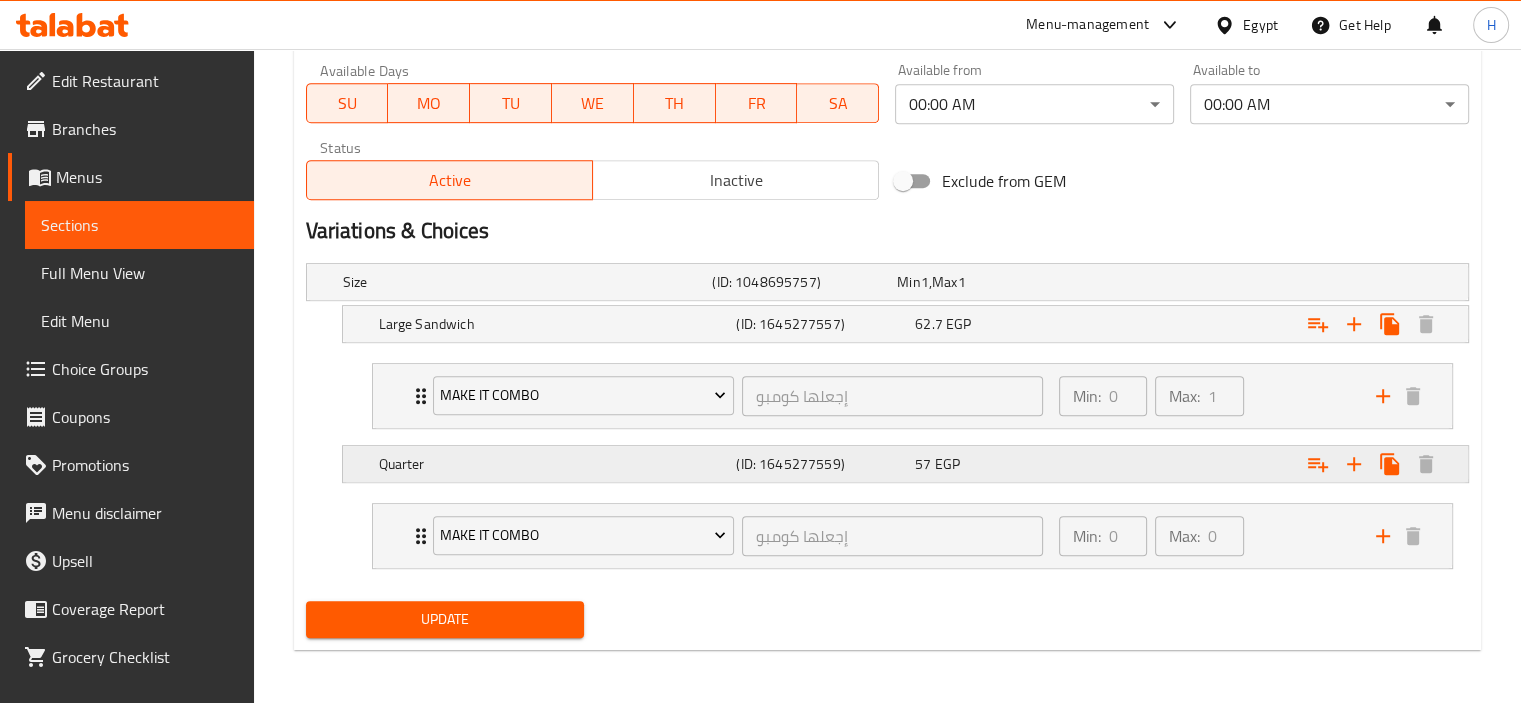 click on "Quarter" at bounding box center (524, 282) 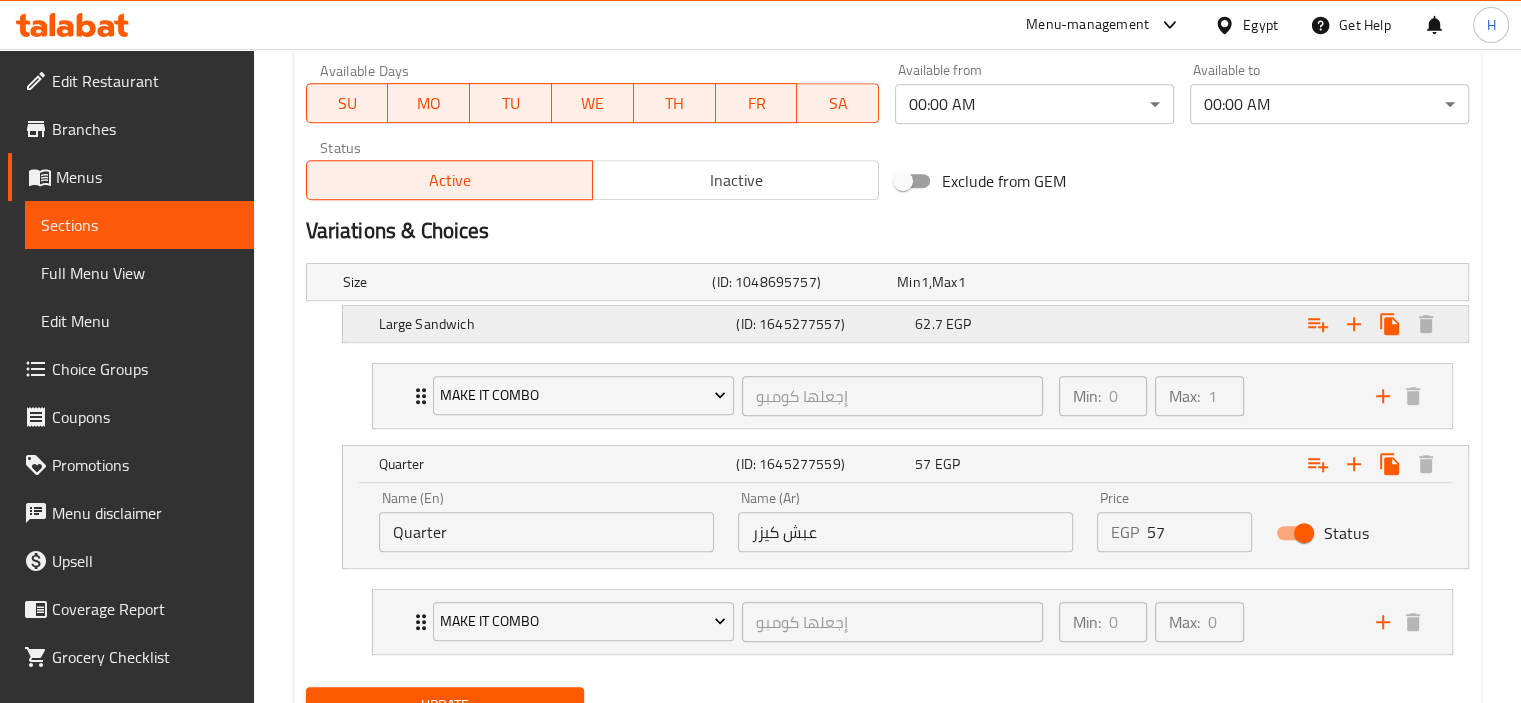 click on "Large Sandwich" at bounding box center (524, 282) 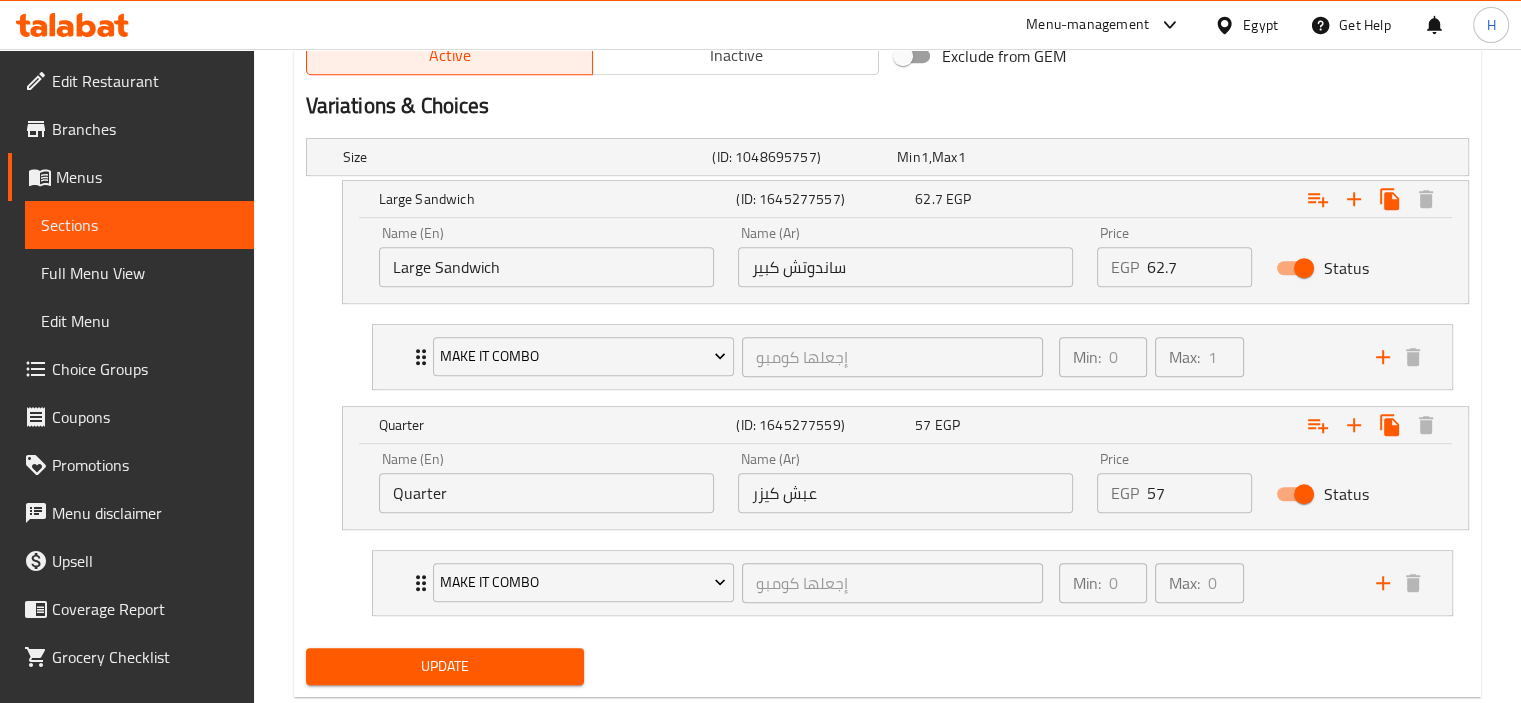 scroll, scrollTop: 1117, scrollLeft: 0, axis: vertical 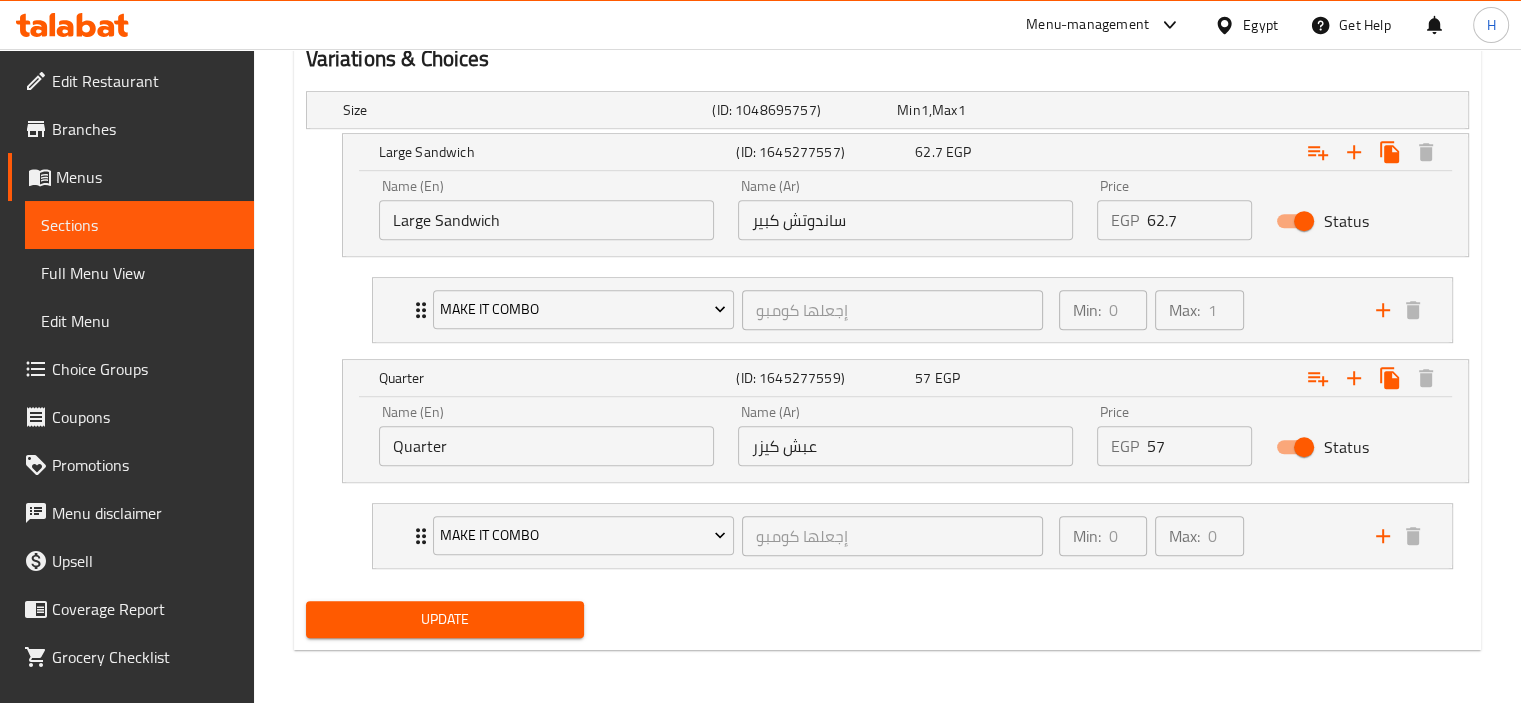 click on "عبش كيزر" at bounding box center [905, 446] 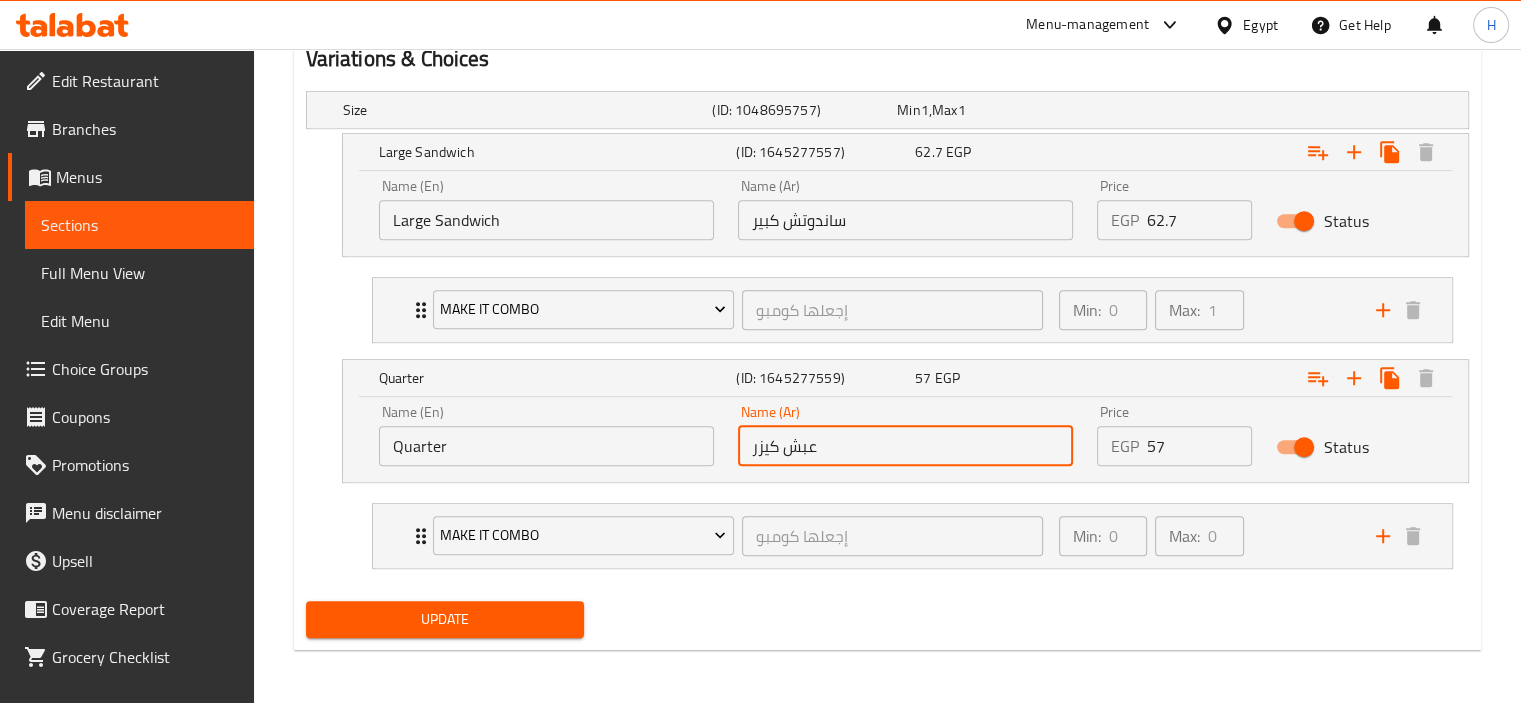 click on "عبش كيزر" at bounding box center [905, 446] 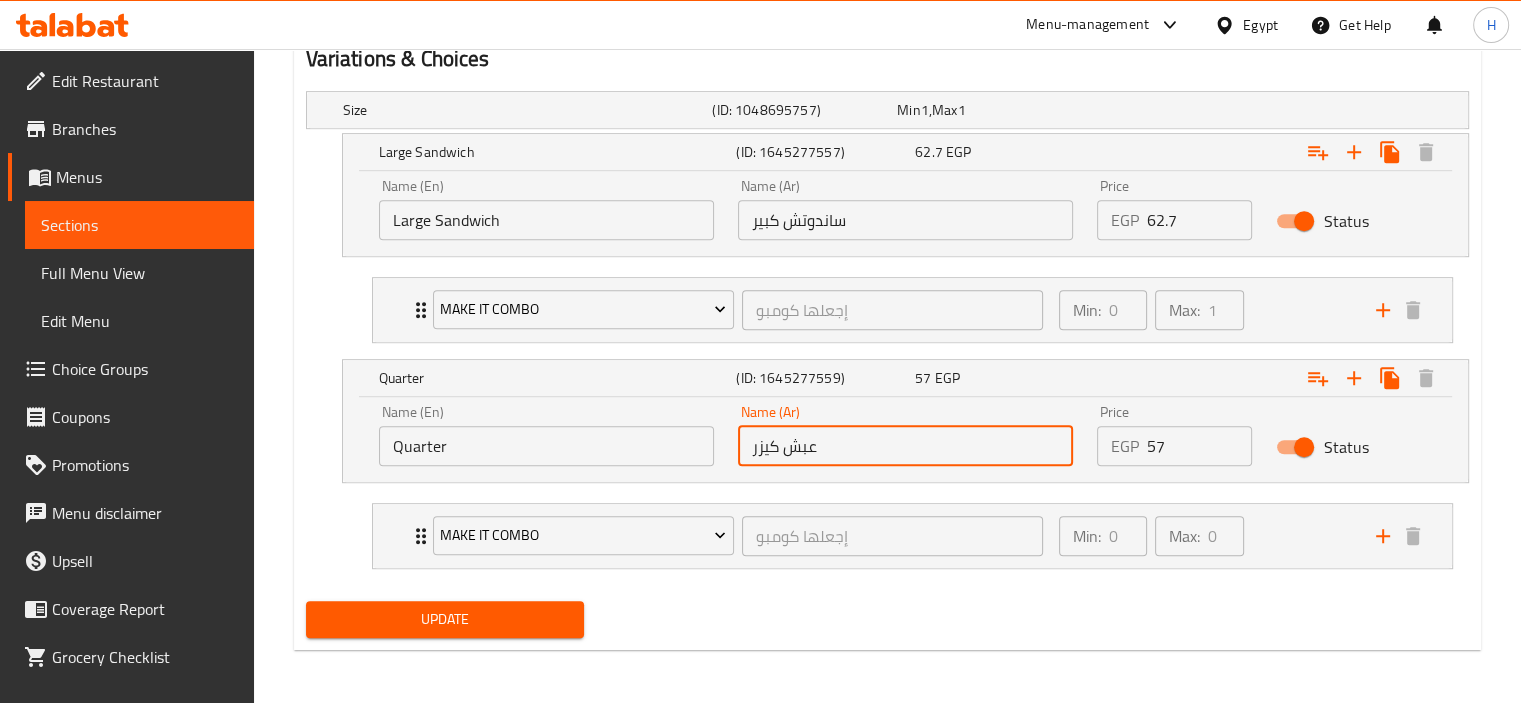 click on "Quarter" at bounding box center [546, 446] 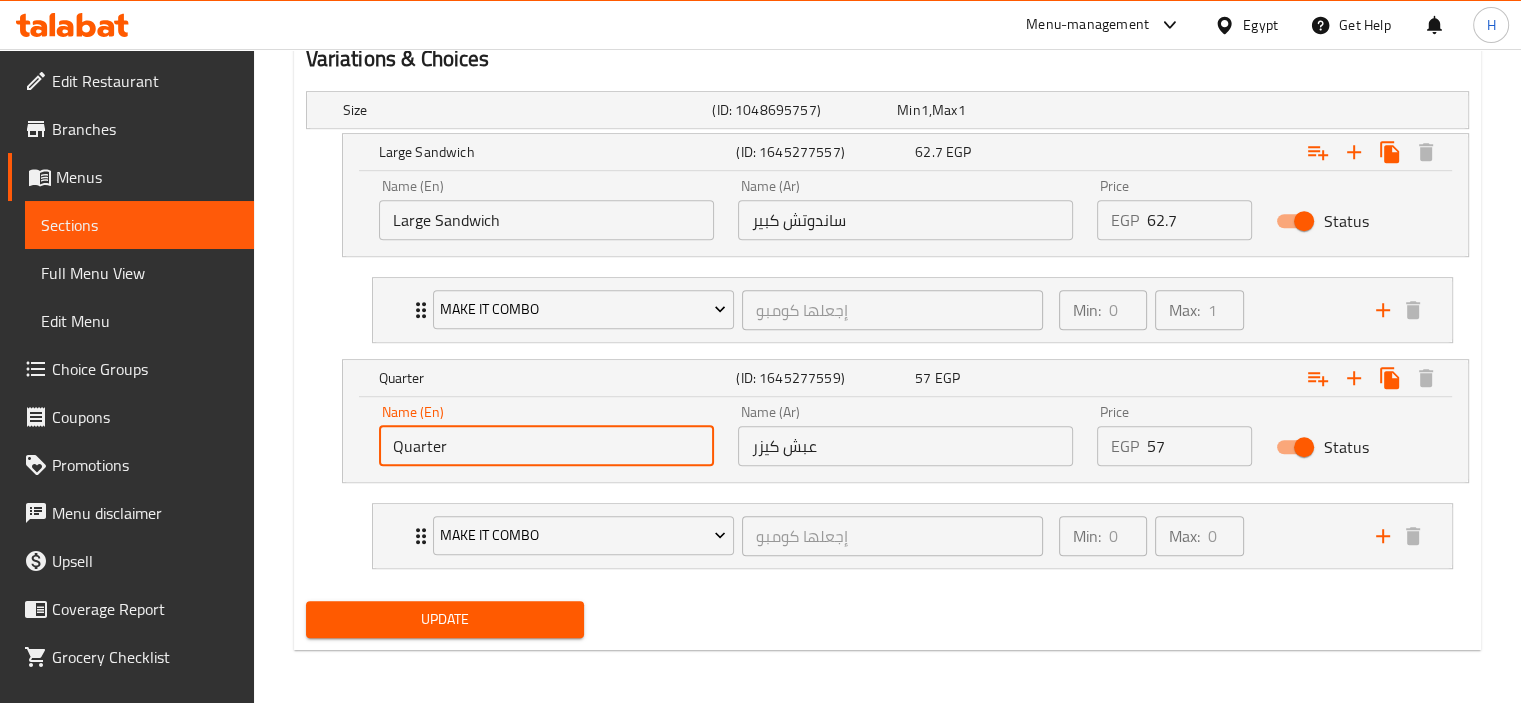 click on "Quarter" at bounding box center (546, 446) 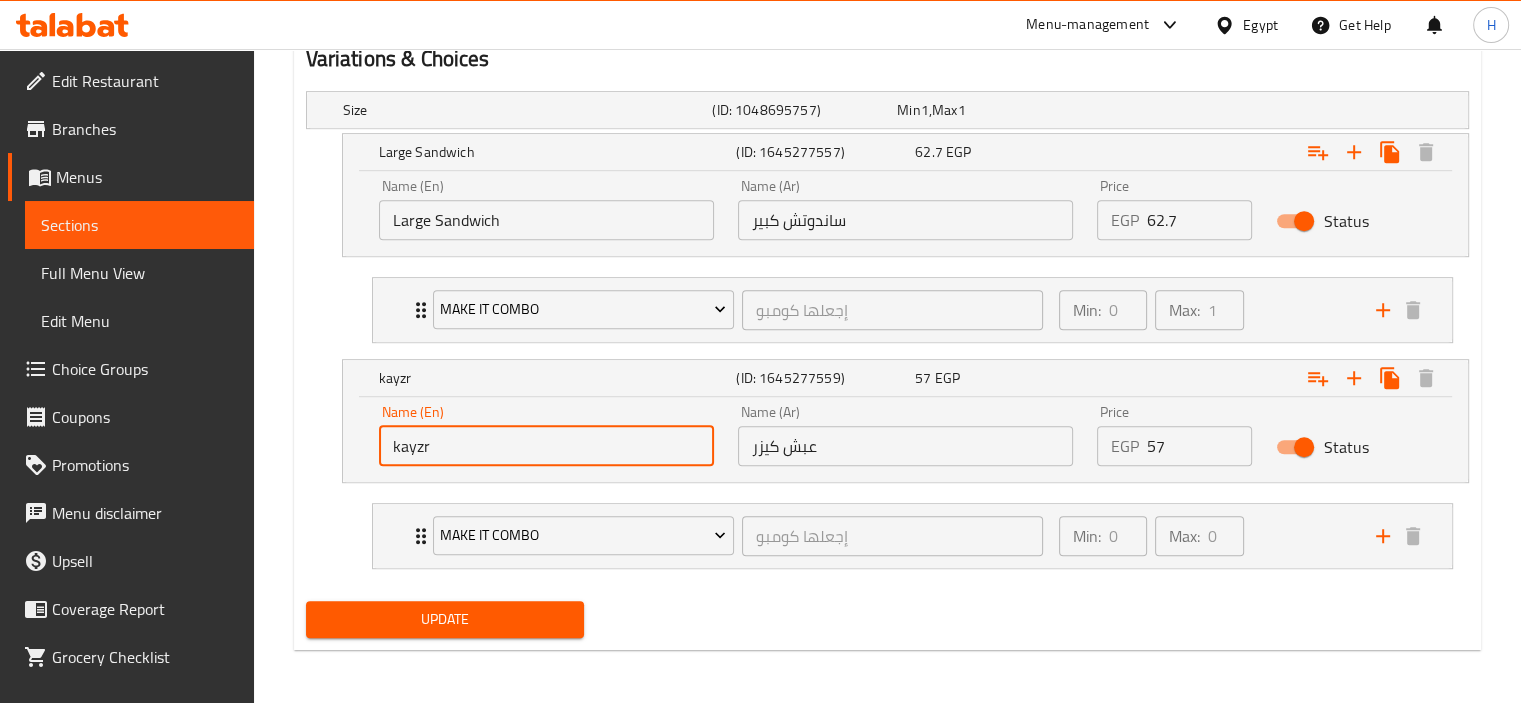 click on "عبش كيزر" at bounding box center (905, 446) 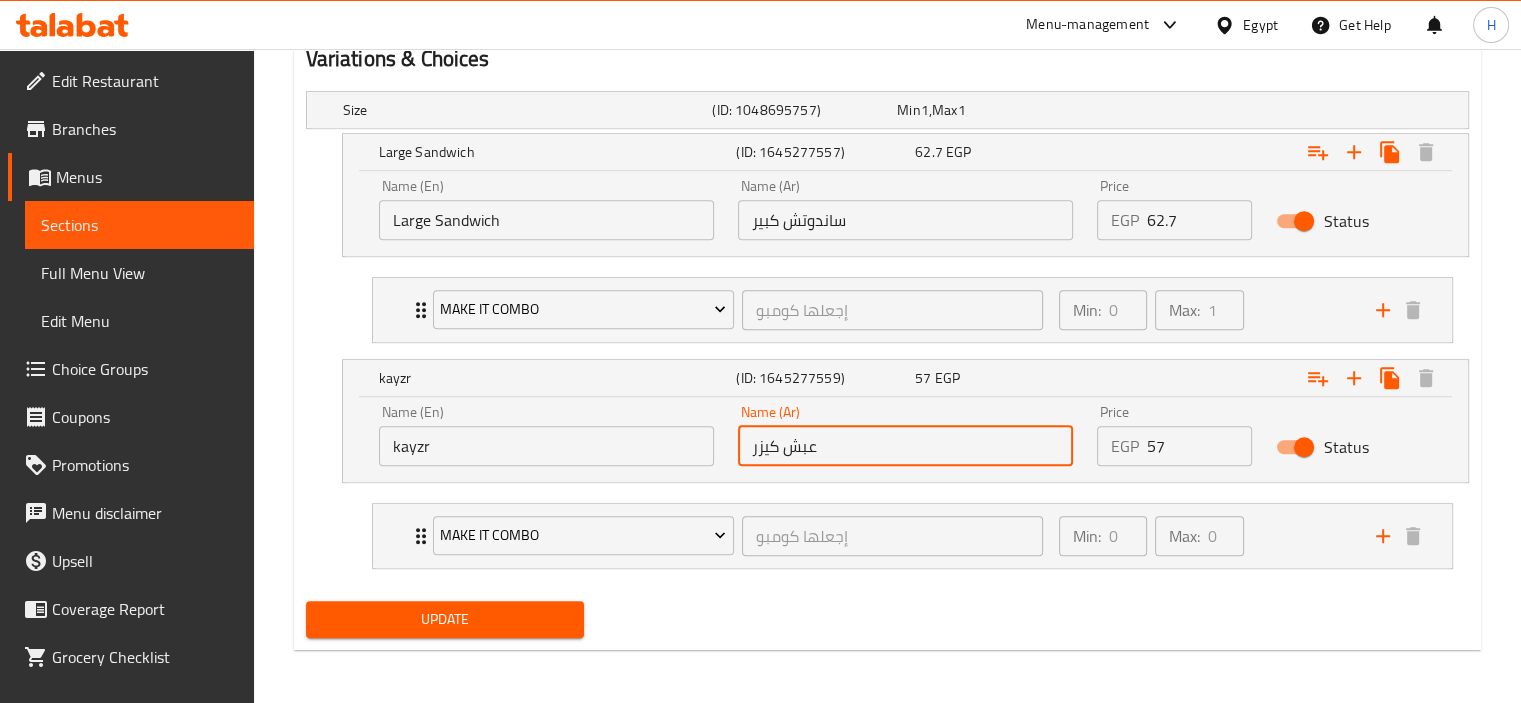 click on "عبش كيزر" at bounding box center (905, 446) 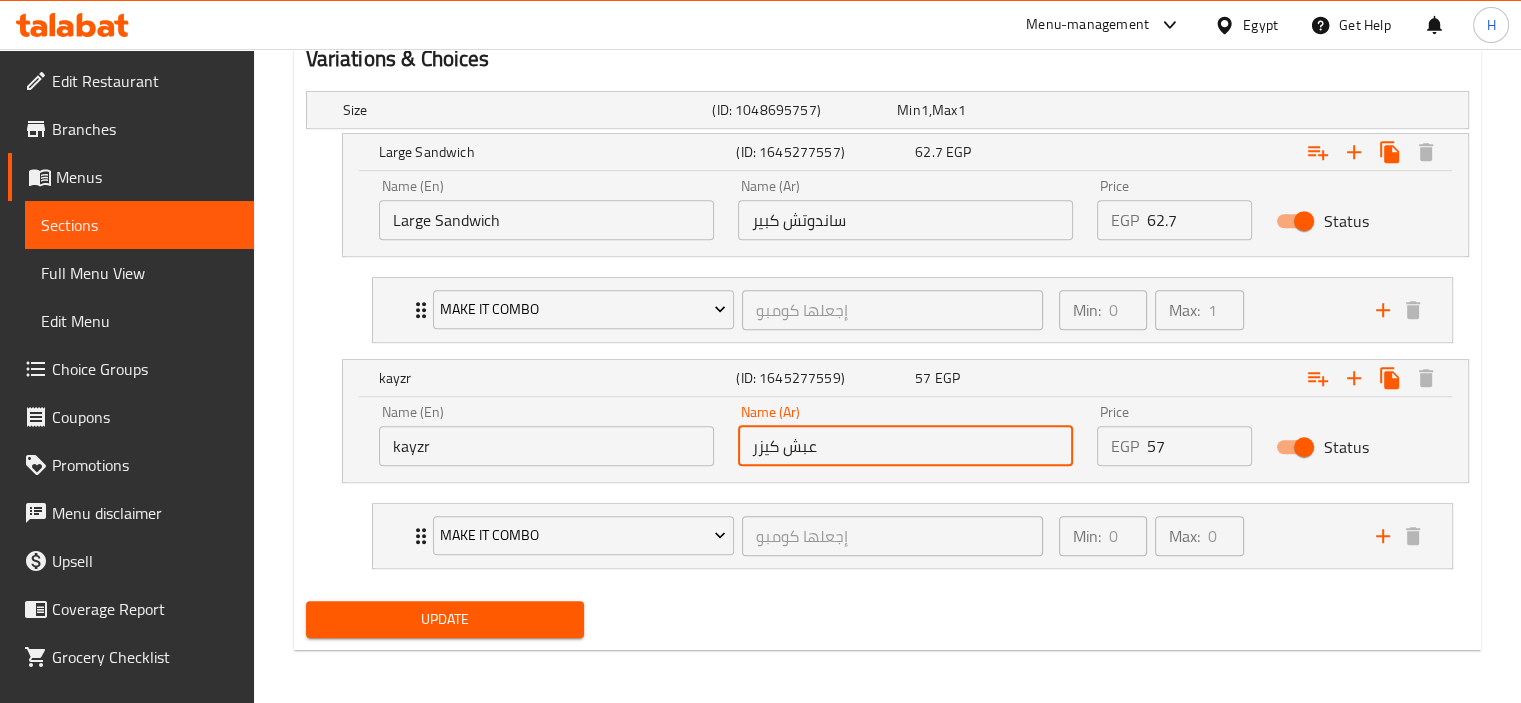 click on "kayzr" at bounding box center (546, 446) 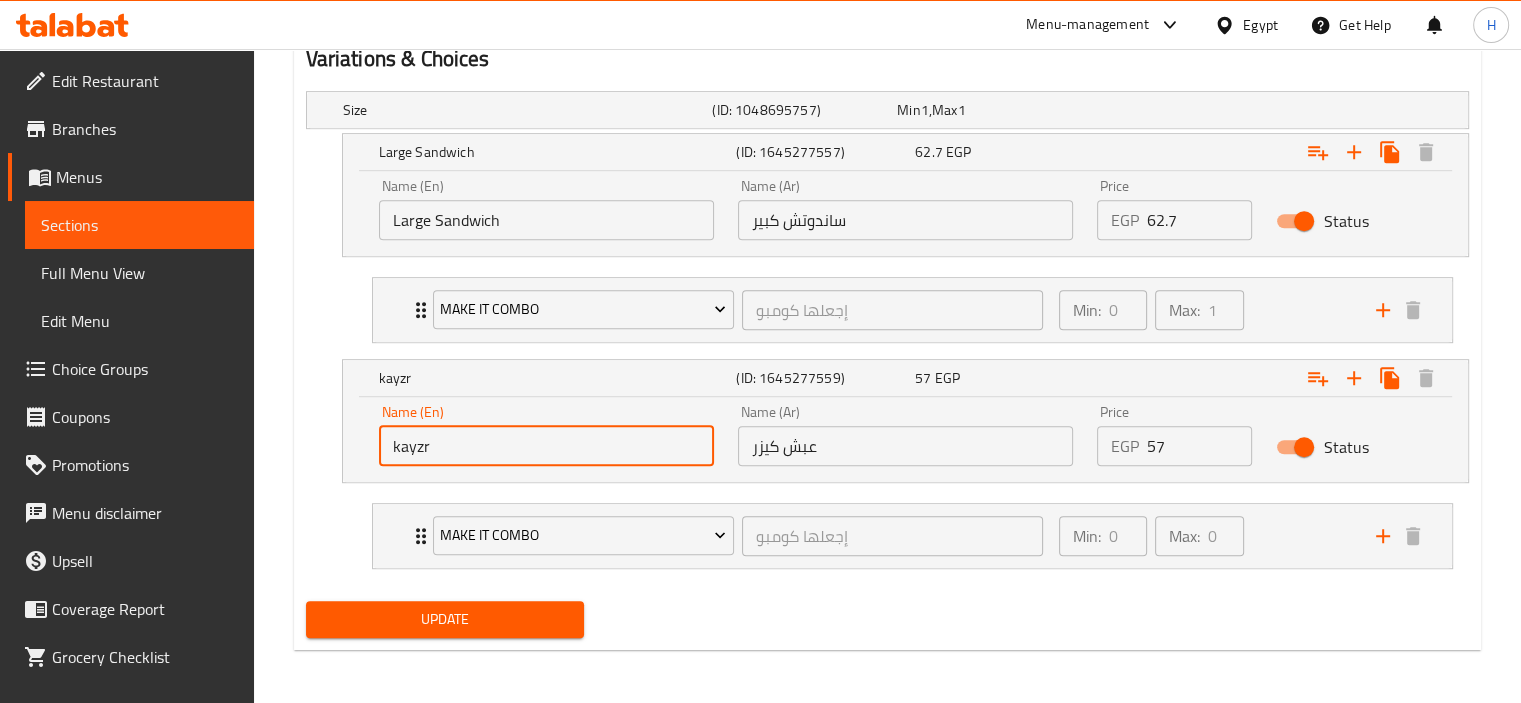 paste on "bread" 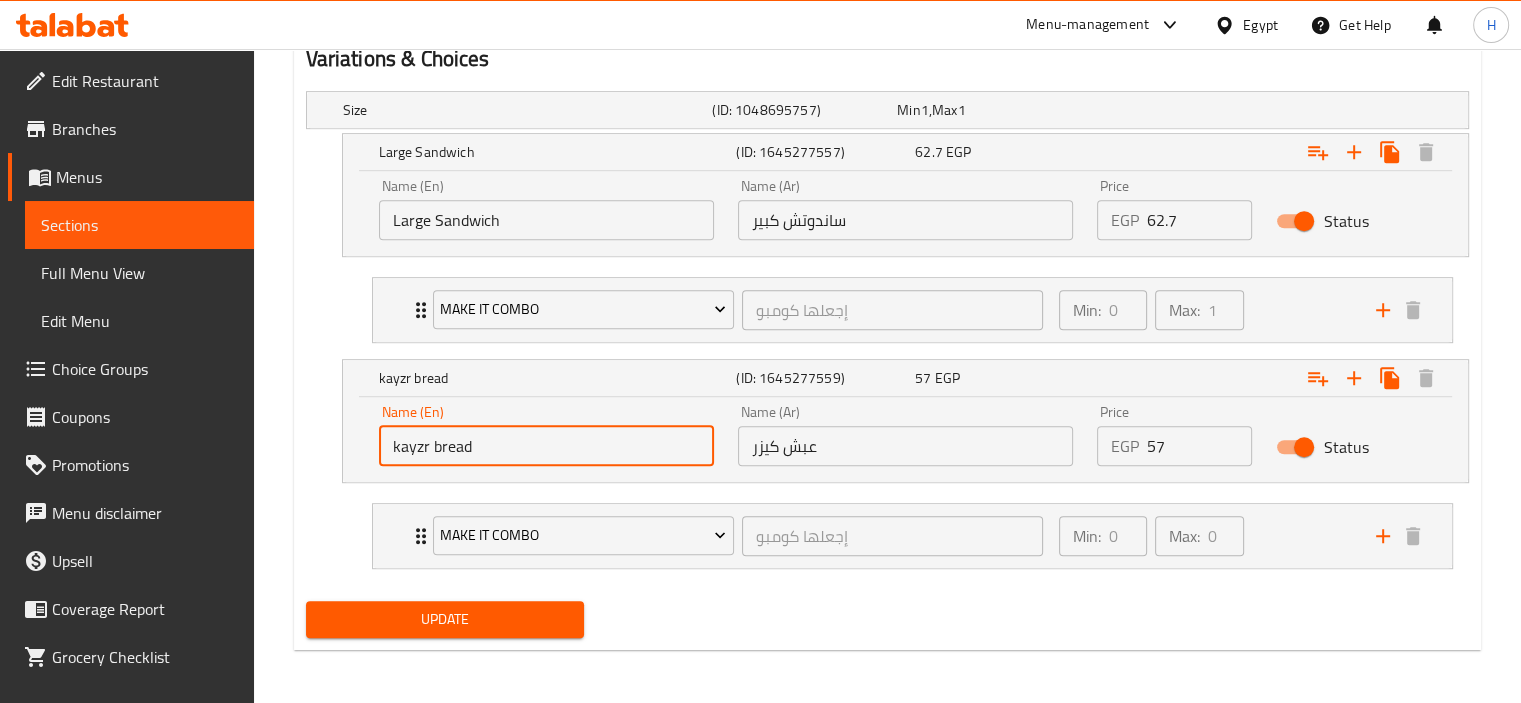 type on "kayzr bread" 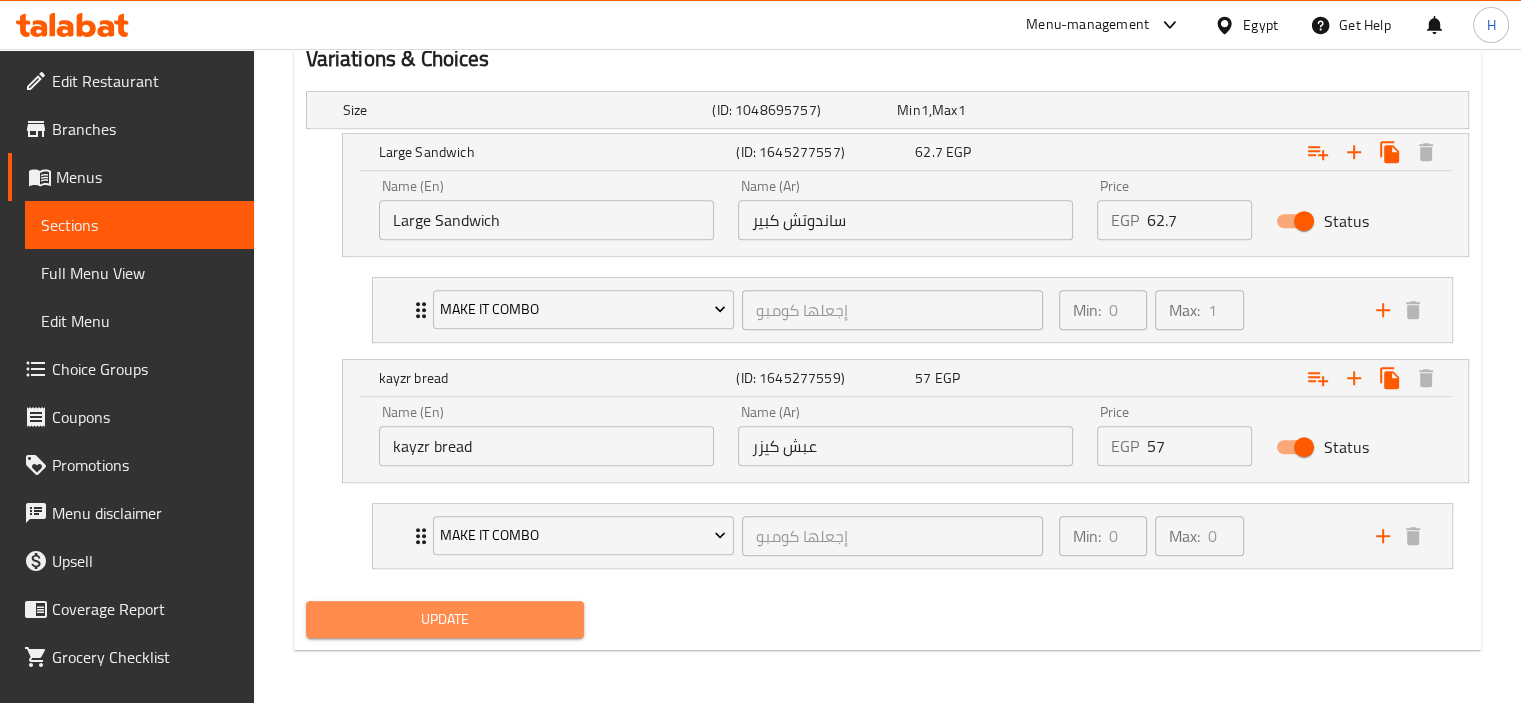 click on "Update" at bounding box center [445, 619] 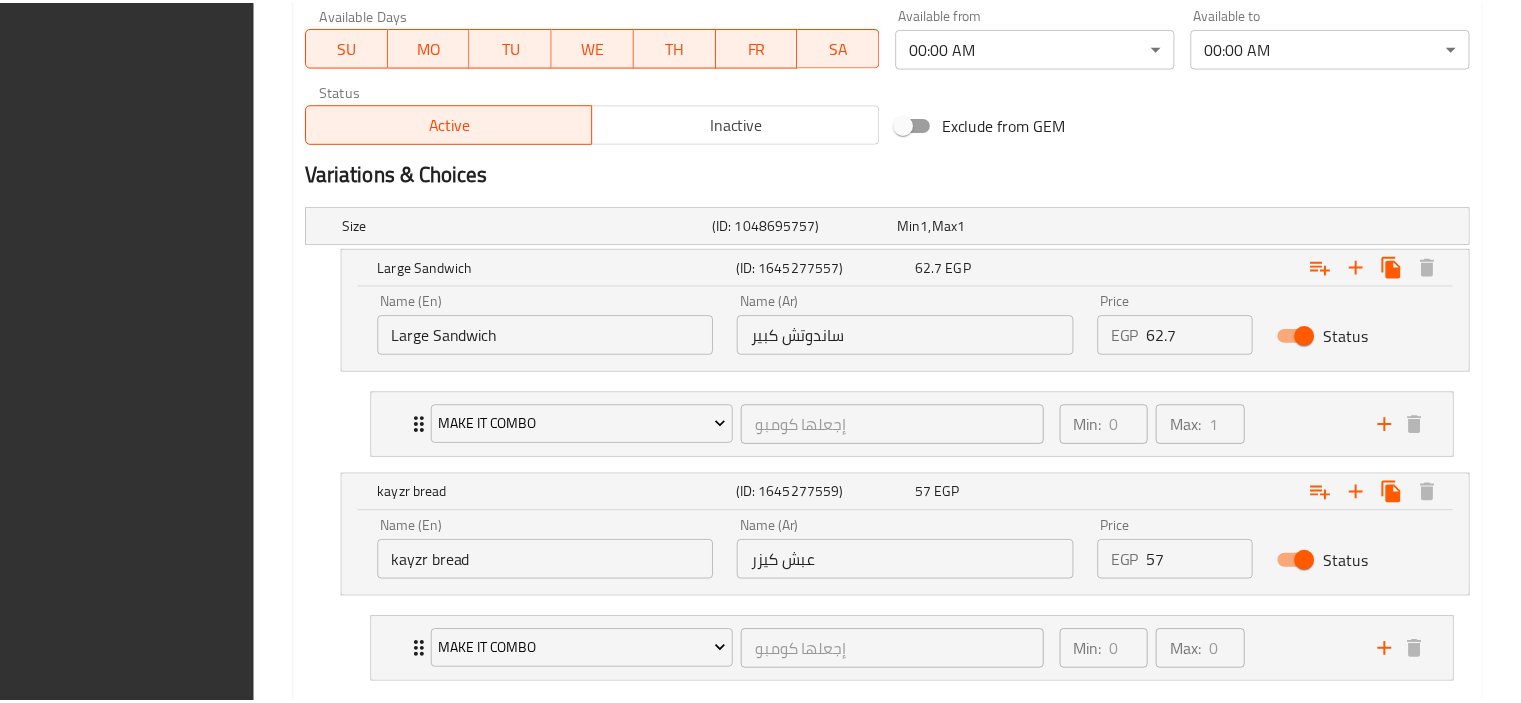 scroll, scrollTop: 1117, scrollLeft: 0, axis: vertical 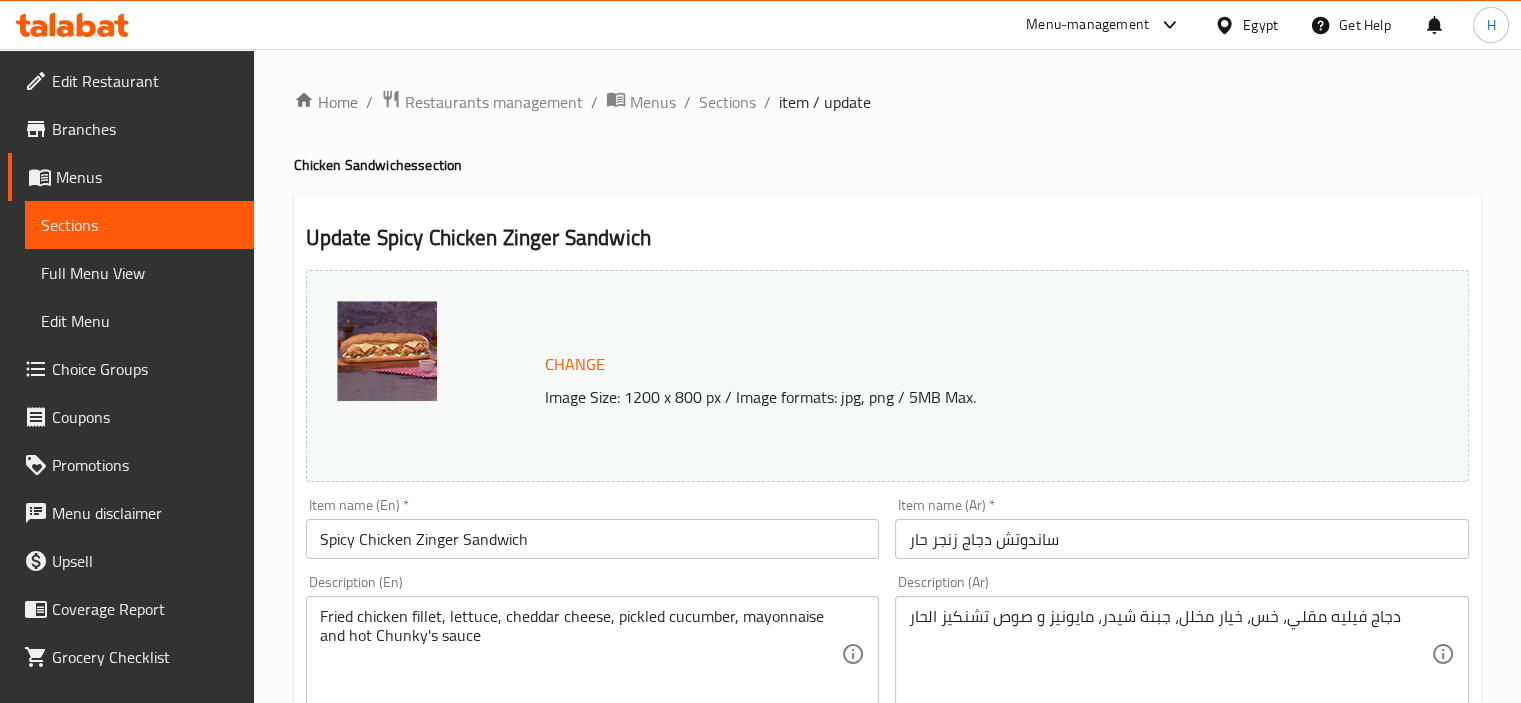 click on "Sections" at bounding box center (139, 225) 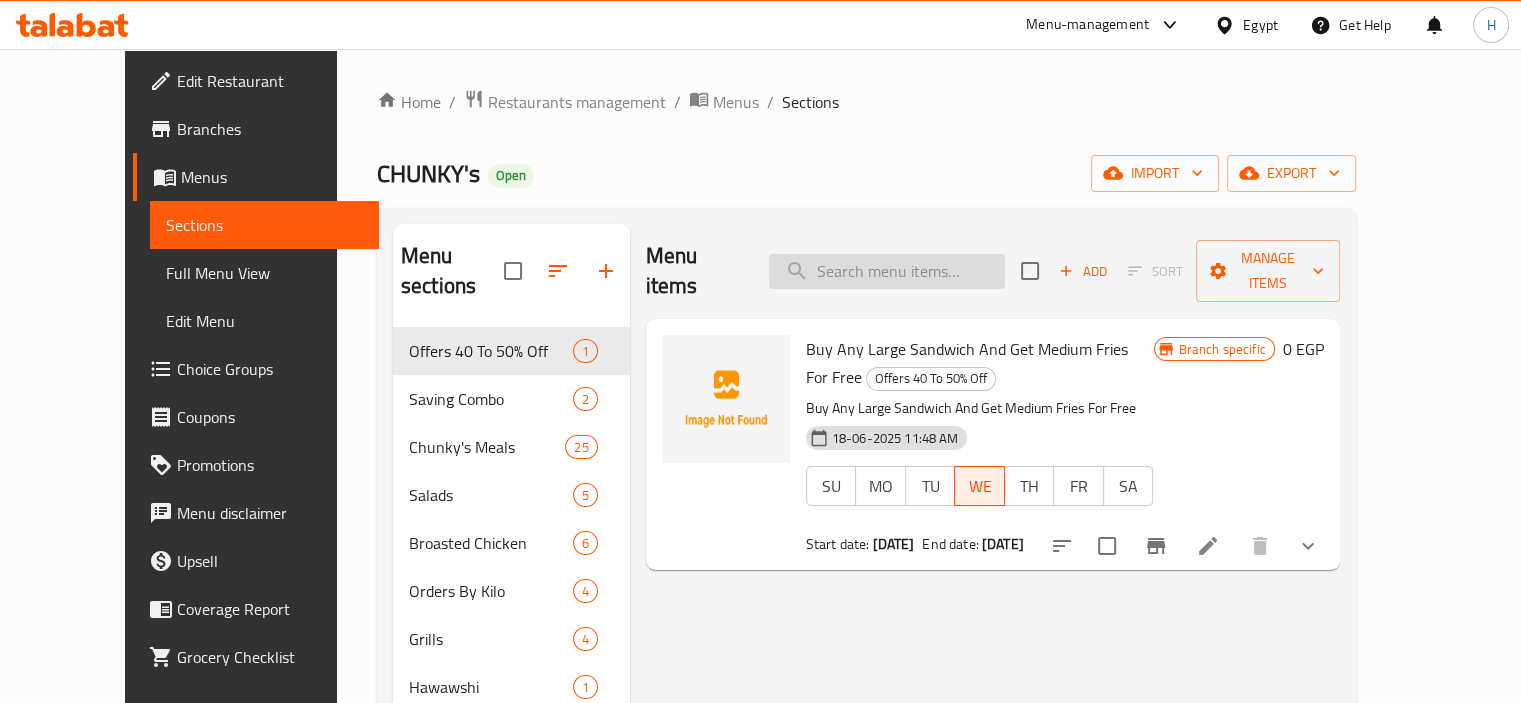 drag, startPoint x: 966, startPoint y: 240, endPoint x: 967, endPoint y: 254, distance: 14.035668 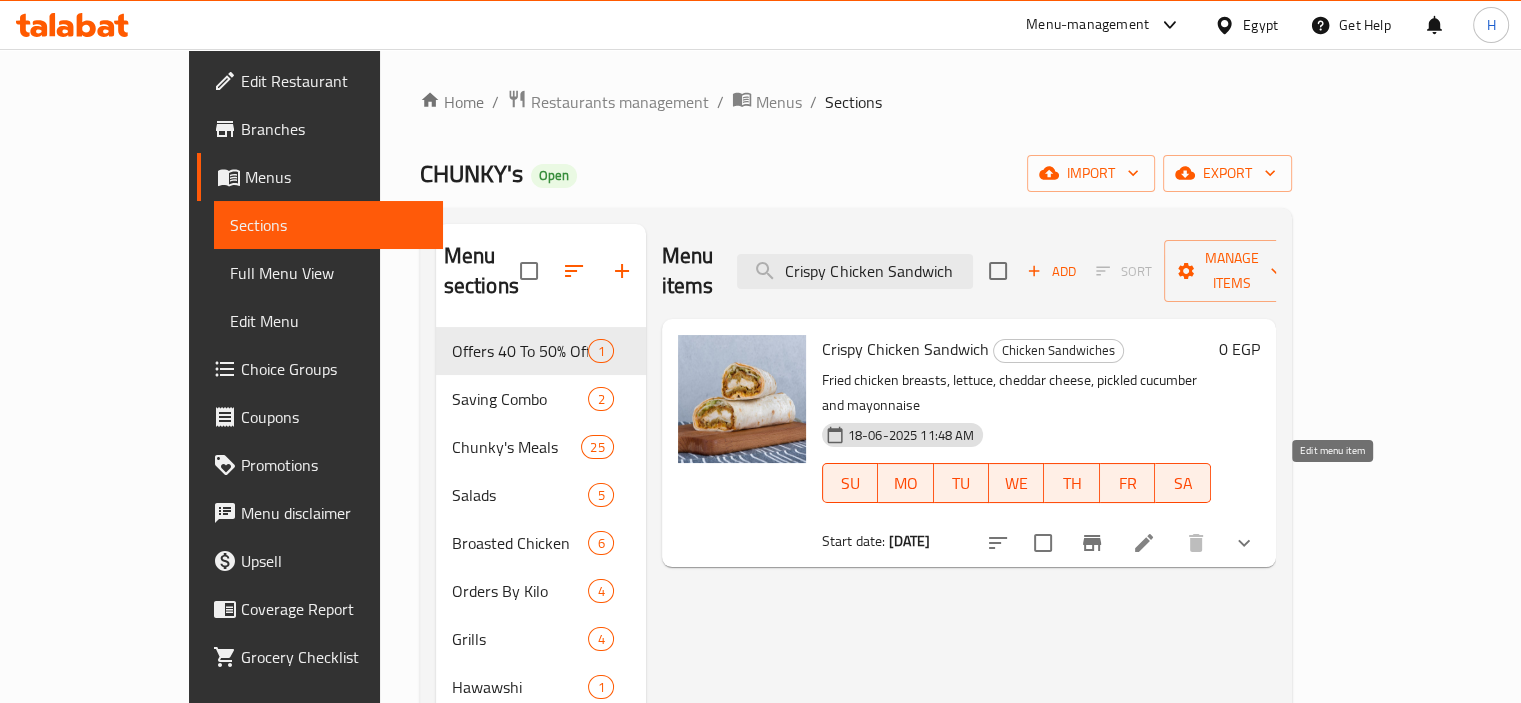 type on "Crispy Chicken Sandwich" 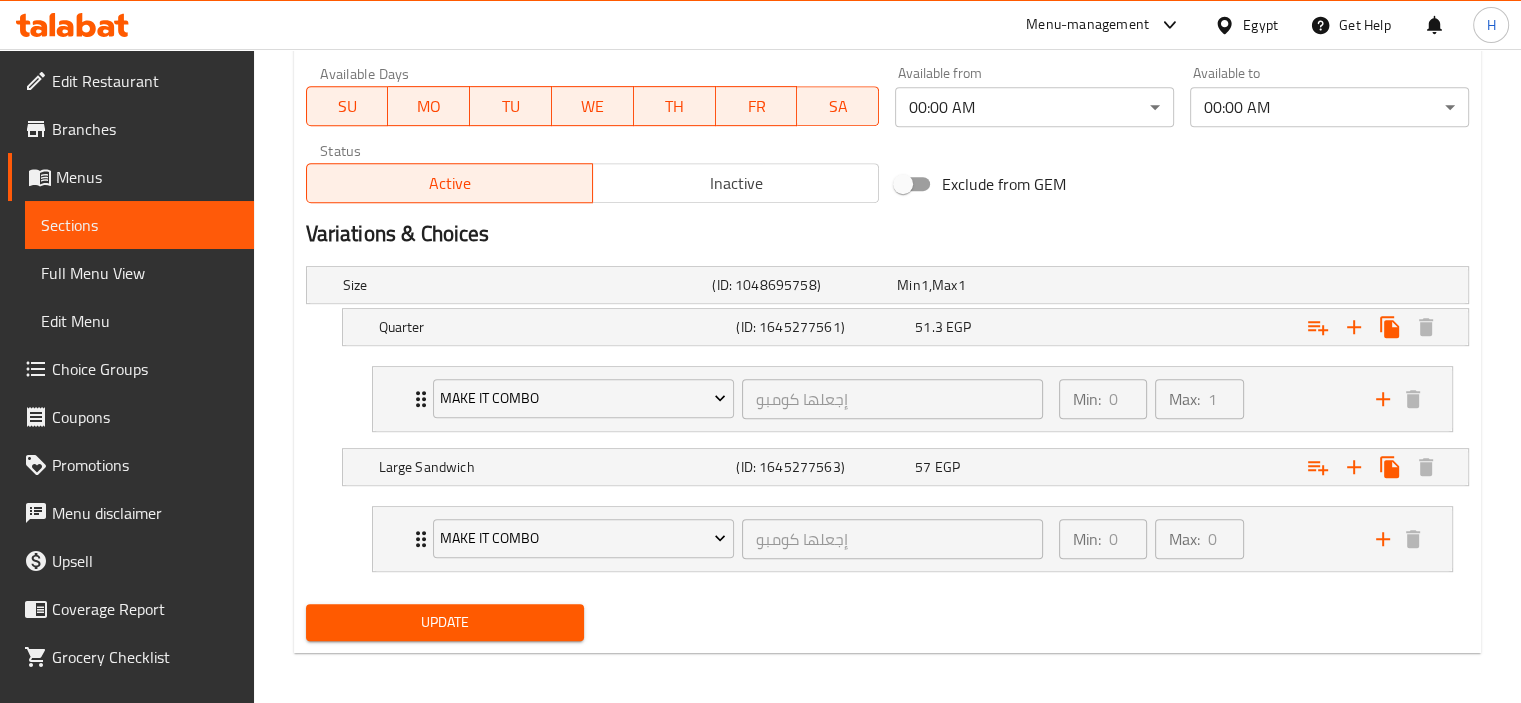scroll, scrollTop: 945, scrollLeft: 0, axis: vertical 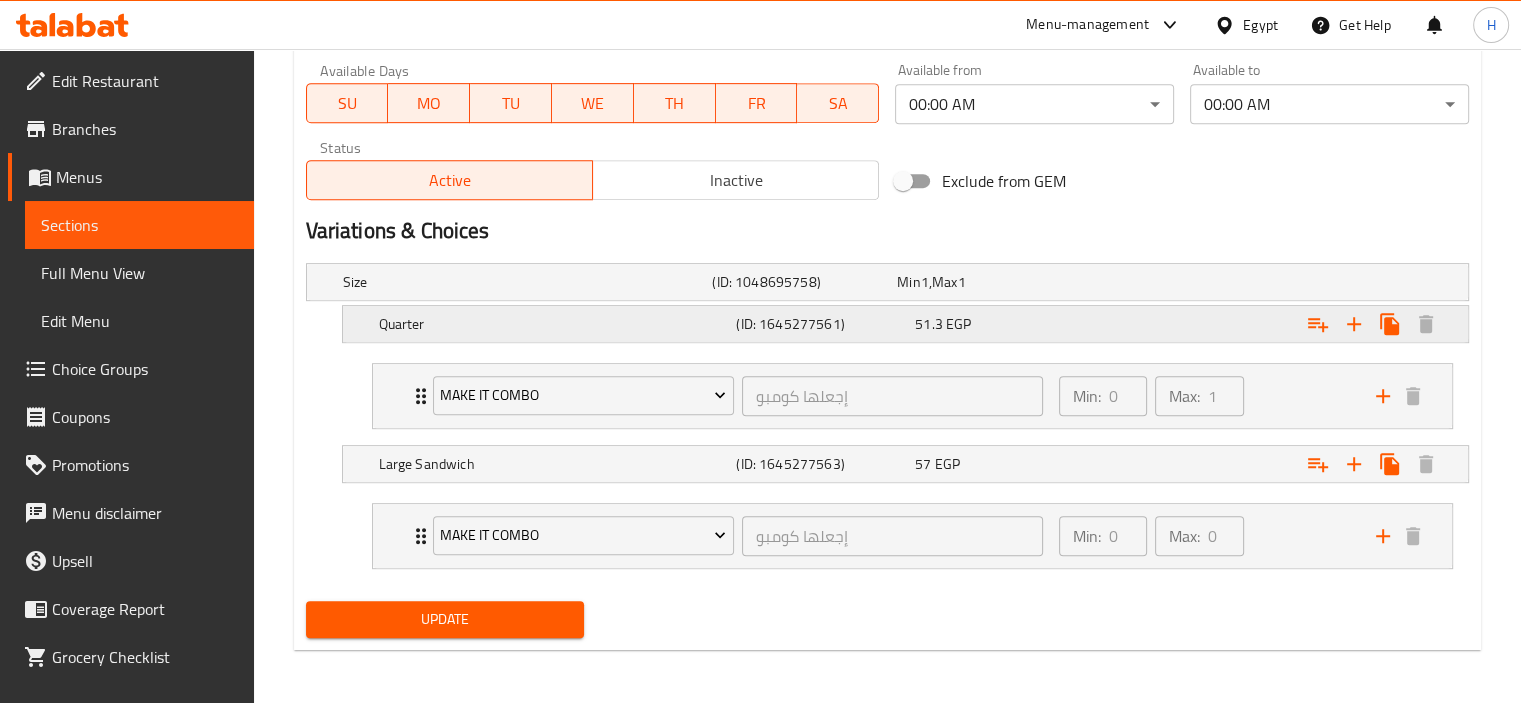 click on "Quarter" at bounding box center [524, 282] 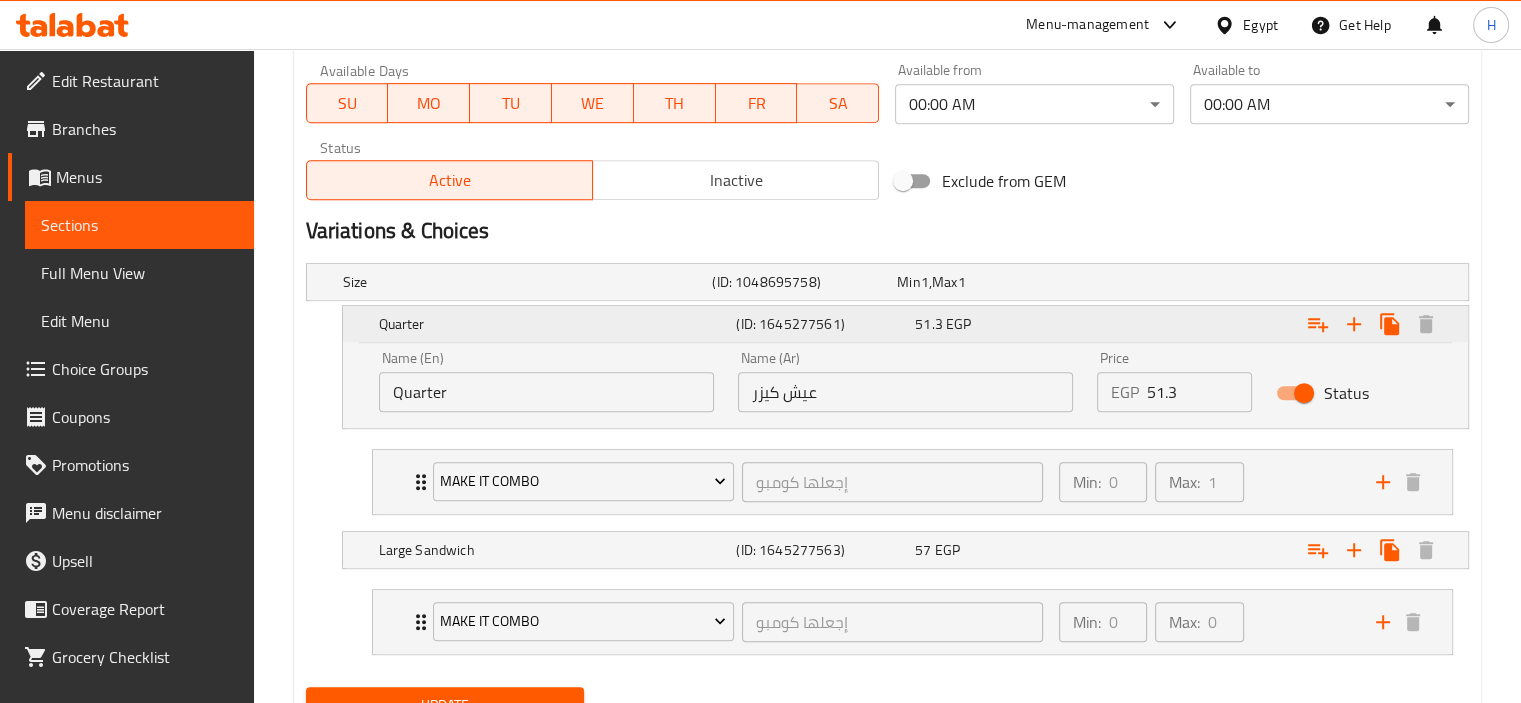 scroll, scrollTop: 1031, scrollLeft: 0, axis: vertical 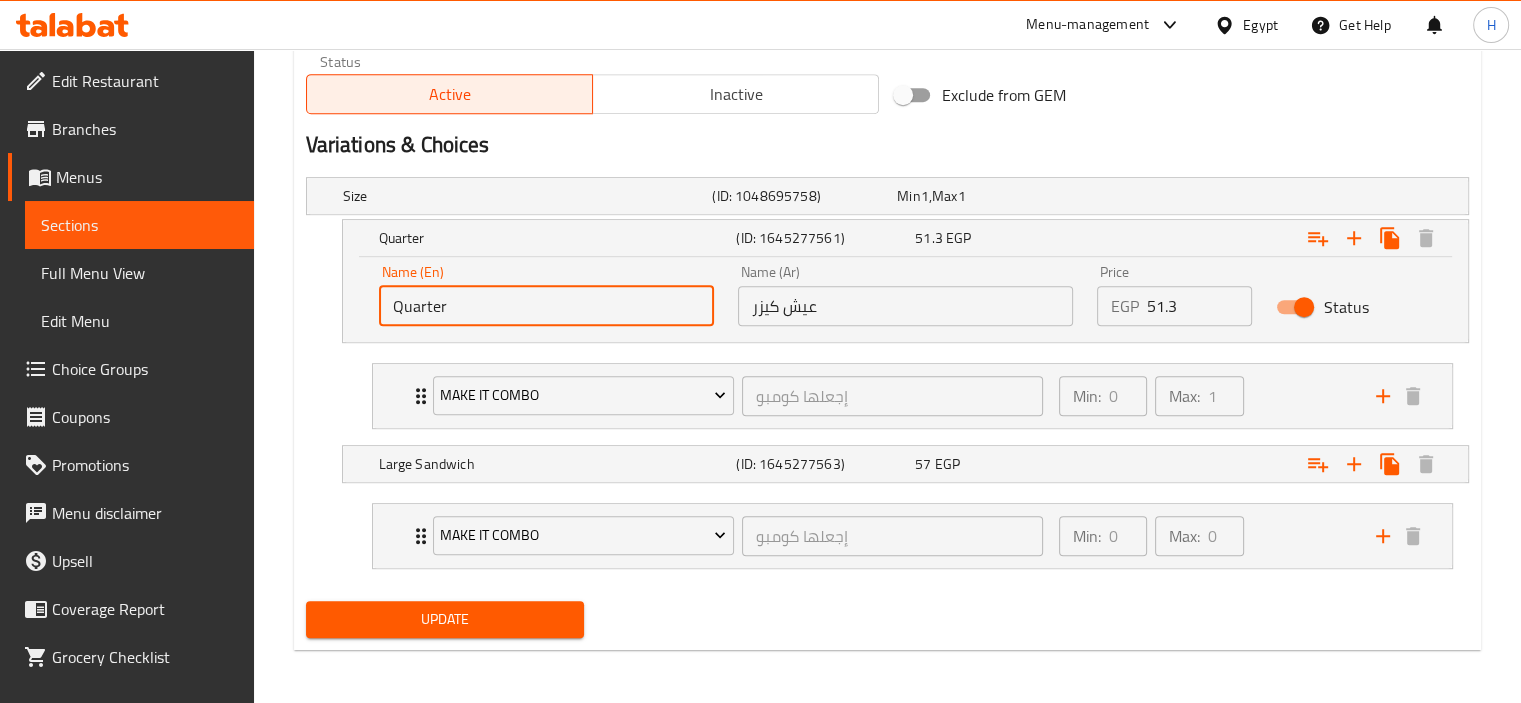 click on "Quarter" at bounding box center [546, 306] 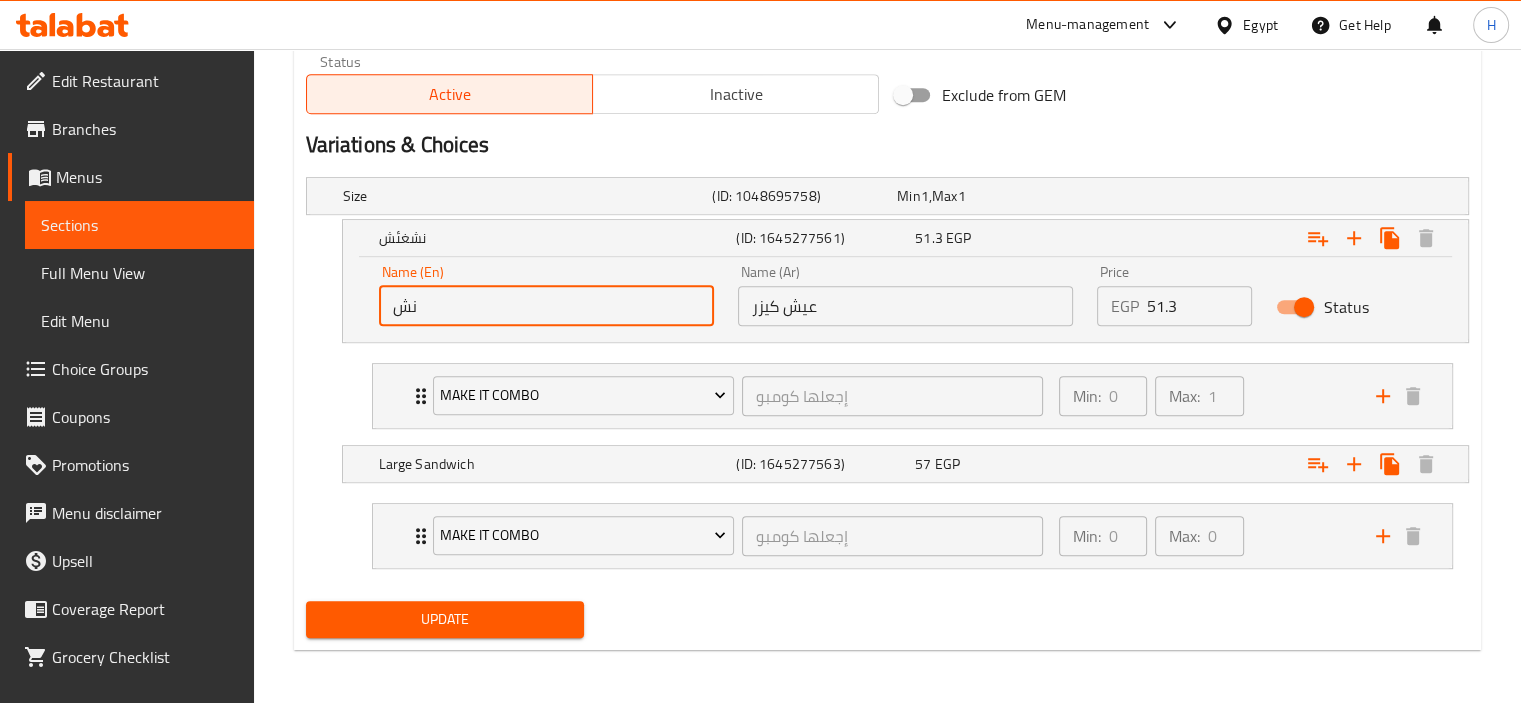 type on "ن" 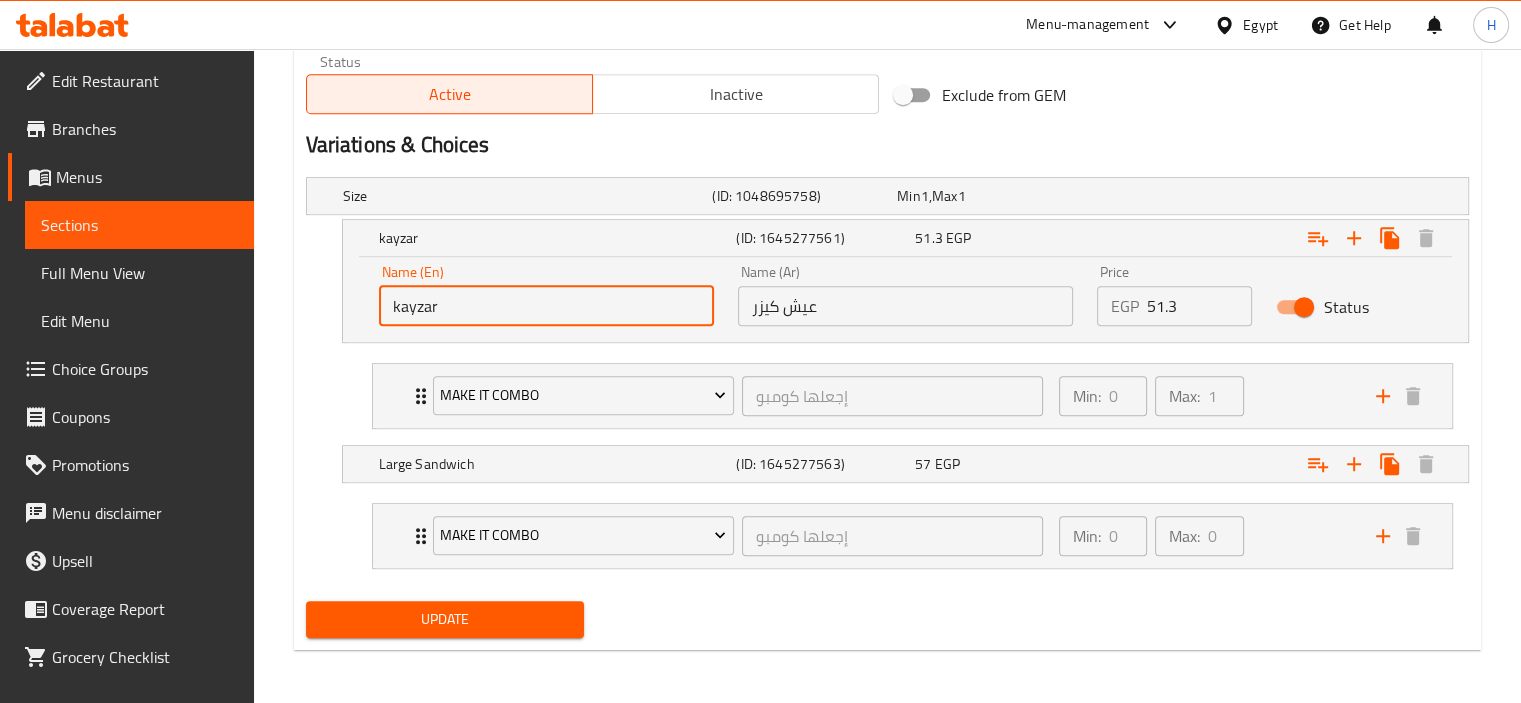 paste on "bread" 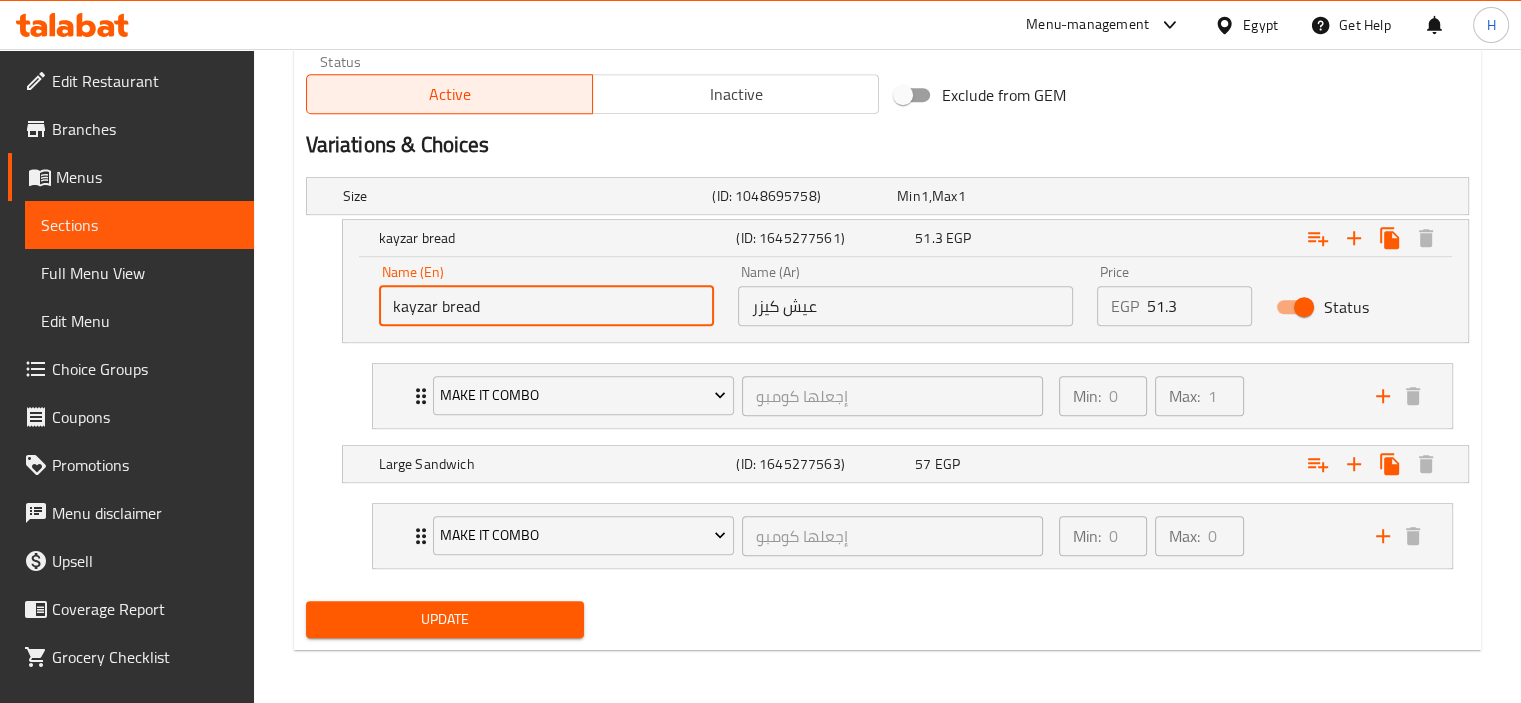 click on "kayzar bread" at bounding box center (546, 306) 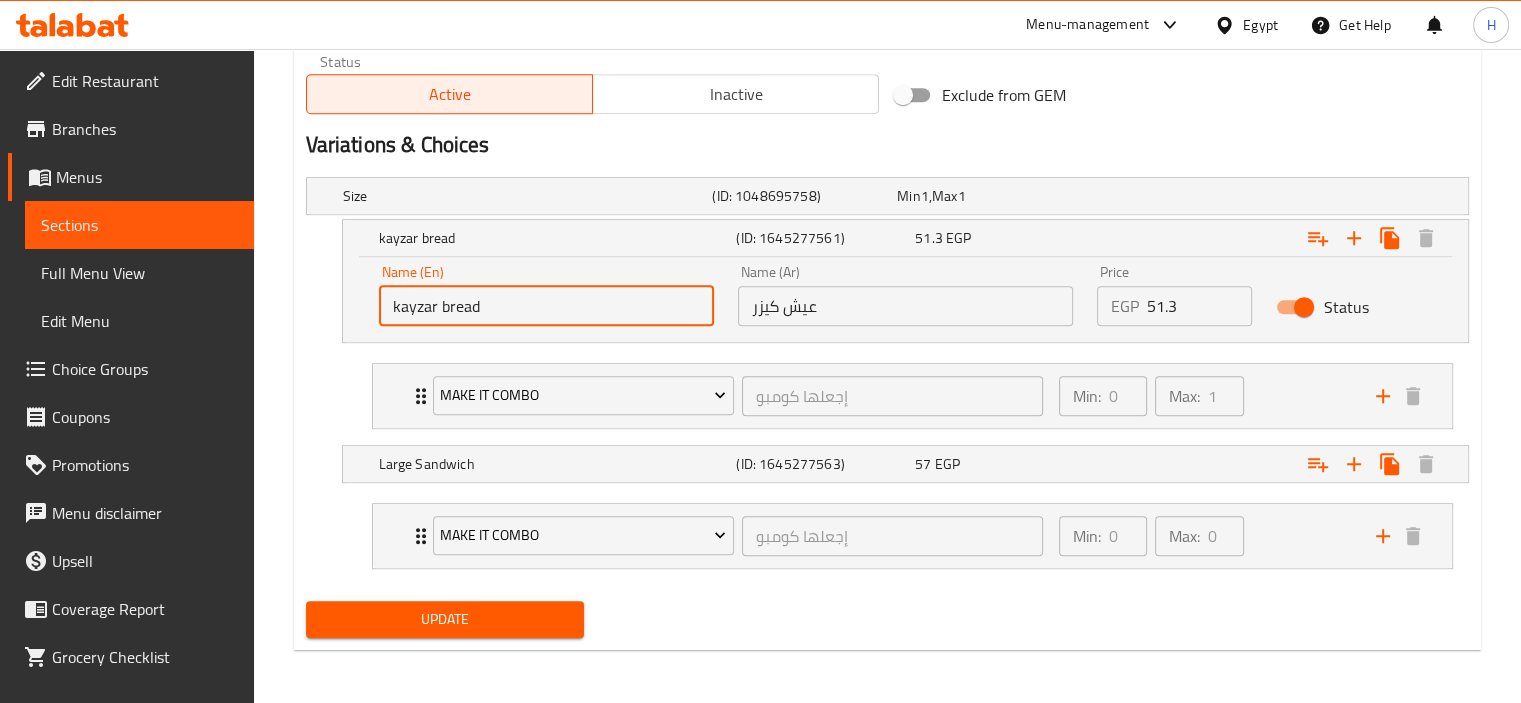 type on "kayzar bread" 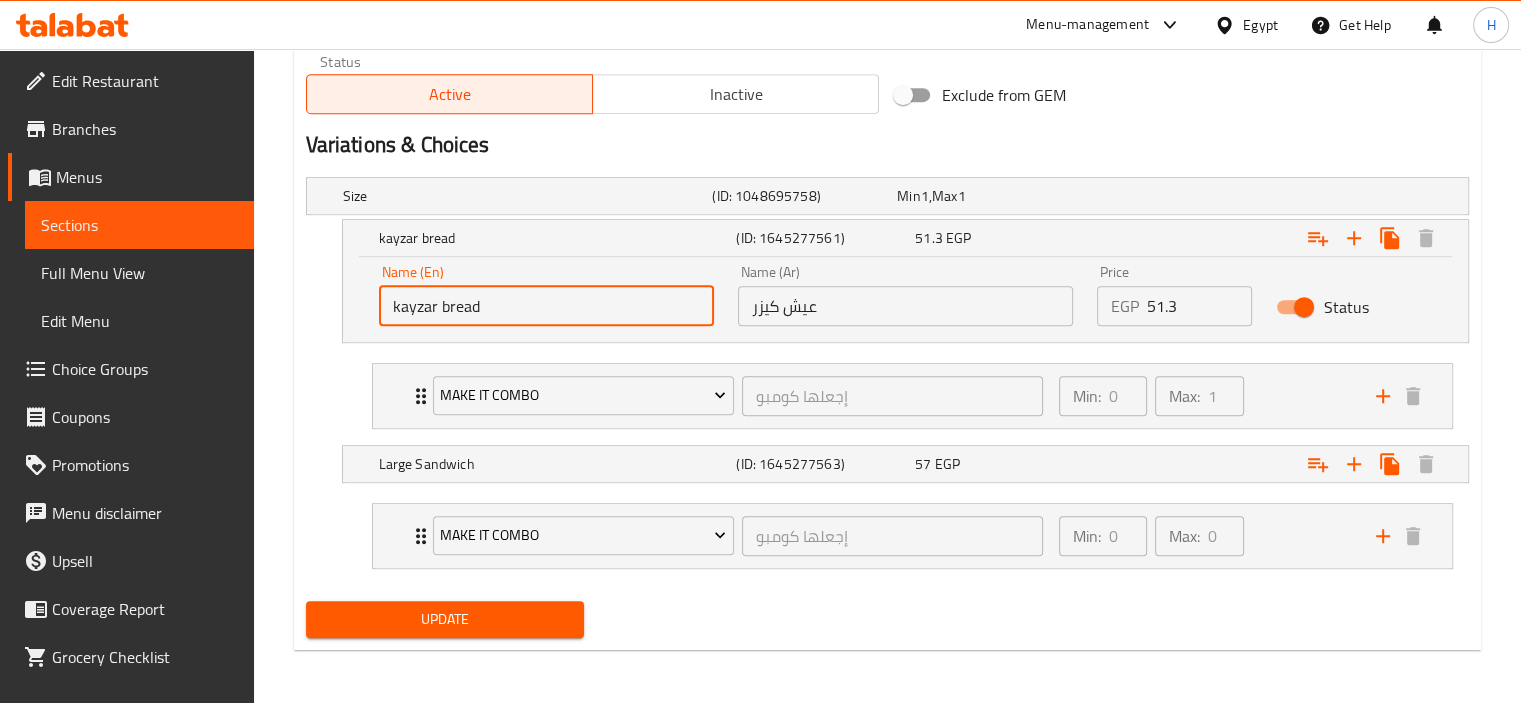 click on "Update" at bounding box center (445, 619) 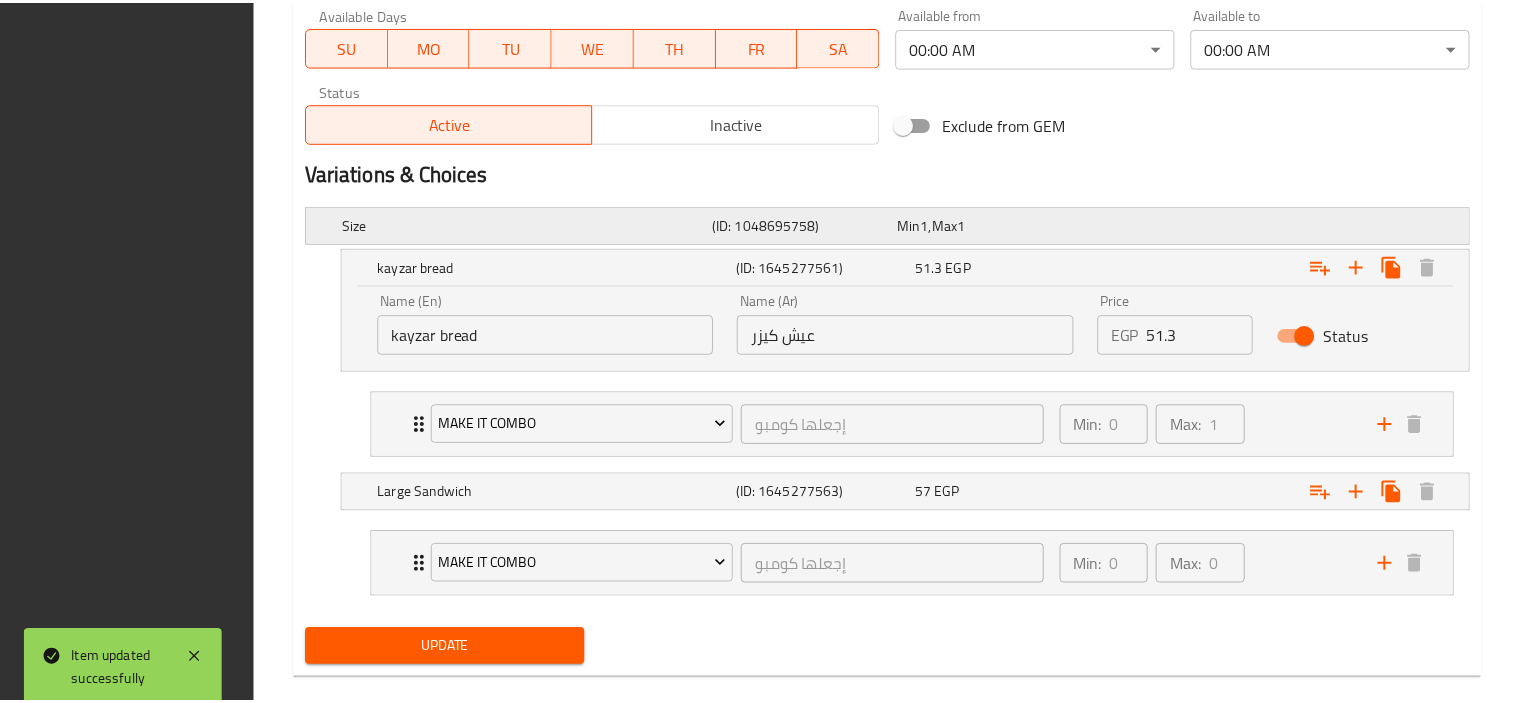 scroll, scrollTop: 1031, scrollLeft: 0, axis: vertical 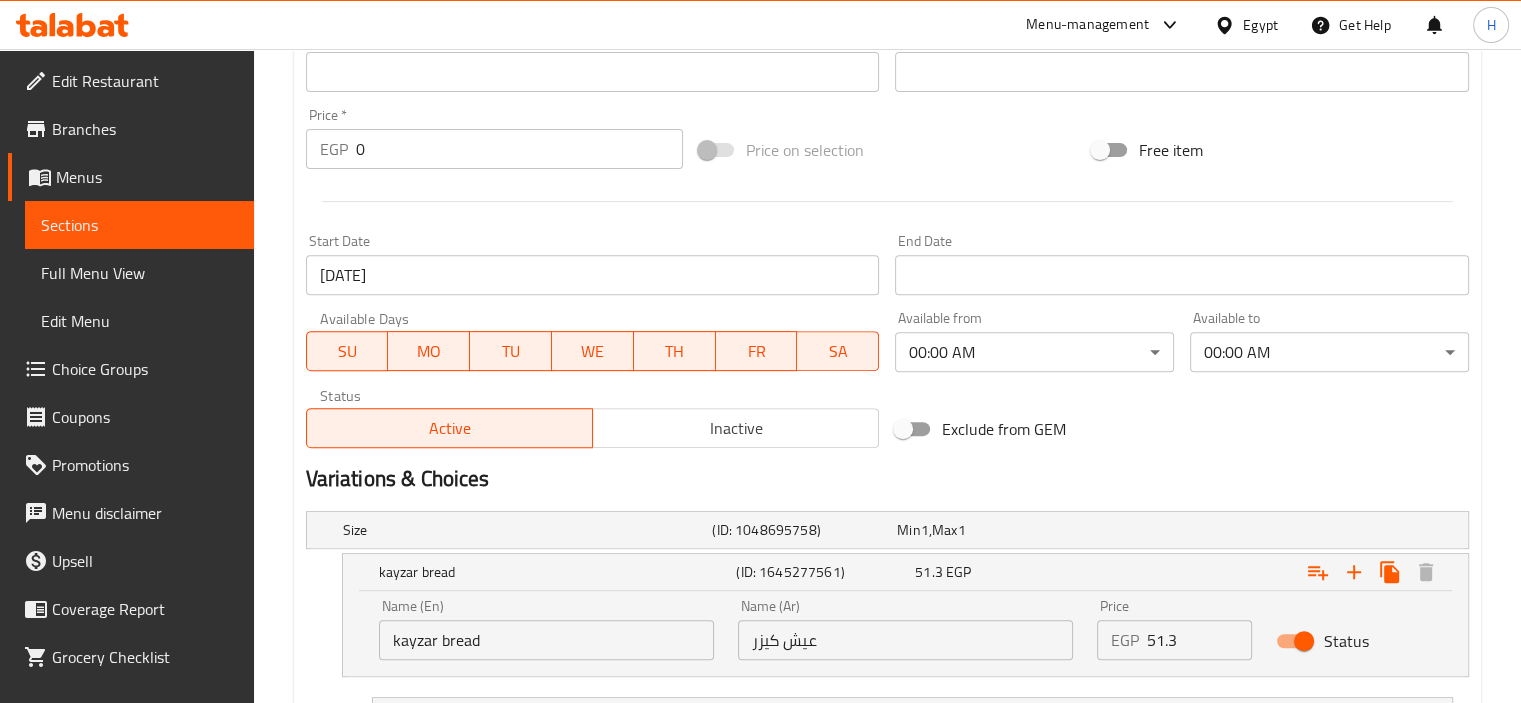 click on "Sections" at bounding box center (139, 225) 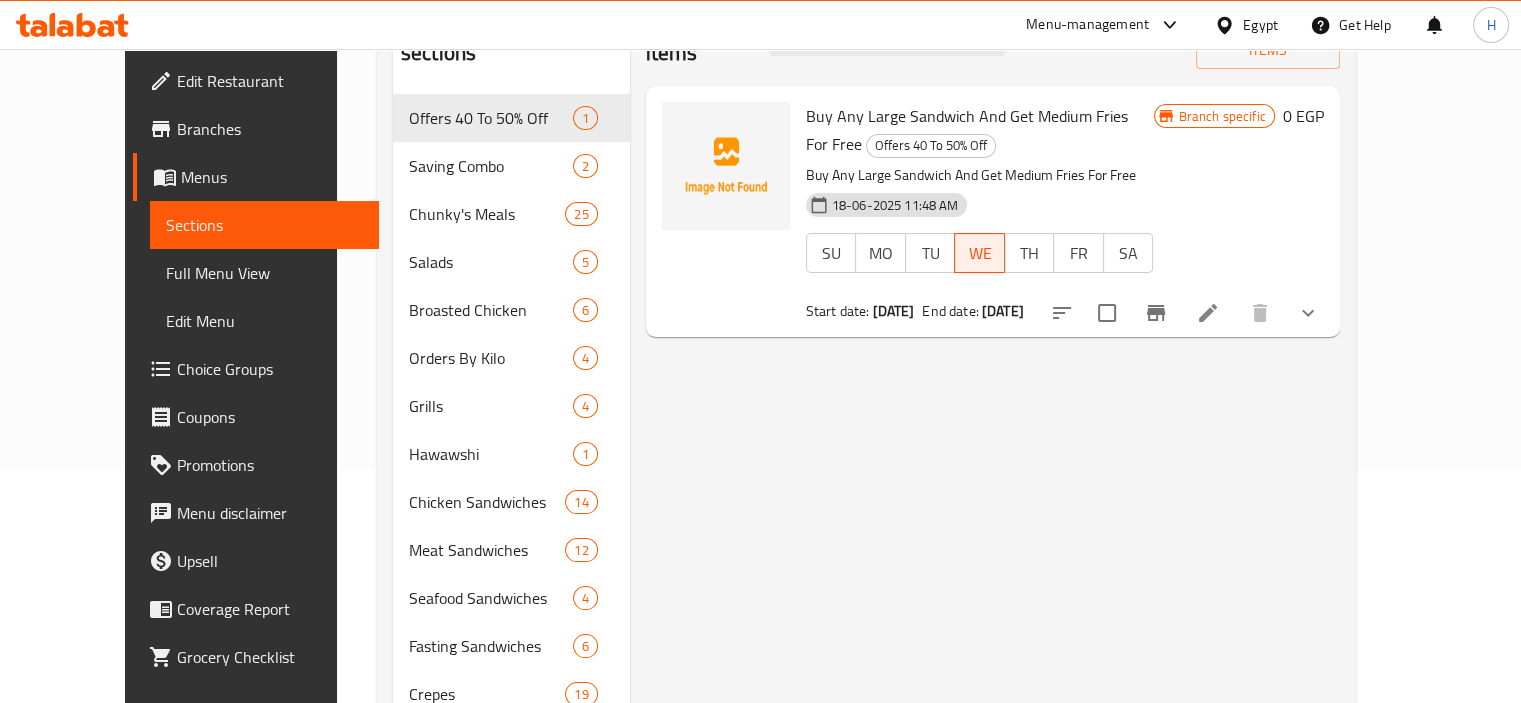scroll, scrollTop: 0, scrollLeft: 0, axis: both 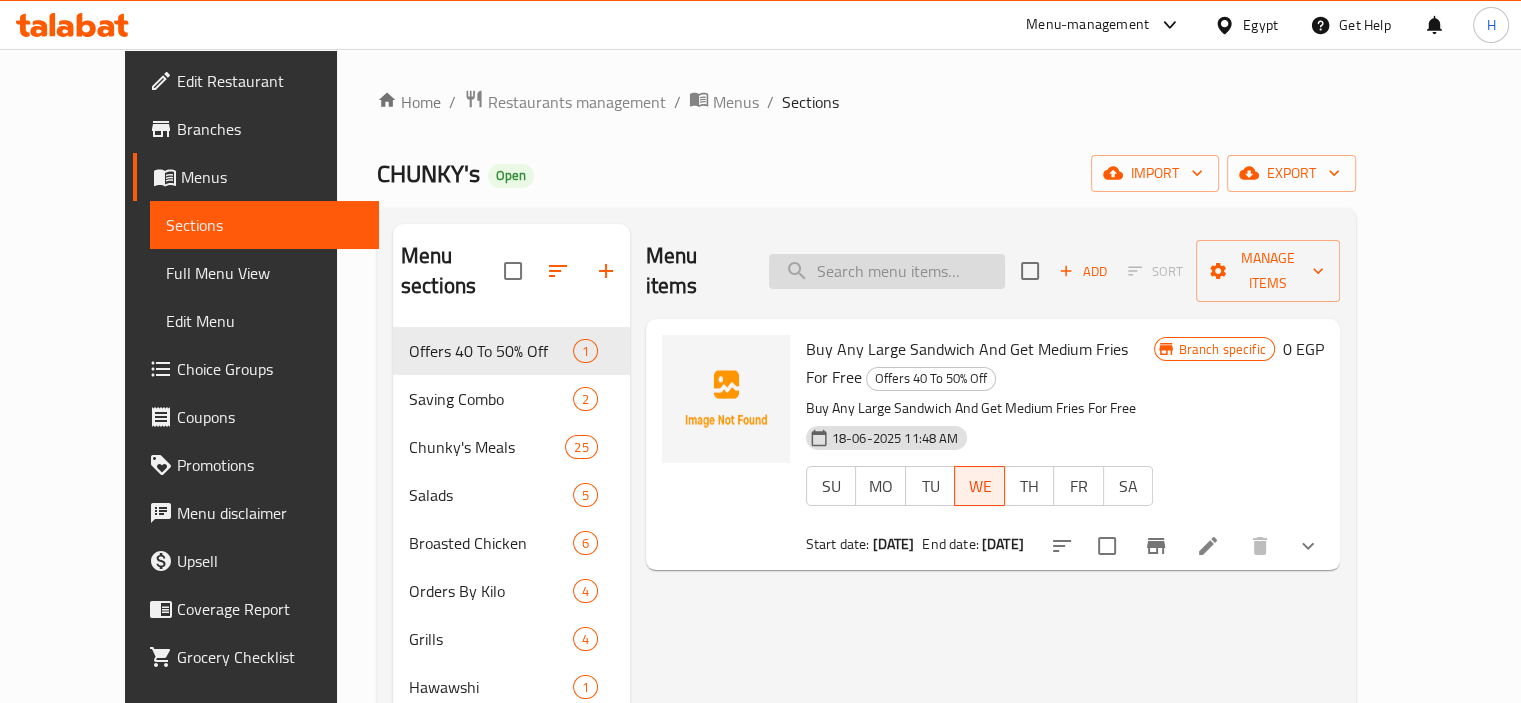 click at bounding box center [887, 271] 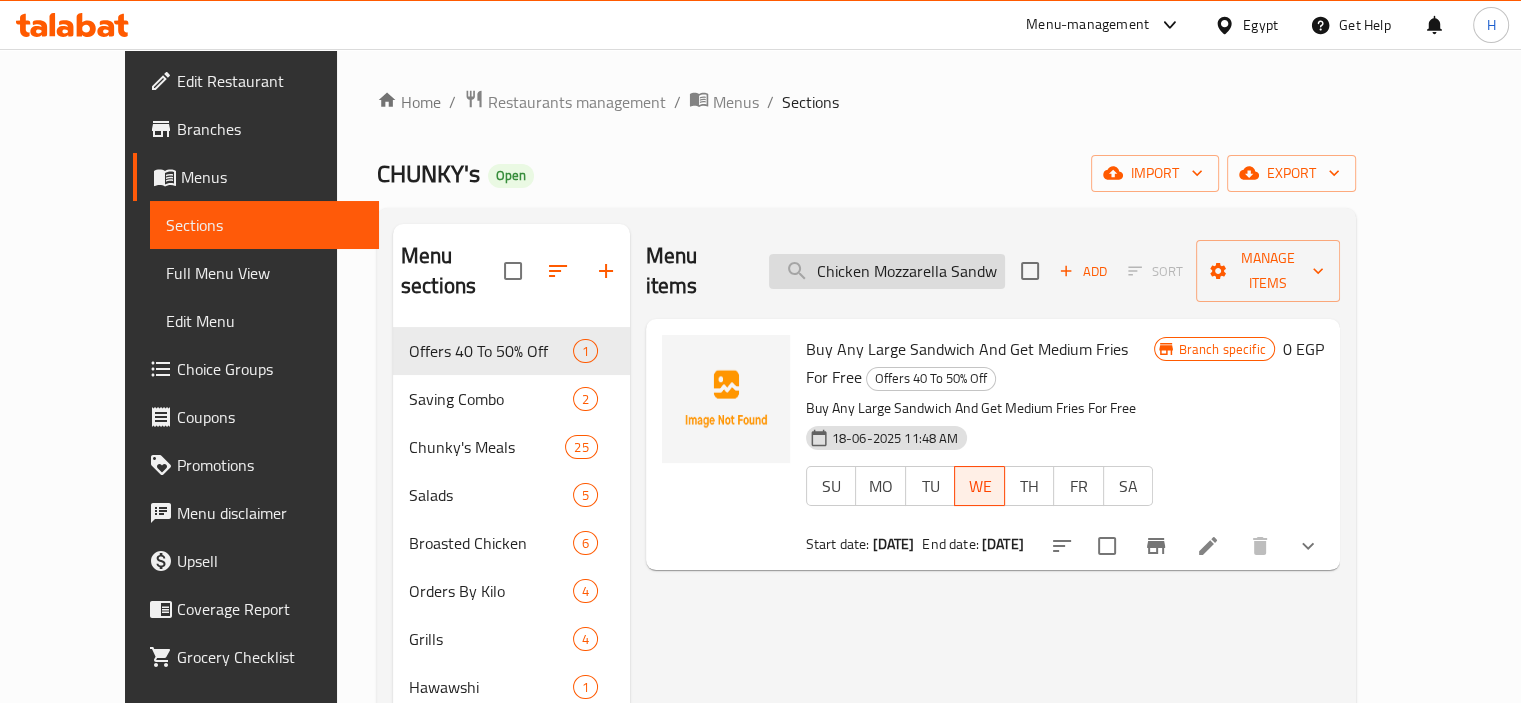 scroll, scrollTop: 0, scrollLeft: 16, axis: horizontal 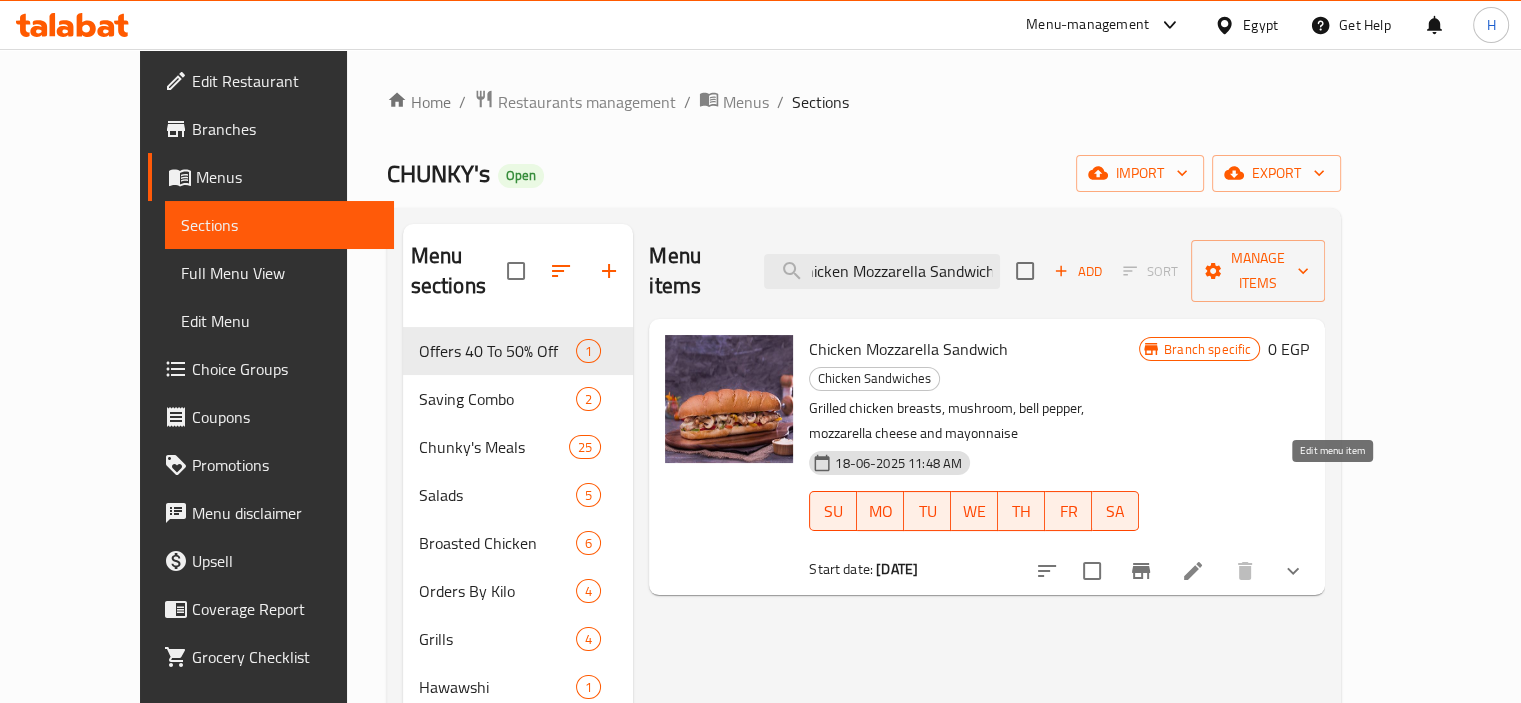 type on "Chicken Mozzarella Sandwich" 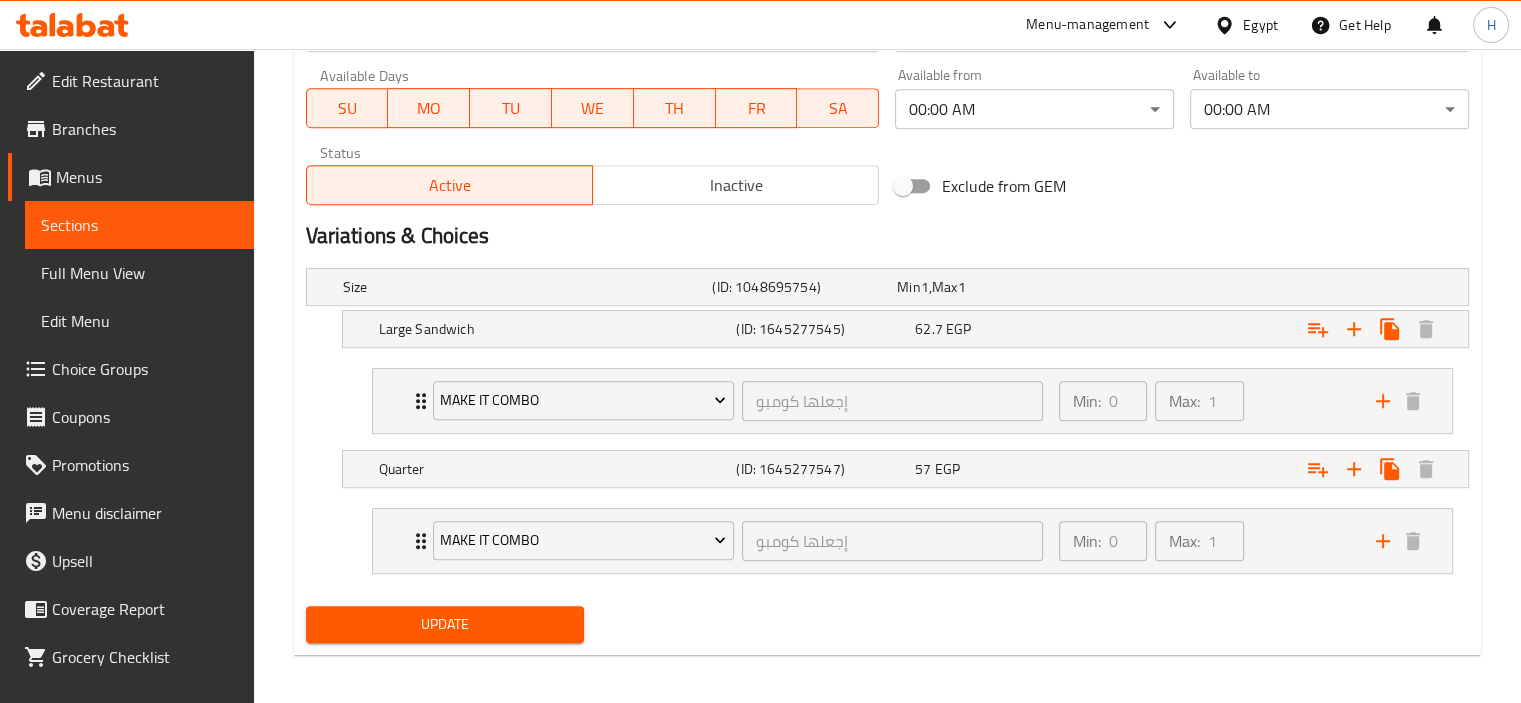 scroll, scrollTop: 945, scrollLeft: 0, axis: vertical 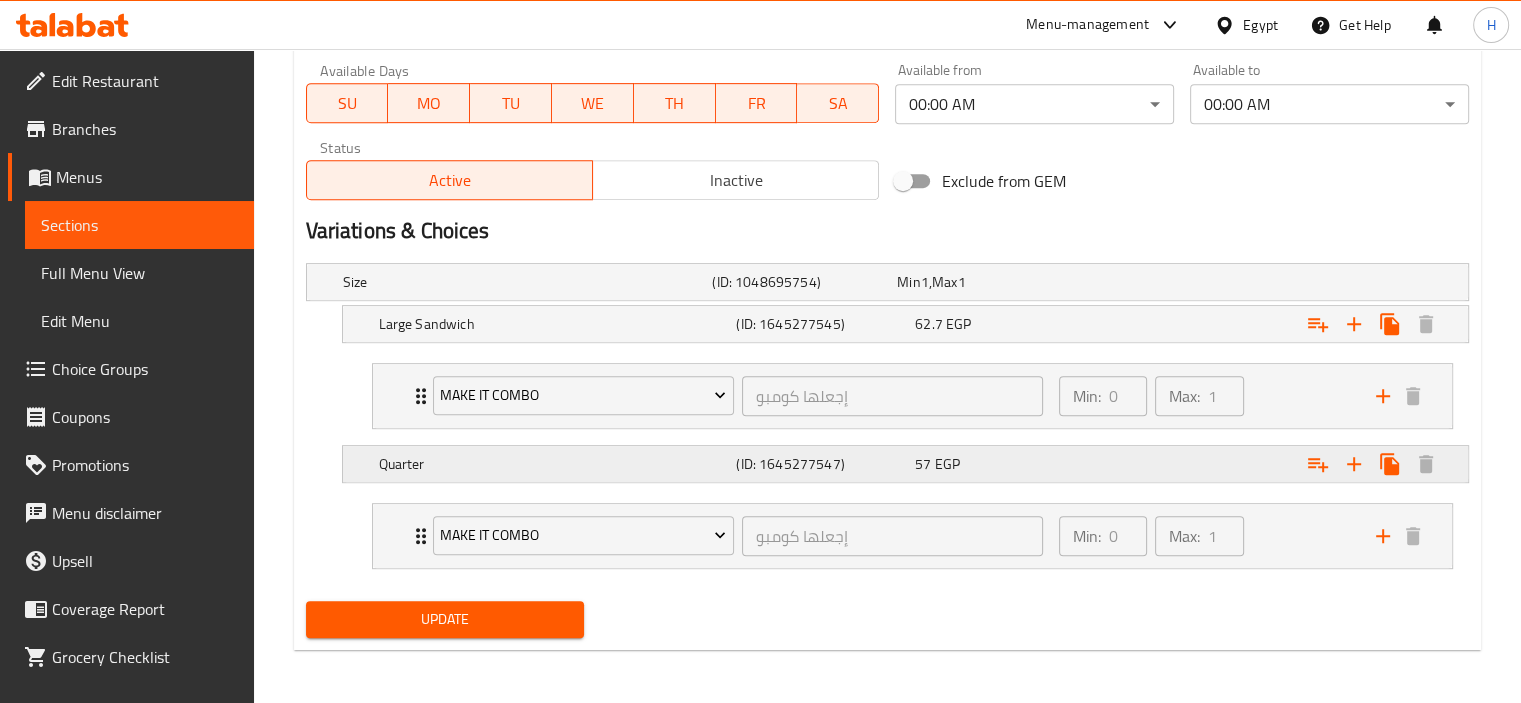 click on "Quarter" at bounding box center [524, 282] 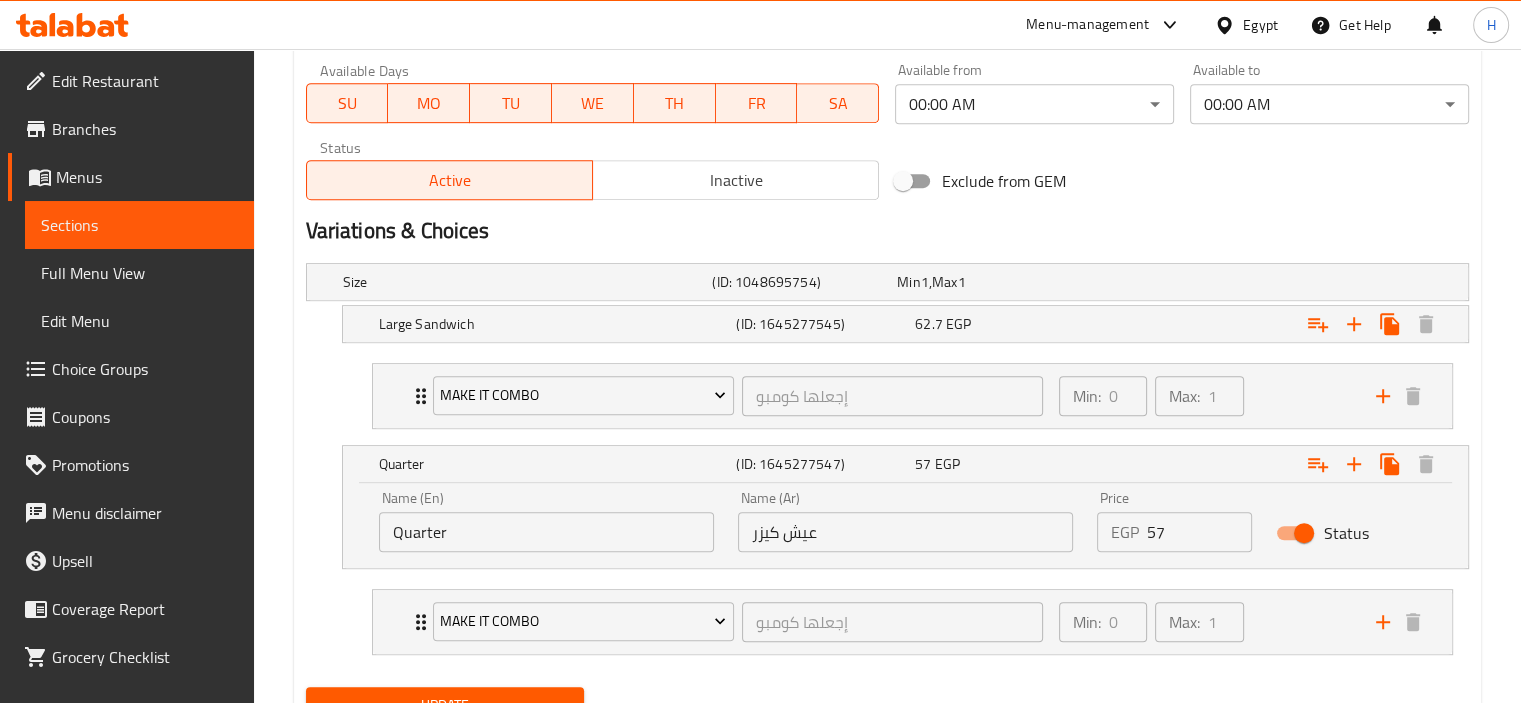 click on "Quarter" at bounding box center [546, 532] 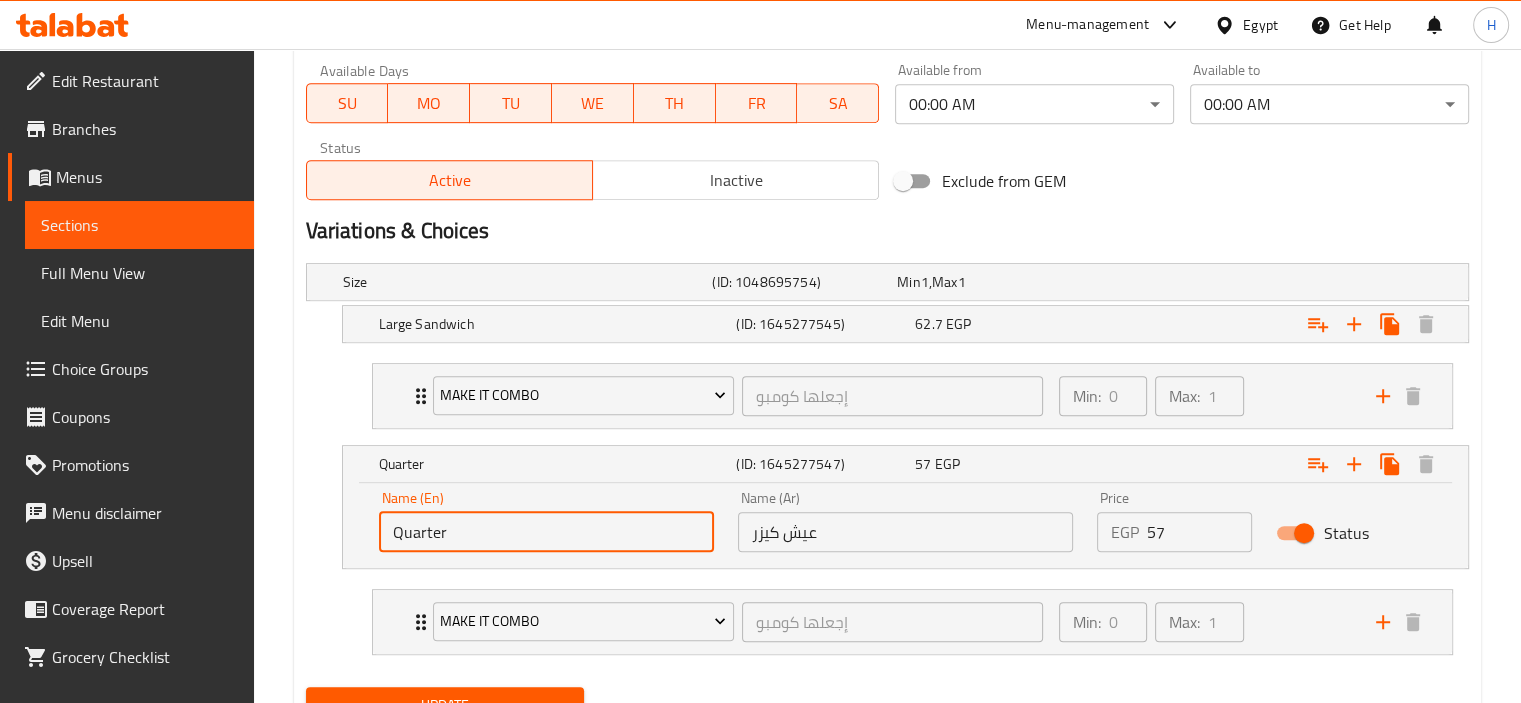 click on "Quarter" at bounding box center [546, 532] 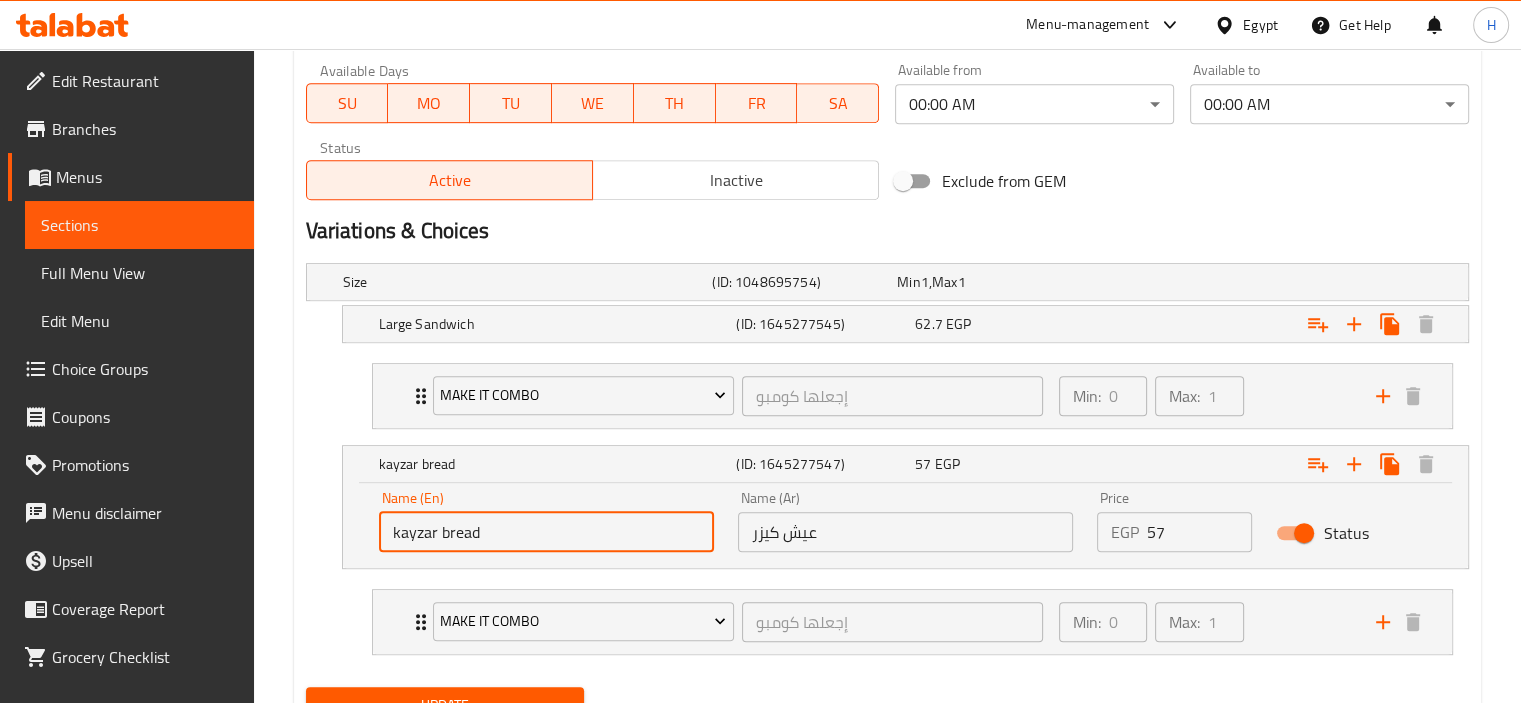 type on "kayzar bread" 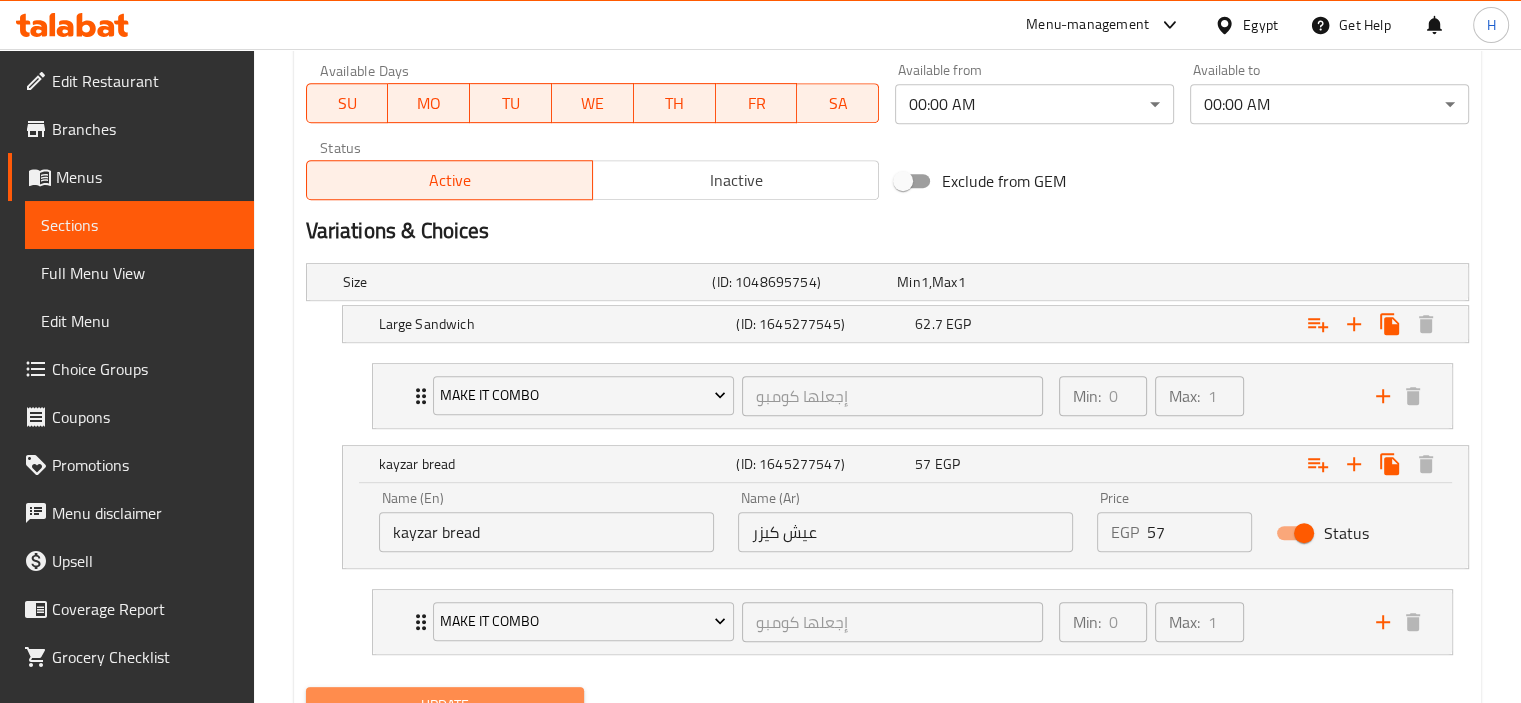 click on "Update" at bounding box center (445, 705) 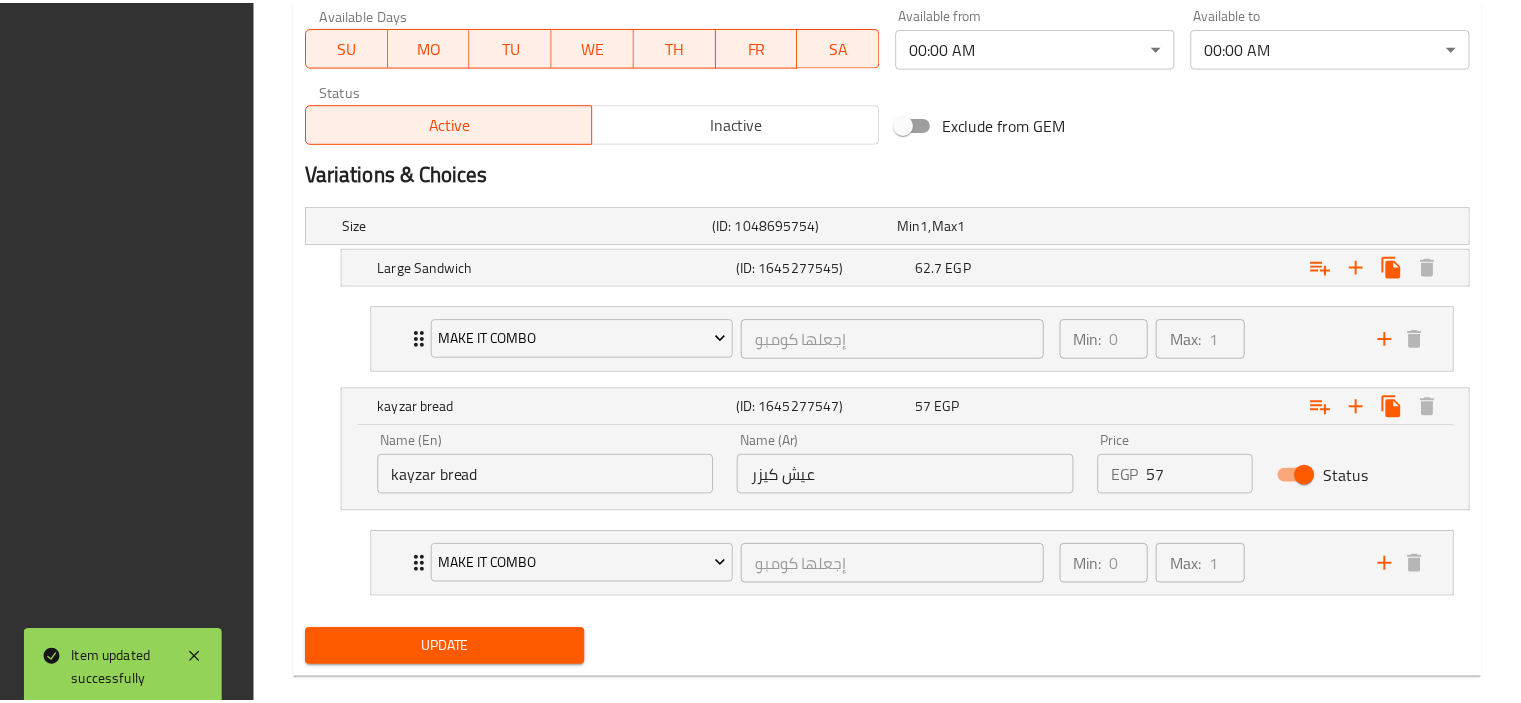 scroll, scrollTop: 1031, scrollLeft: 0, axis: vertical 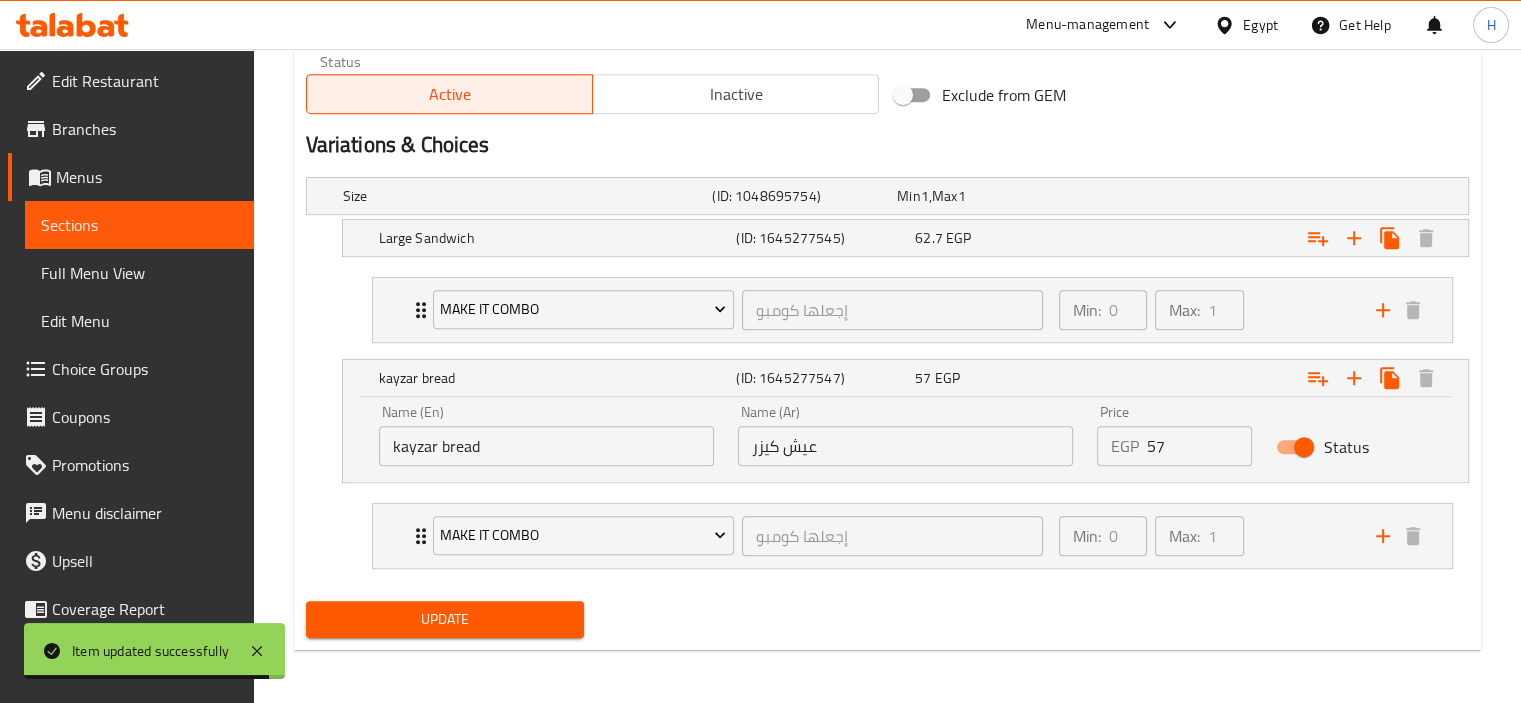 drag, startPoint x: 981, startPoint y: 135, endPoint x: 973, endPoint y: 153, distance: 19.697716 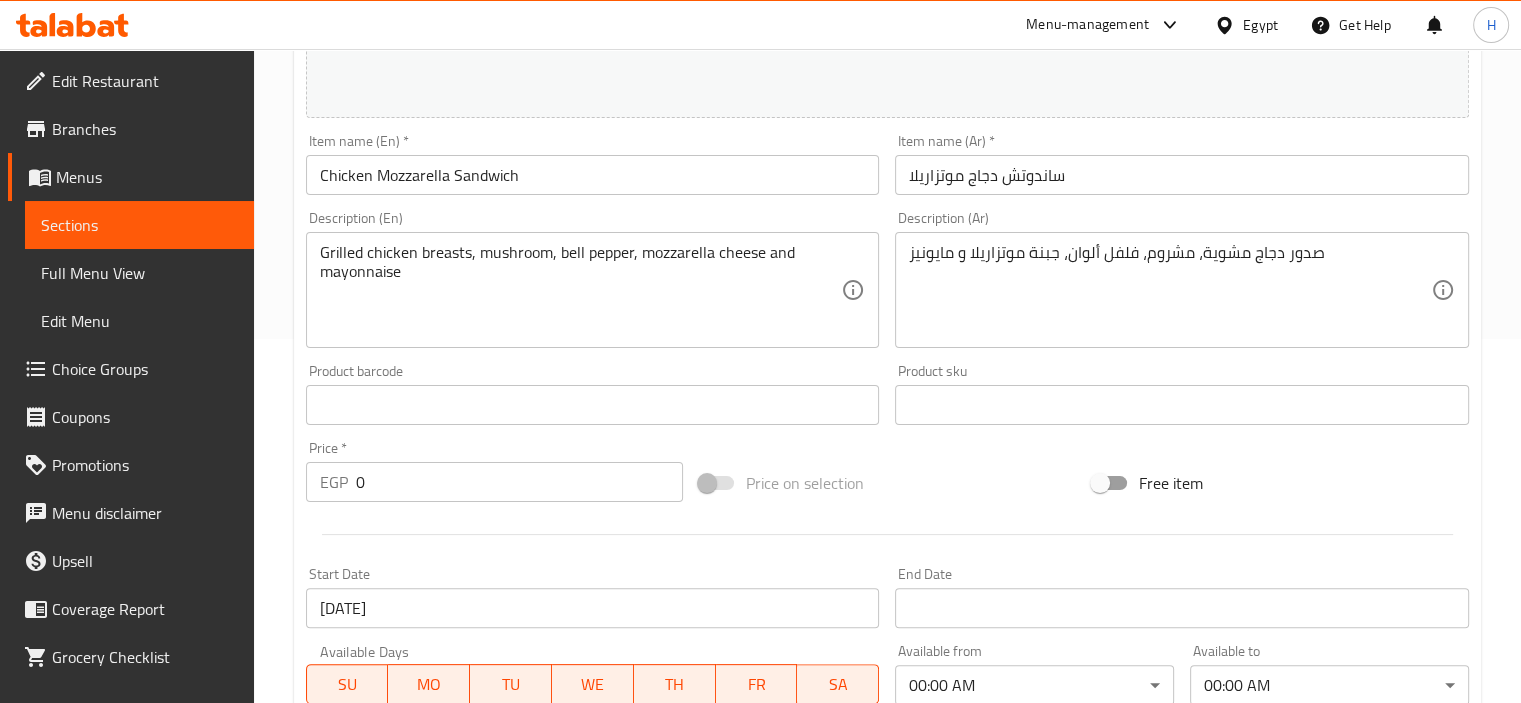 scroll, scrollTop: 0, scrollLeft: 0, axis: both 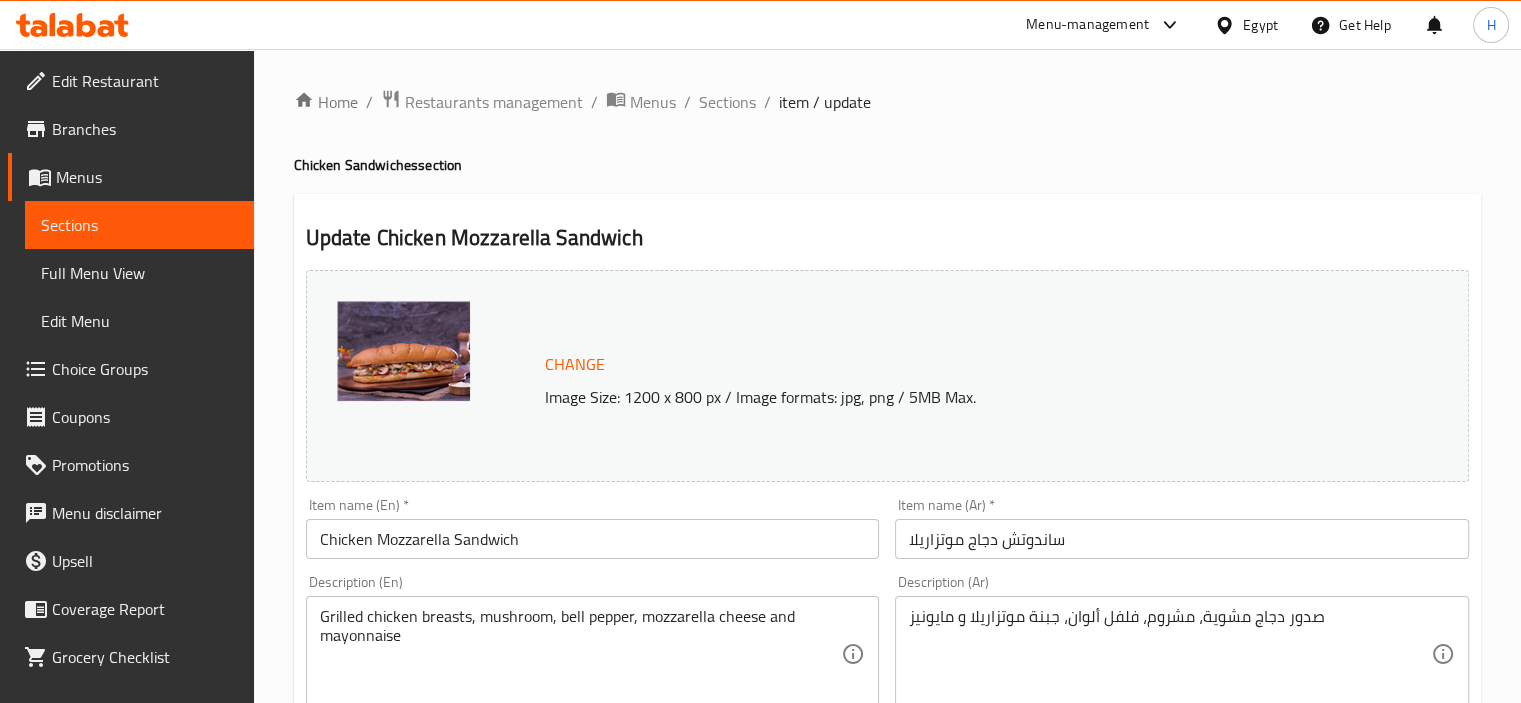 click on "Sections" at bounding box center (139, 225) 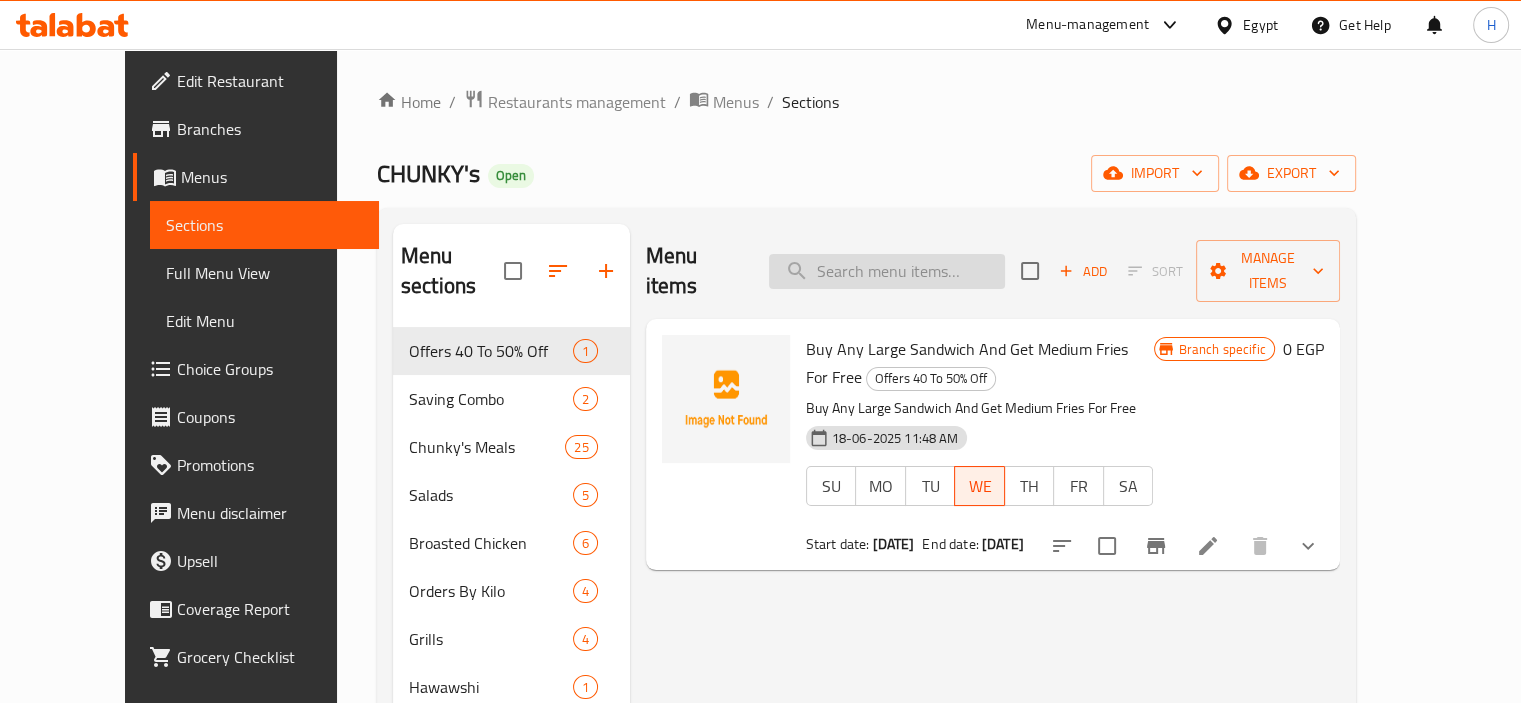 click at bounding box center [887, 271] 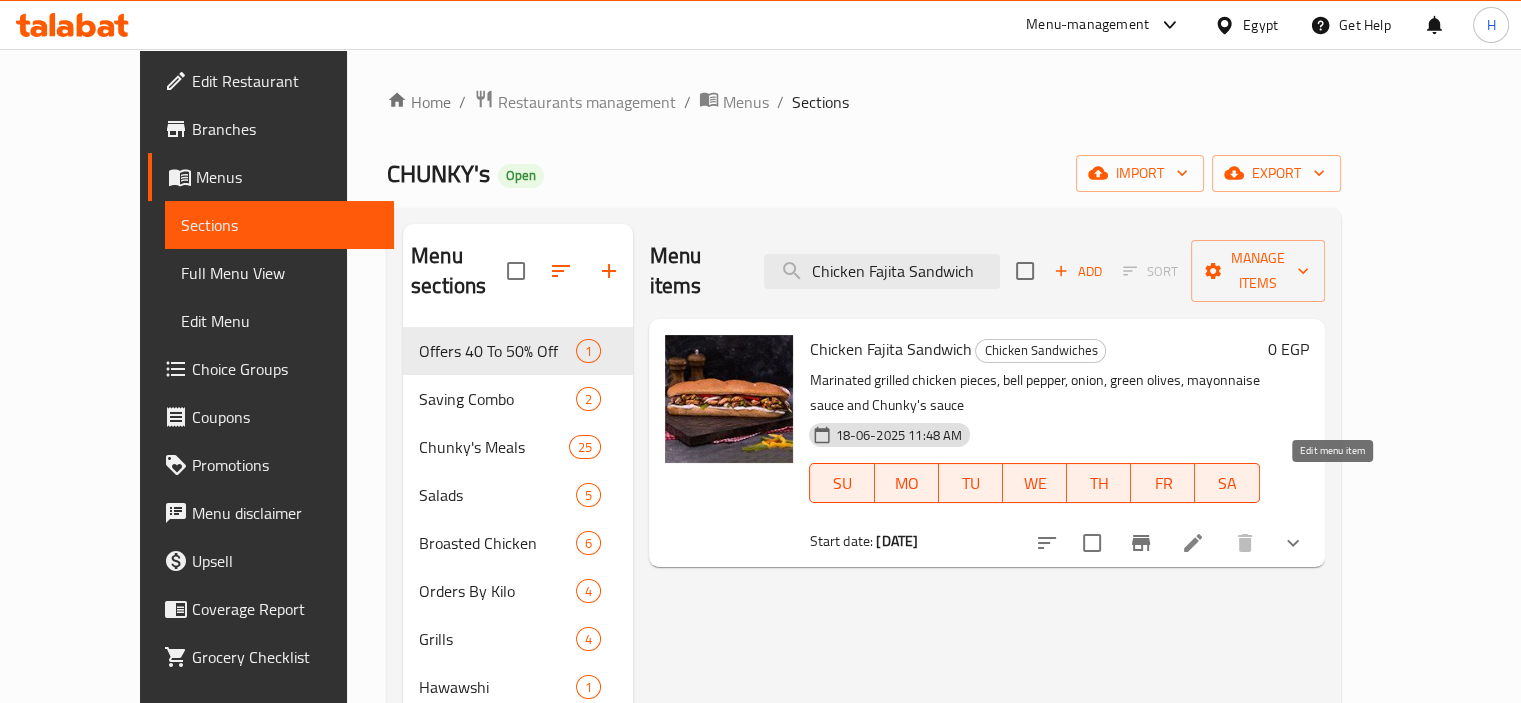 type on "Chicken Fajita Sandwich" 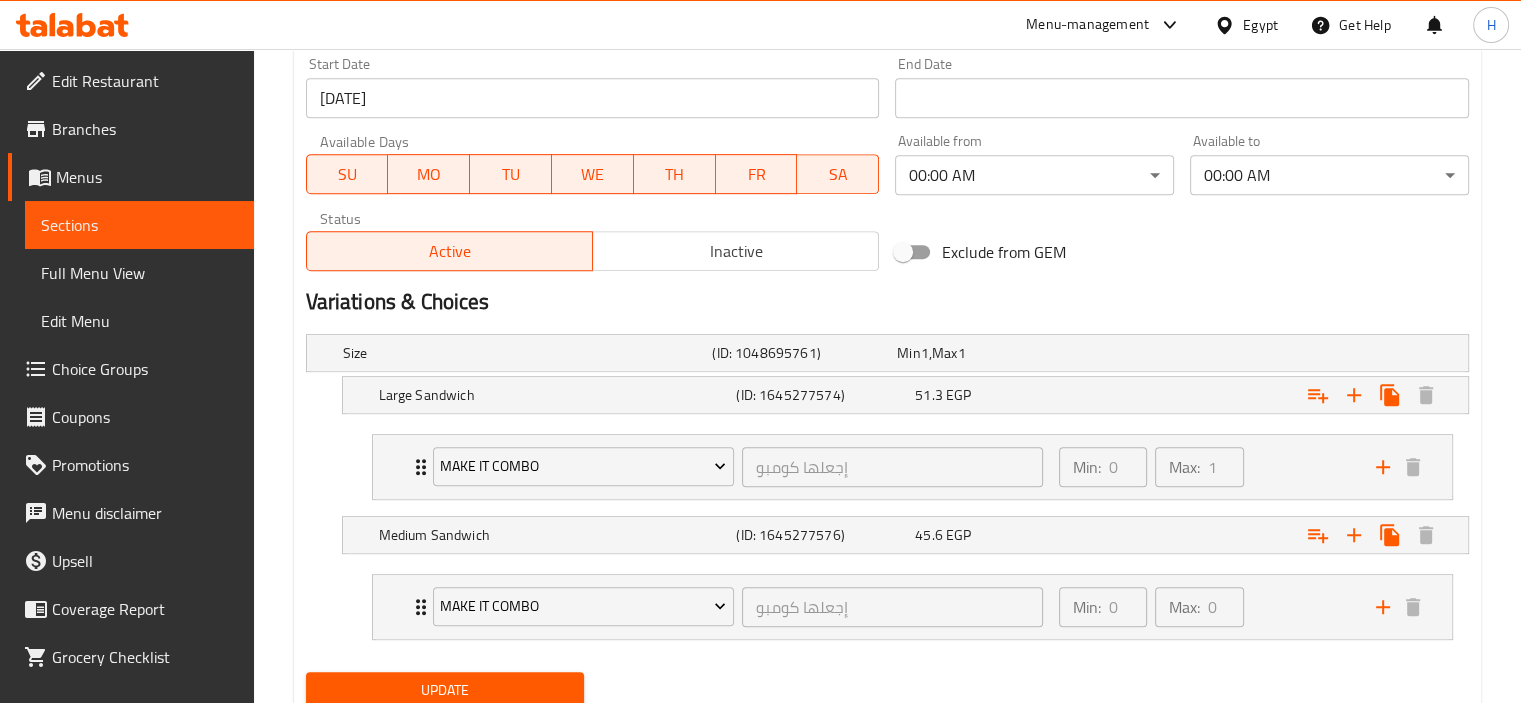 scroll, scrollTop: 945, scrollLeft: 0, axis: vertical 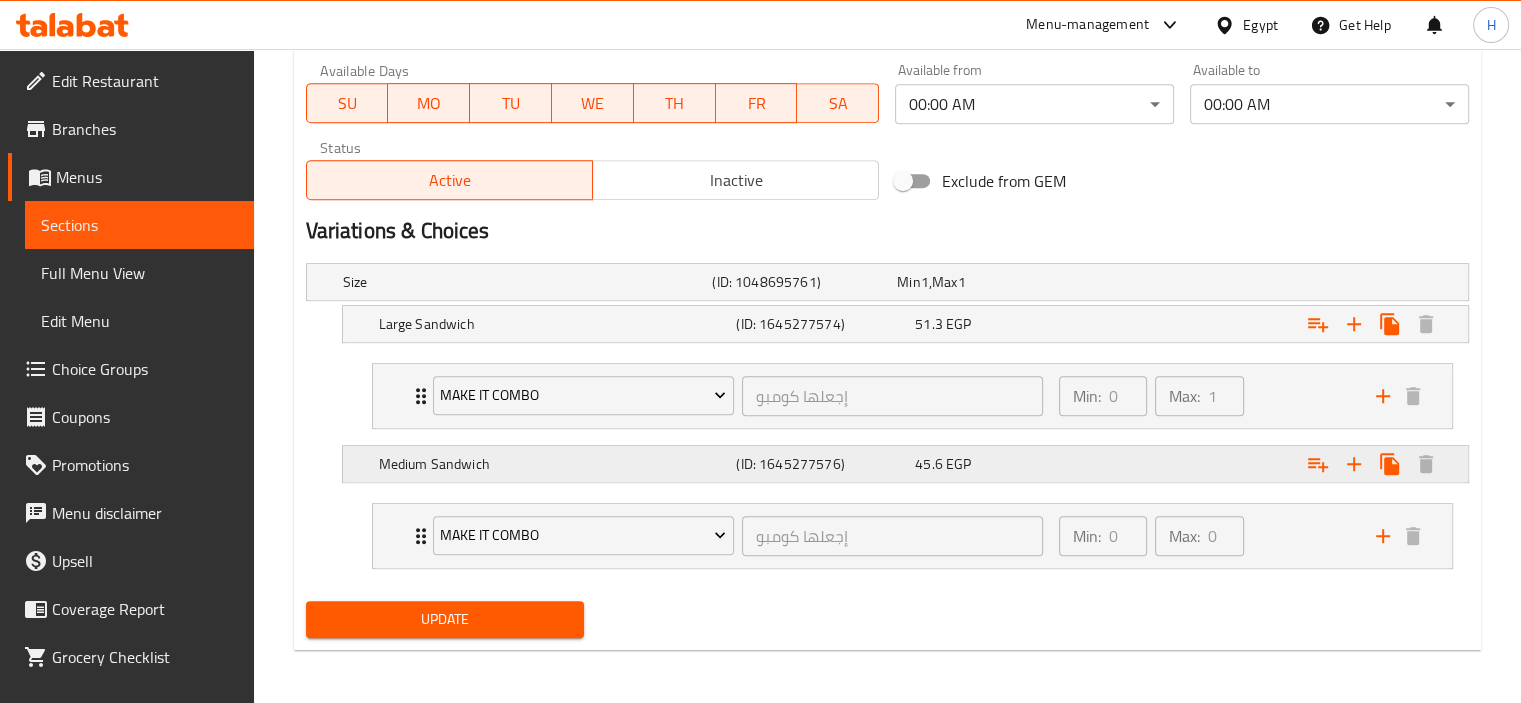 click on "Medium Sandwich" at bounding box center (524, 282) 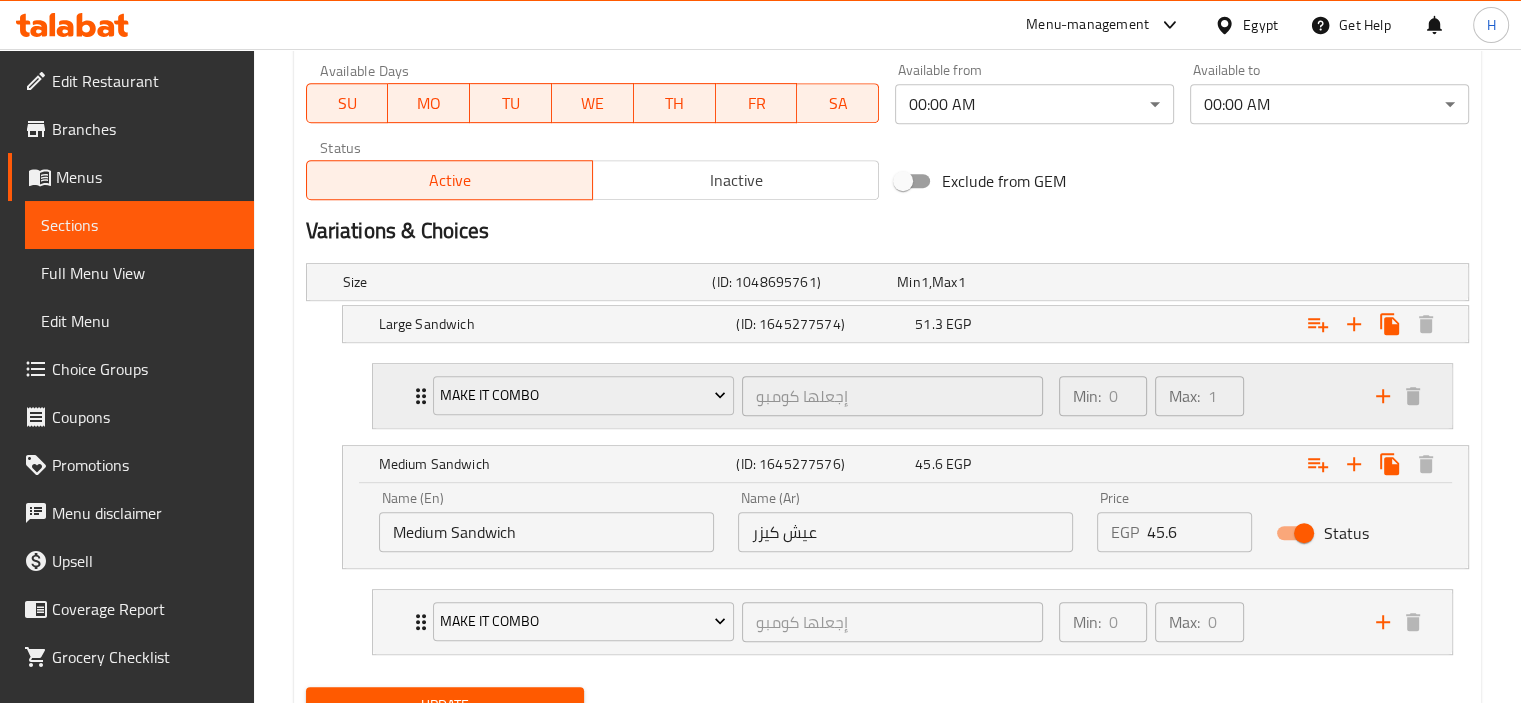 scroll, scrollTop: 1031, scrollLeft: 0, axis: vertical 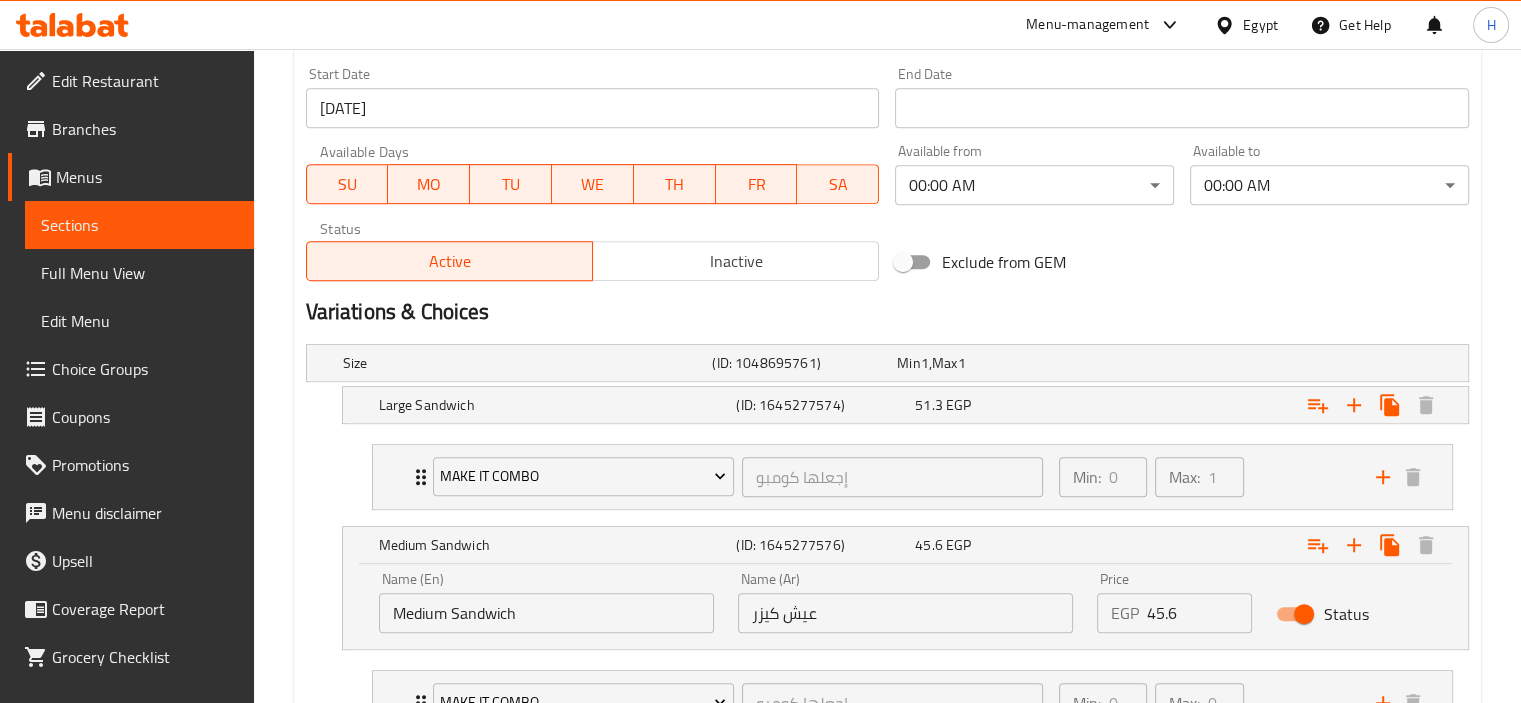 click on "Sections" at bounding box center [139, 225] 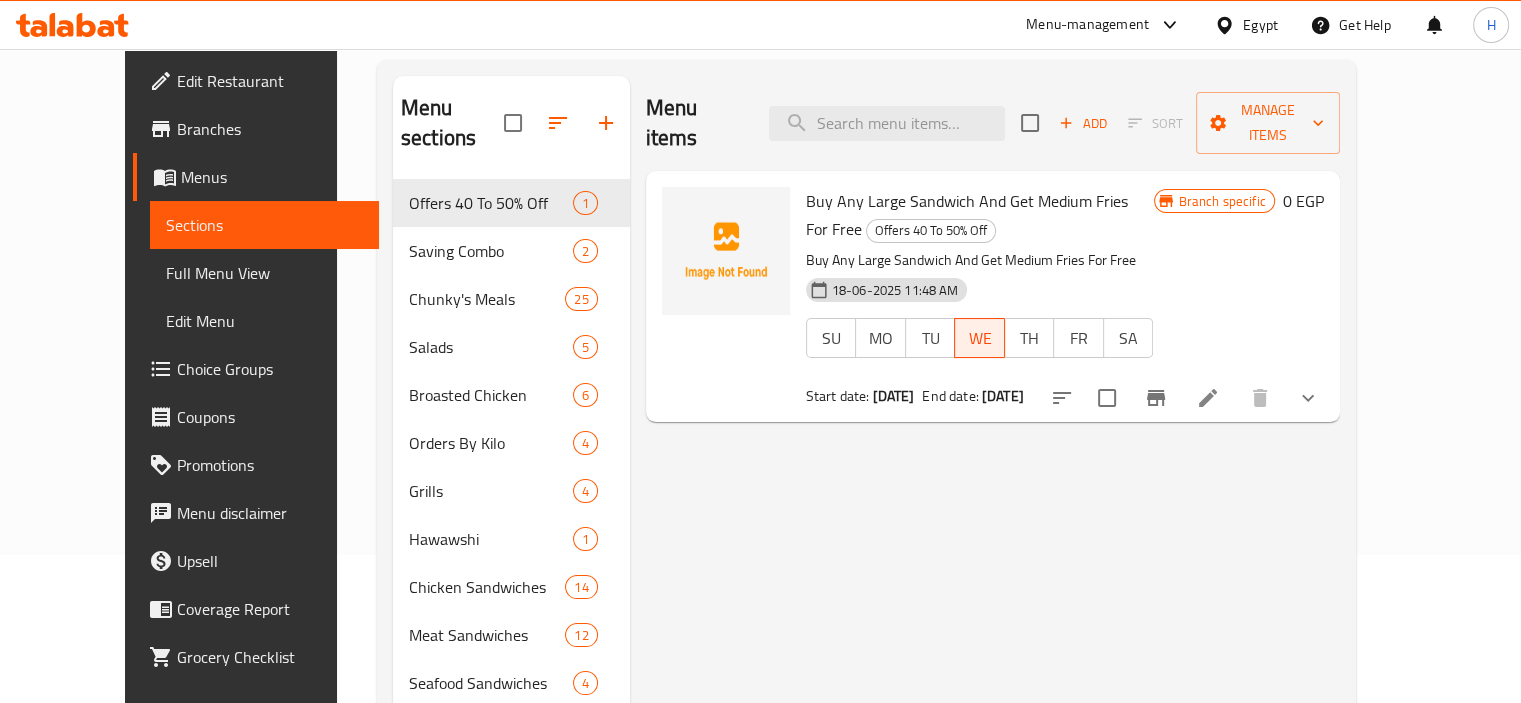 scroll, scrollTop: 0, scrollLeft: 0, axis: both 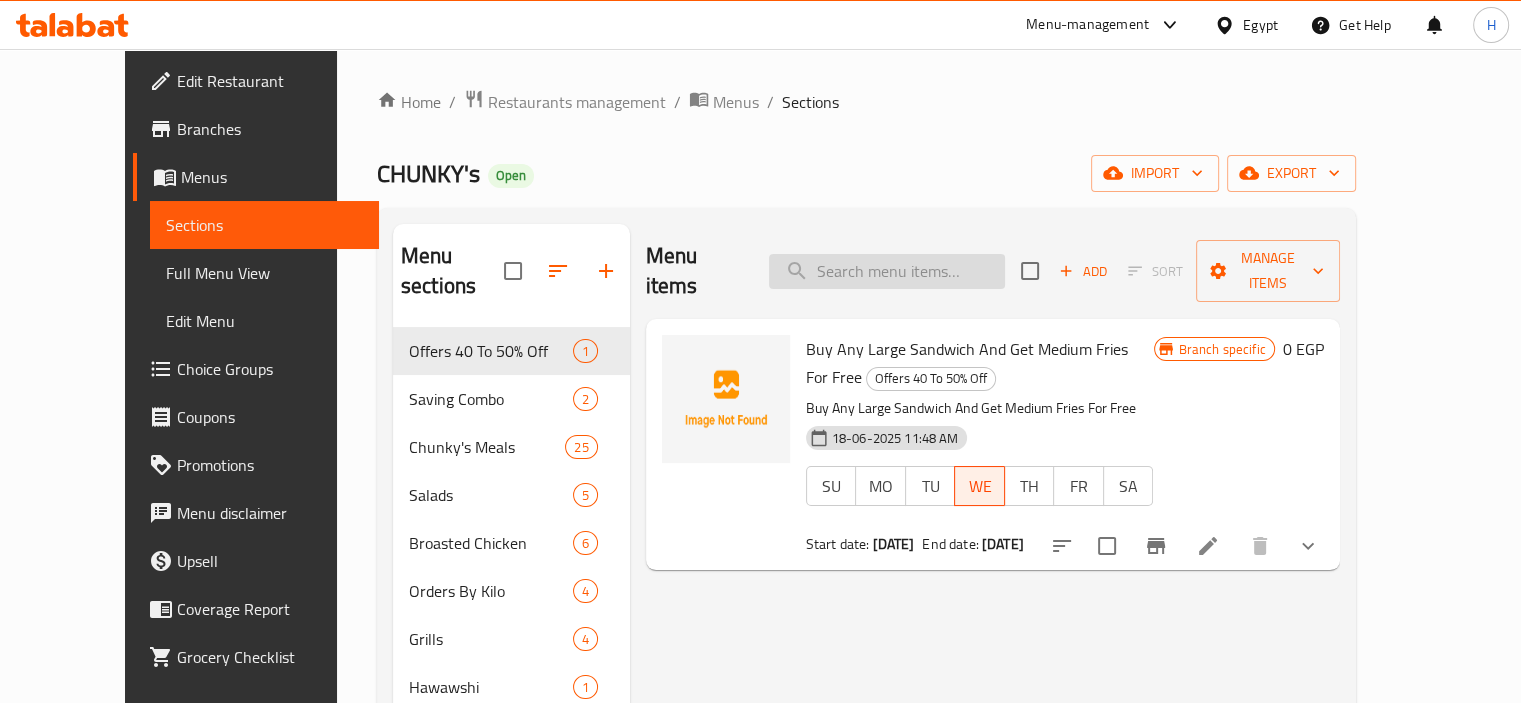 click at bounding box center [887, 271] 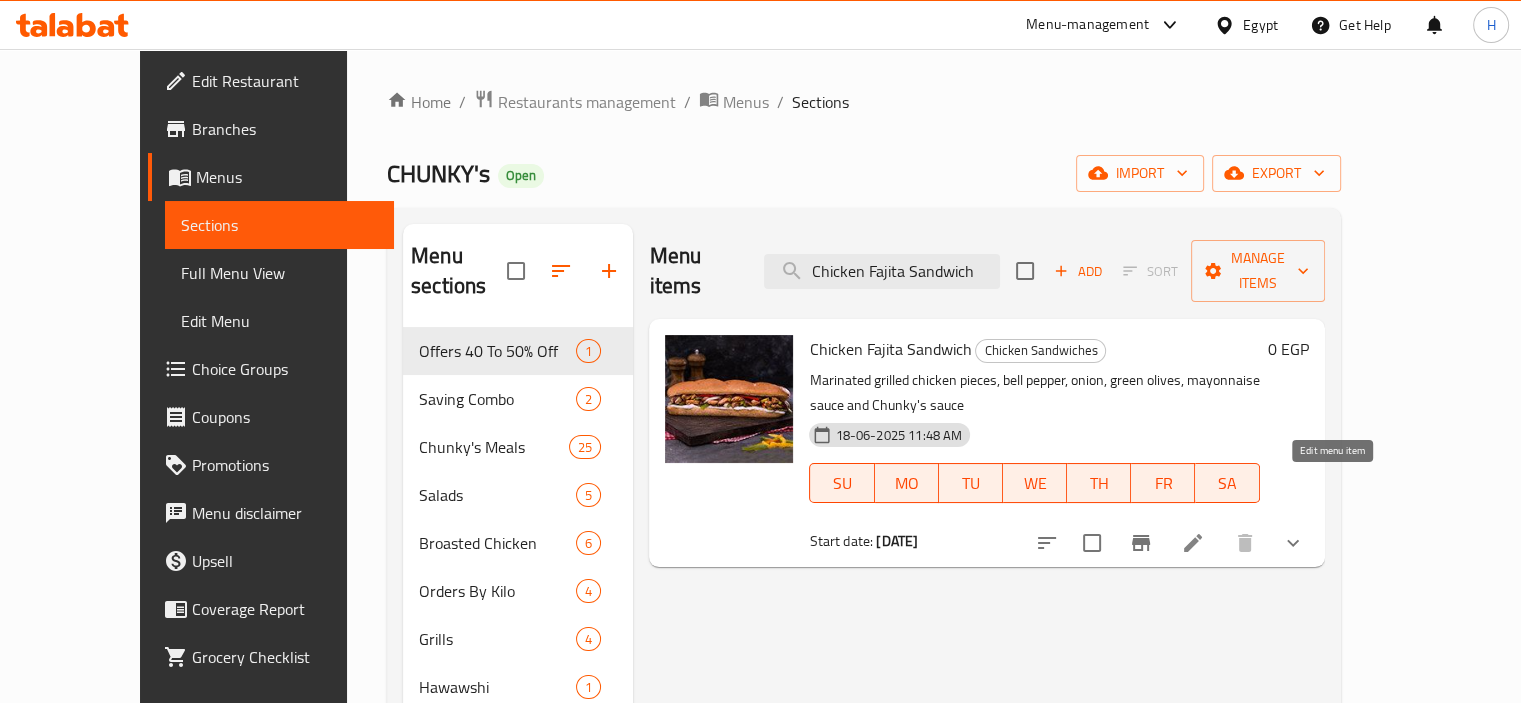 type on "Chicken Fajita Sandwich" 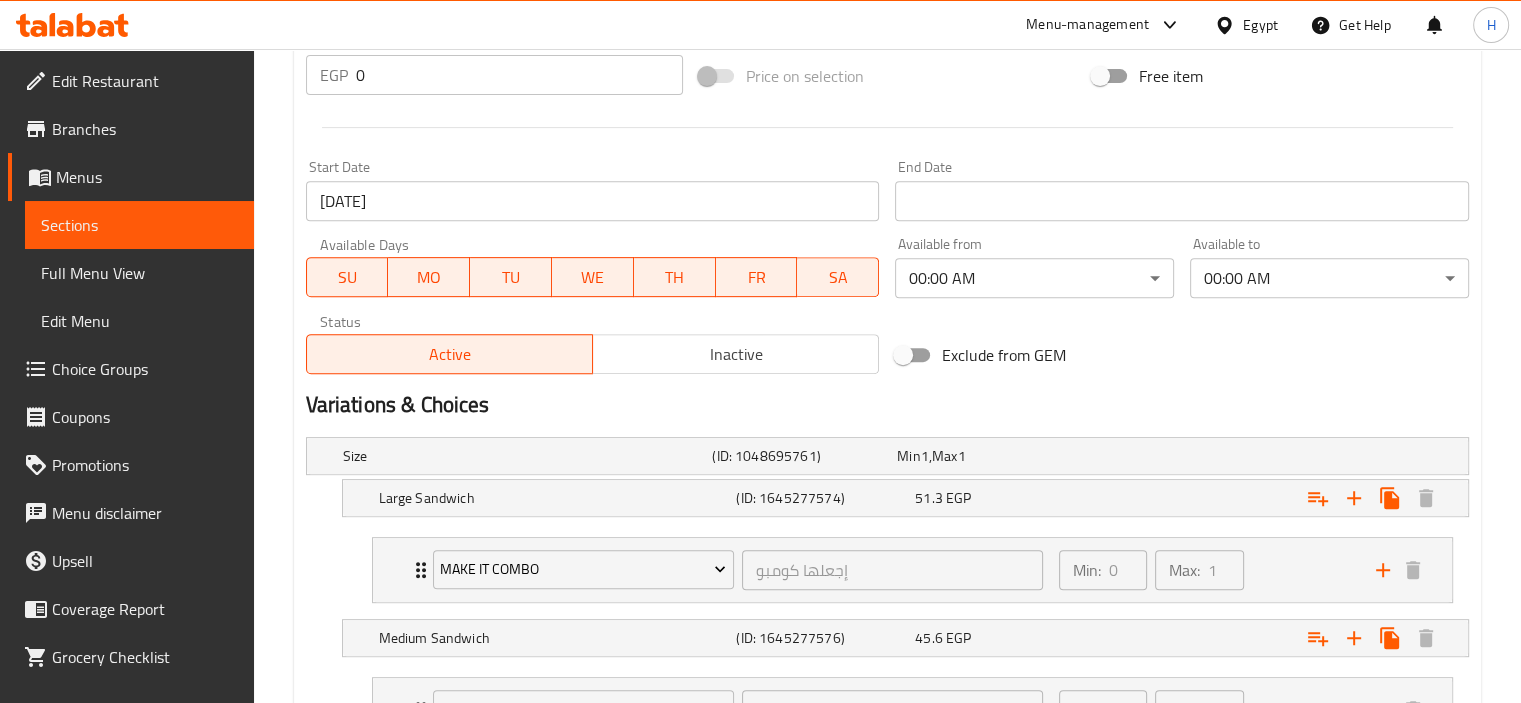 scroll, scrollTop: 945, scrollLeft: 0, axis: vertical 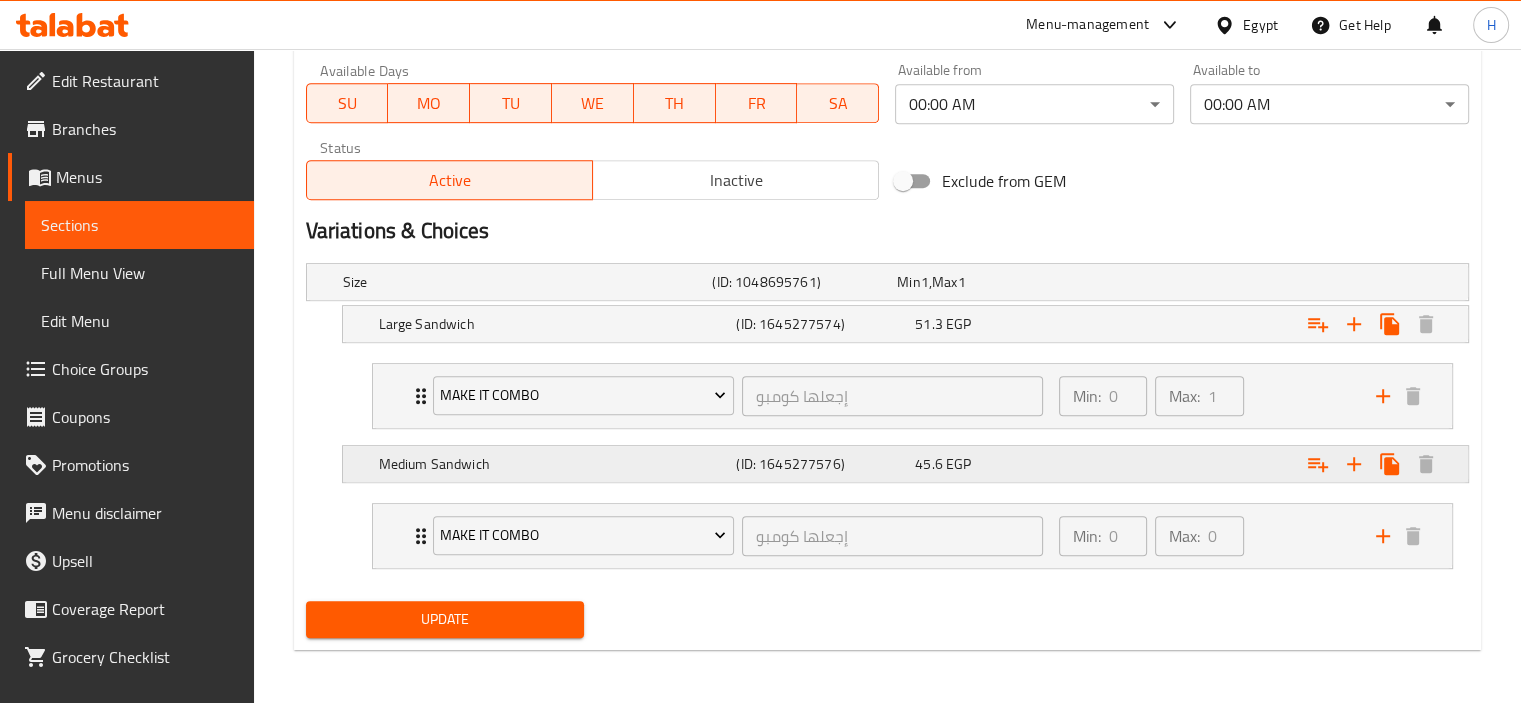 click on "Medium Sandwich" at bounding box center [524, 282] 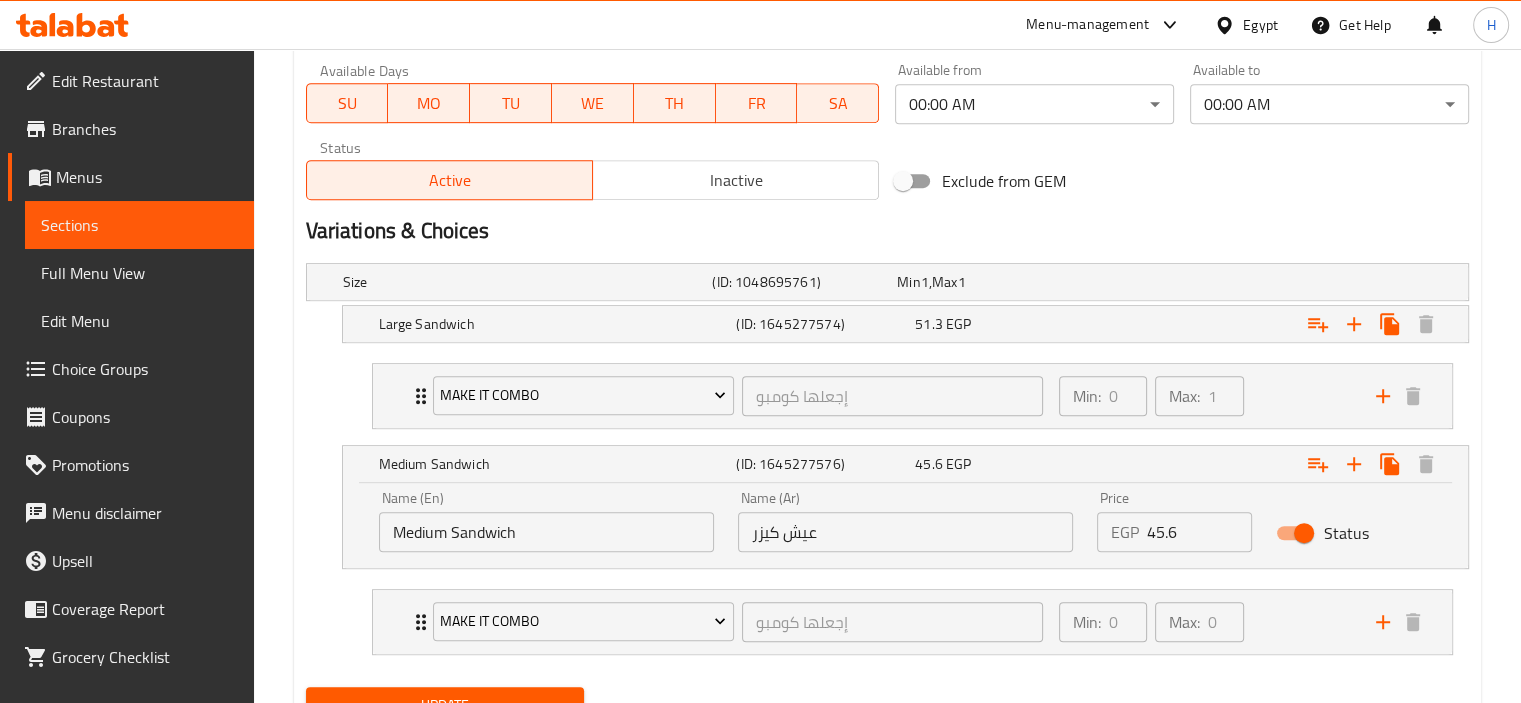 click on "Medium Sandwich" at bounding box center (546, 532) 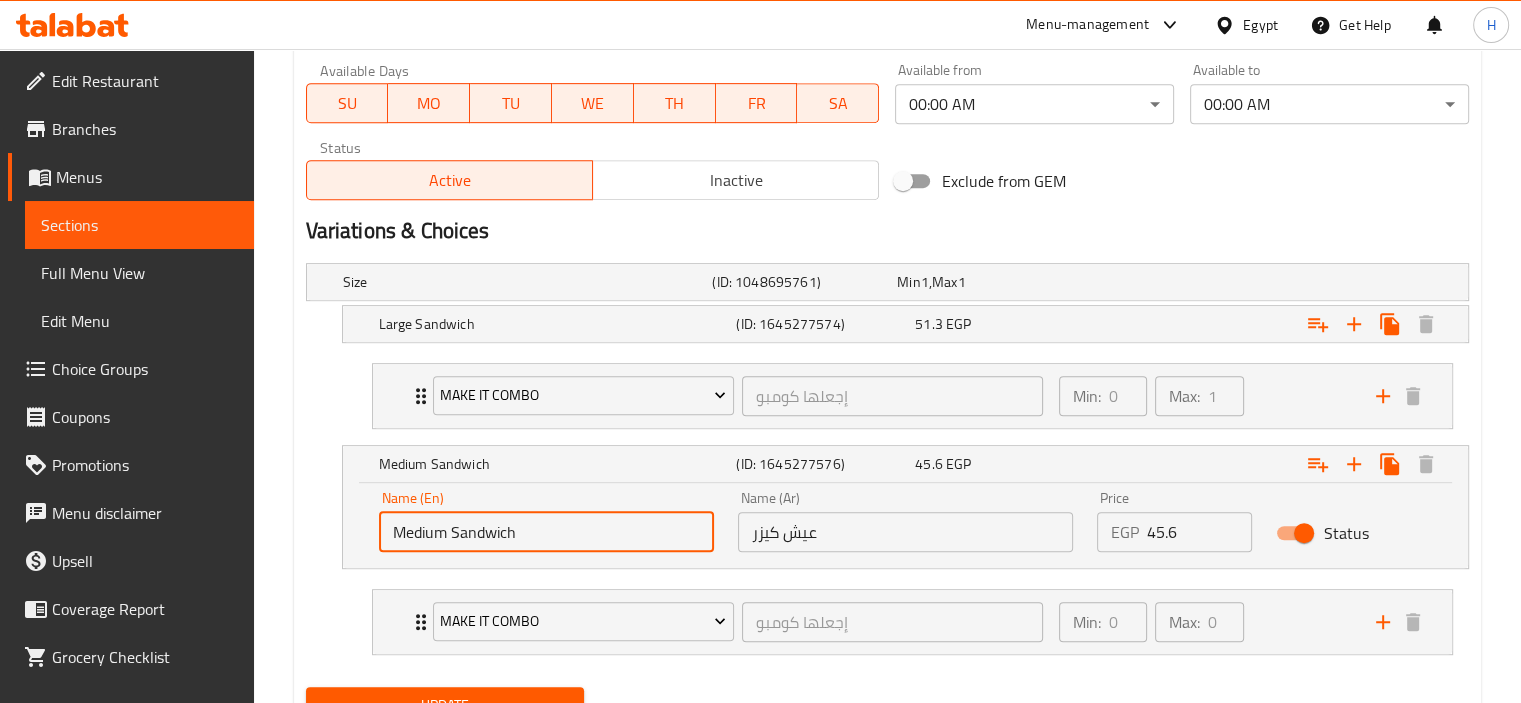 click on "Medium Sandwich" at bounding box center (546, 532) 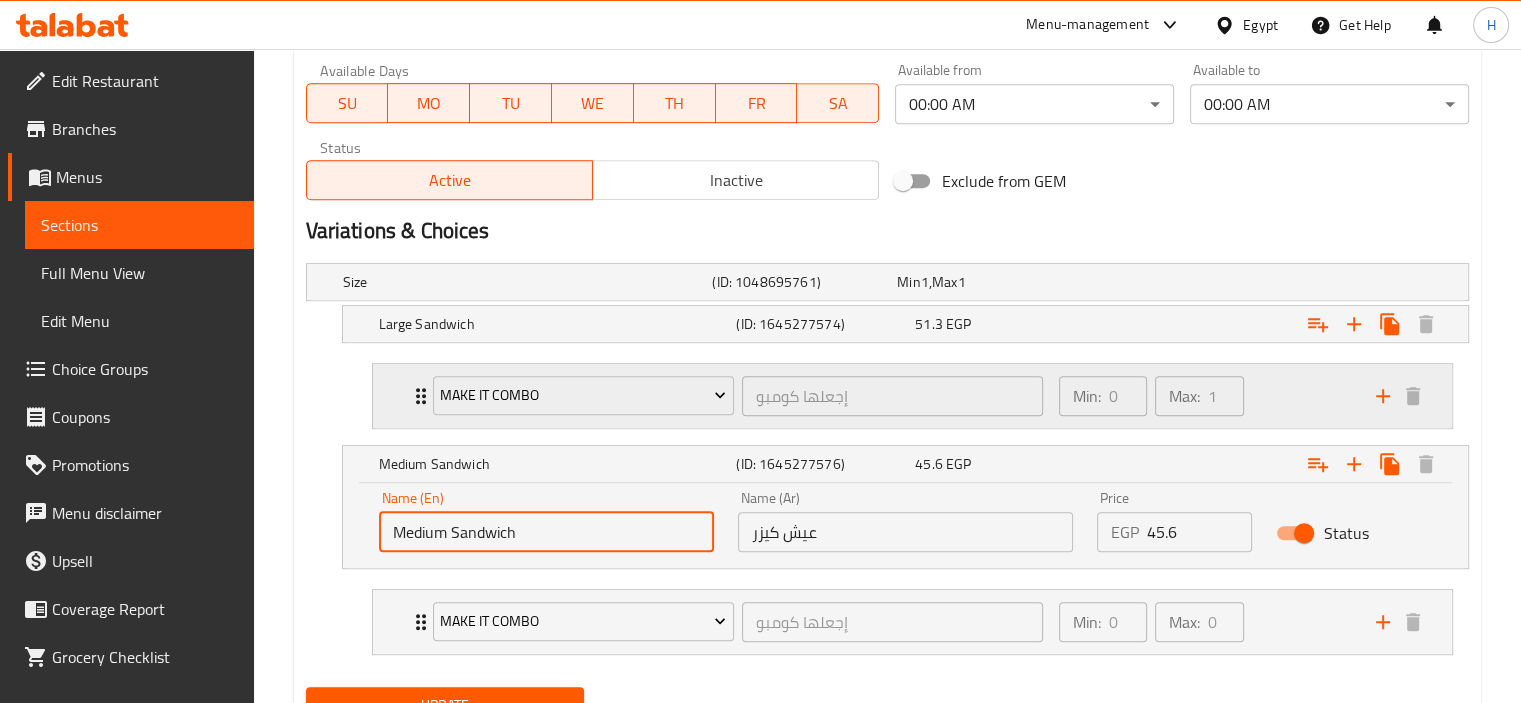 paste on "kayzar bread" 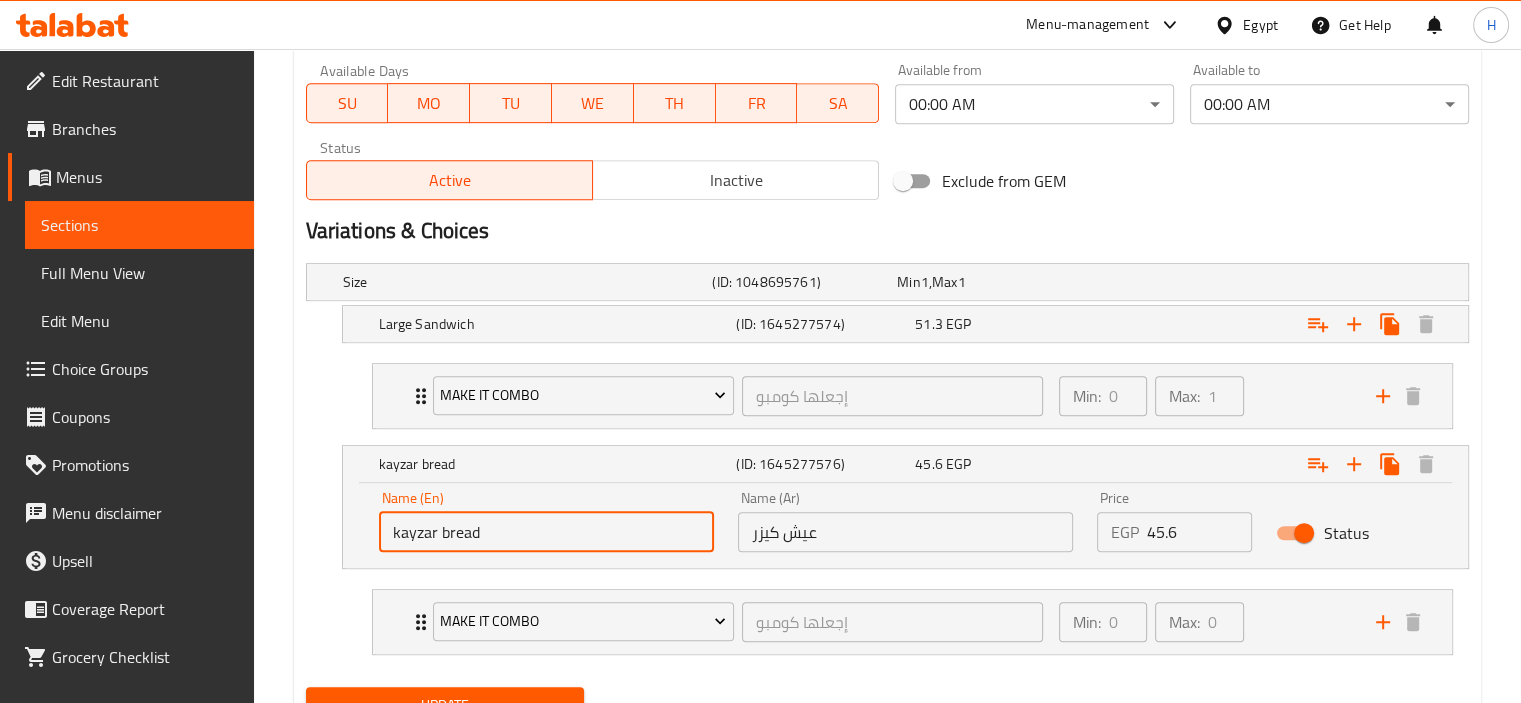 type on "kayzar bread" 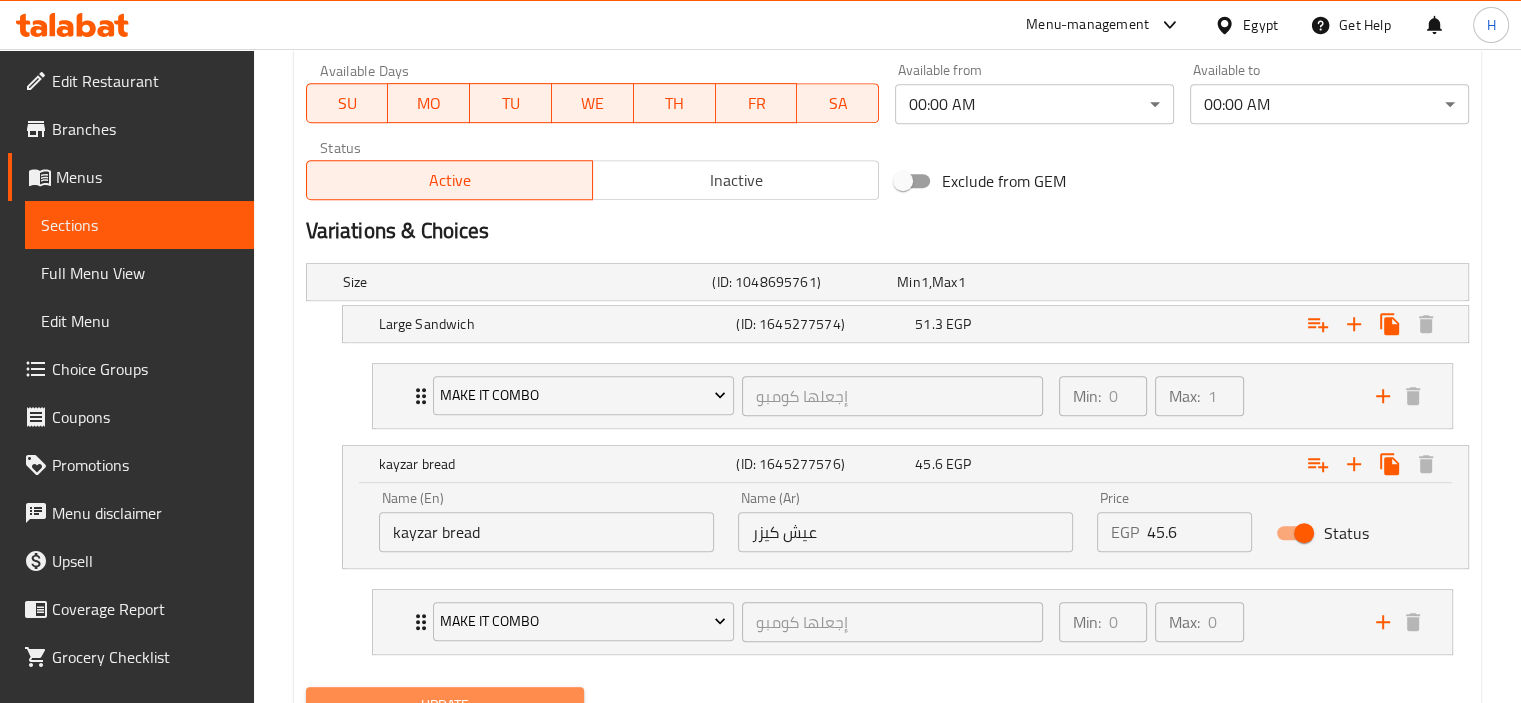 click on "Update" at bounding box center [445, 705] 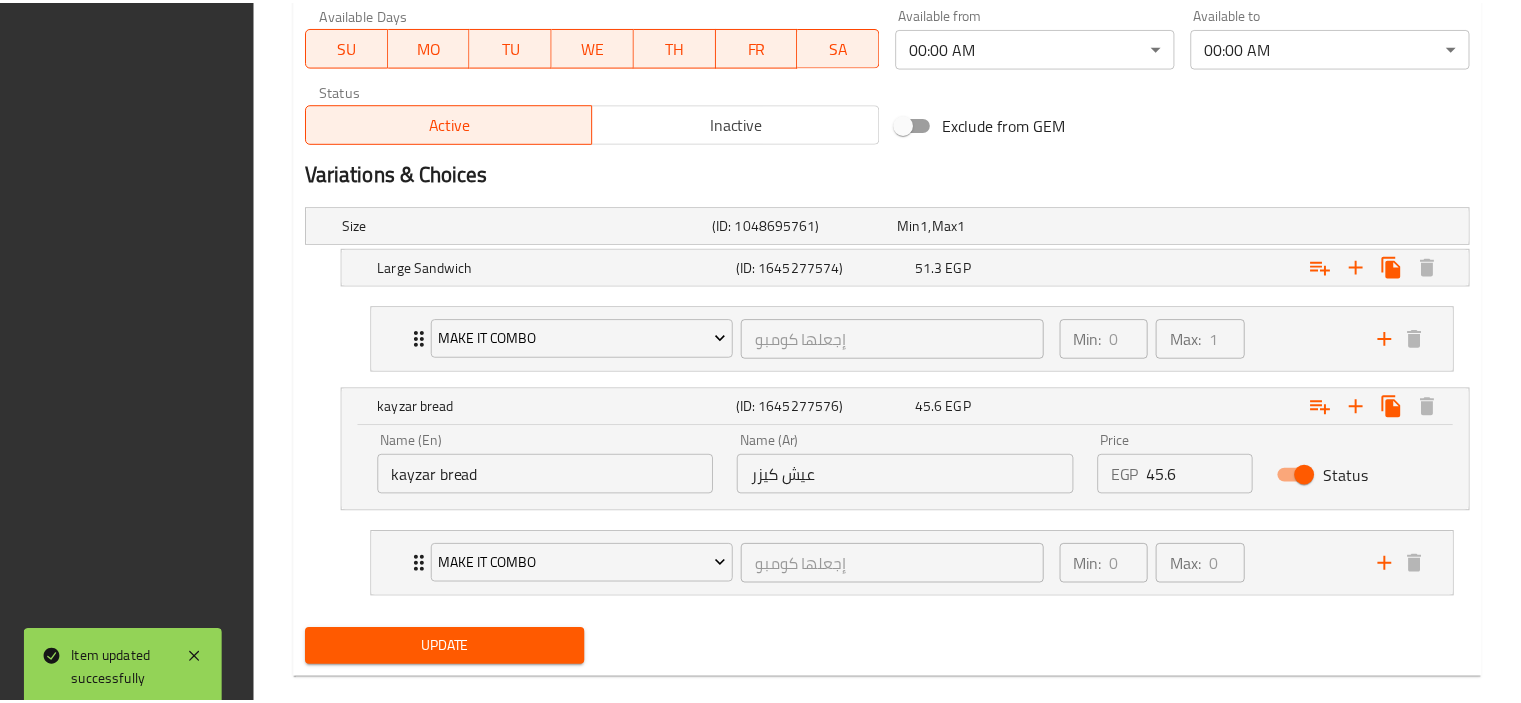 scroll, scrollTop: 1031, scrollLeft: 0, axis: vertical 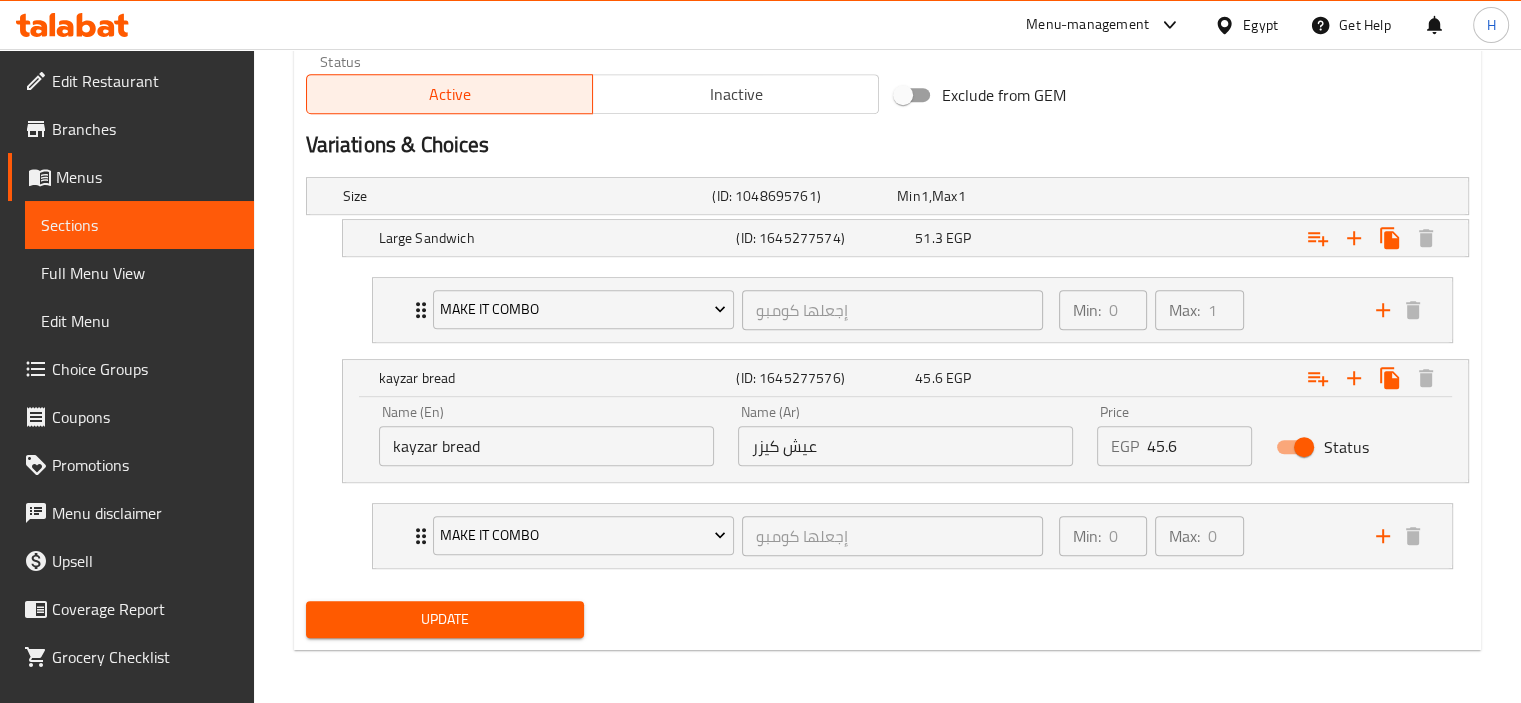 click on "Sections" at bounding box center (139, 225) 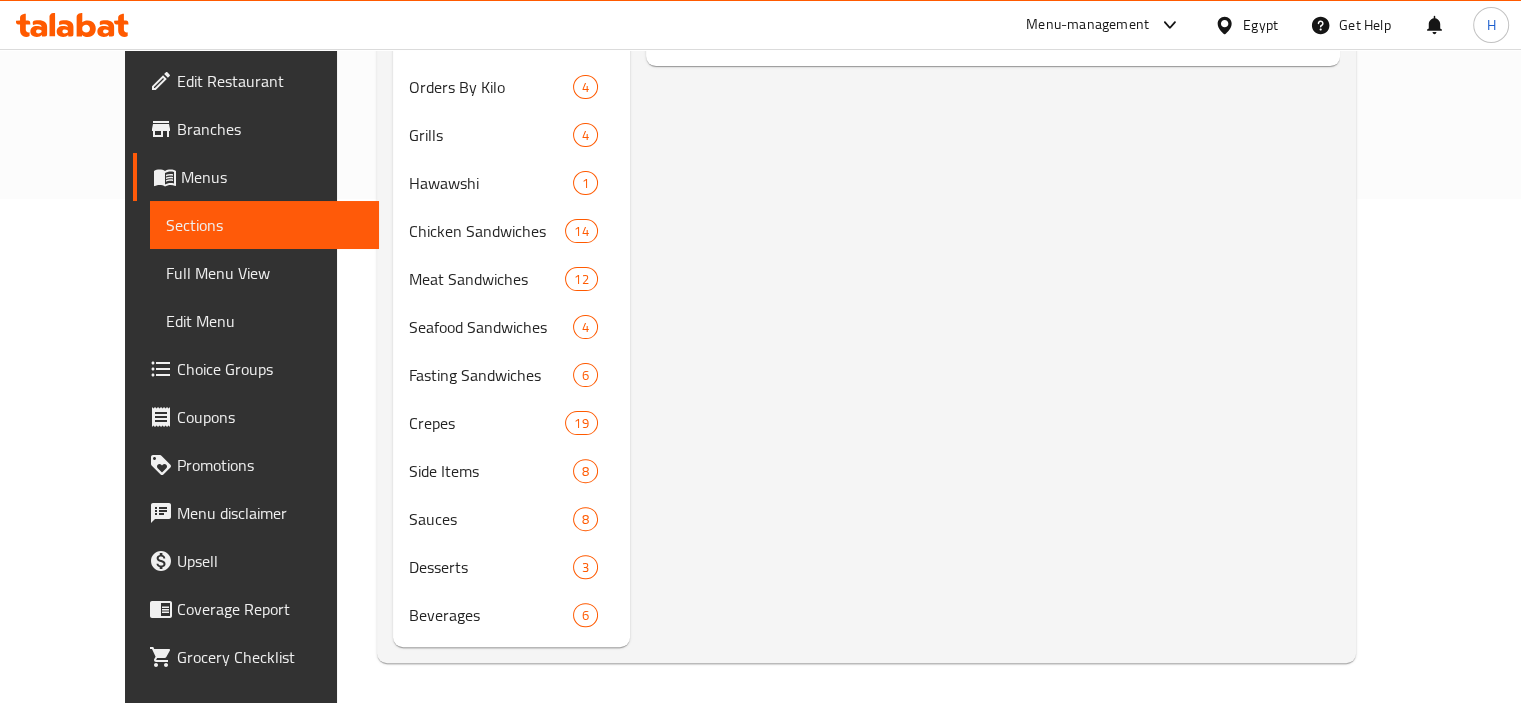 scroll, scrollTop: 473, scrollLeft: 0, axis: vertical 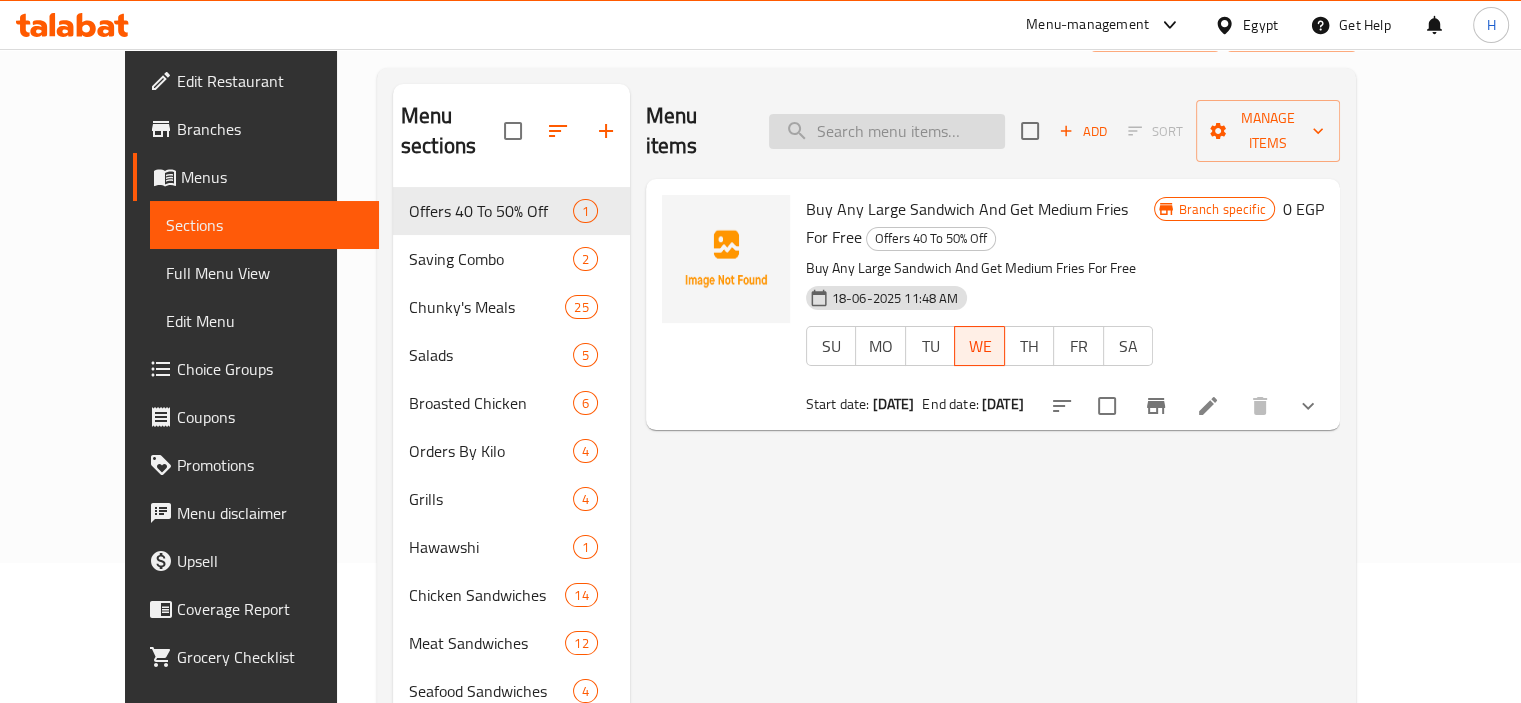 click at bounding box center [887, 131] 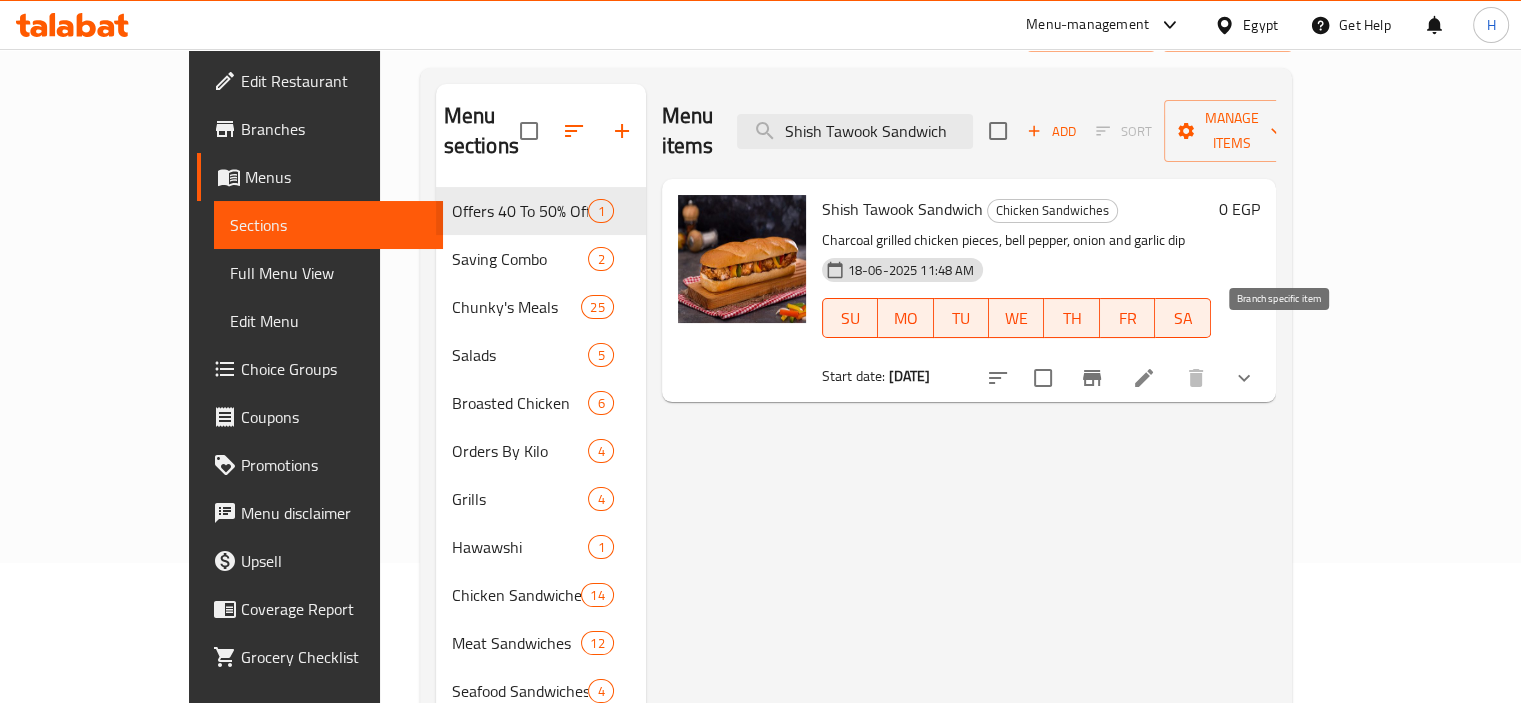 type on "Shish Tawook Sandwich" 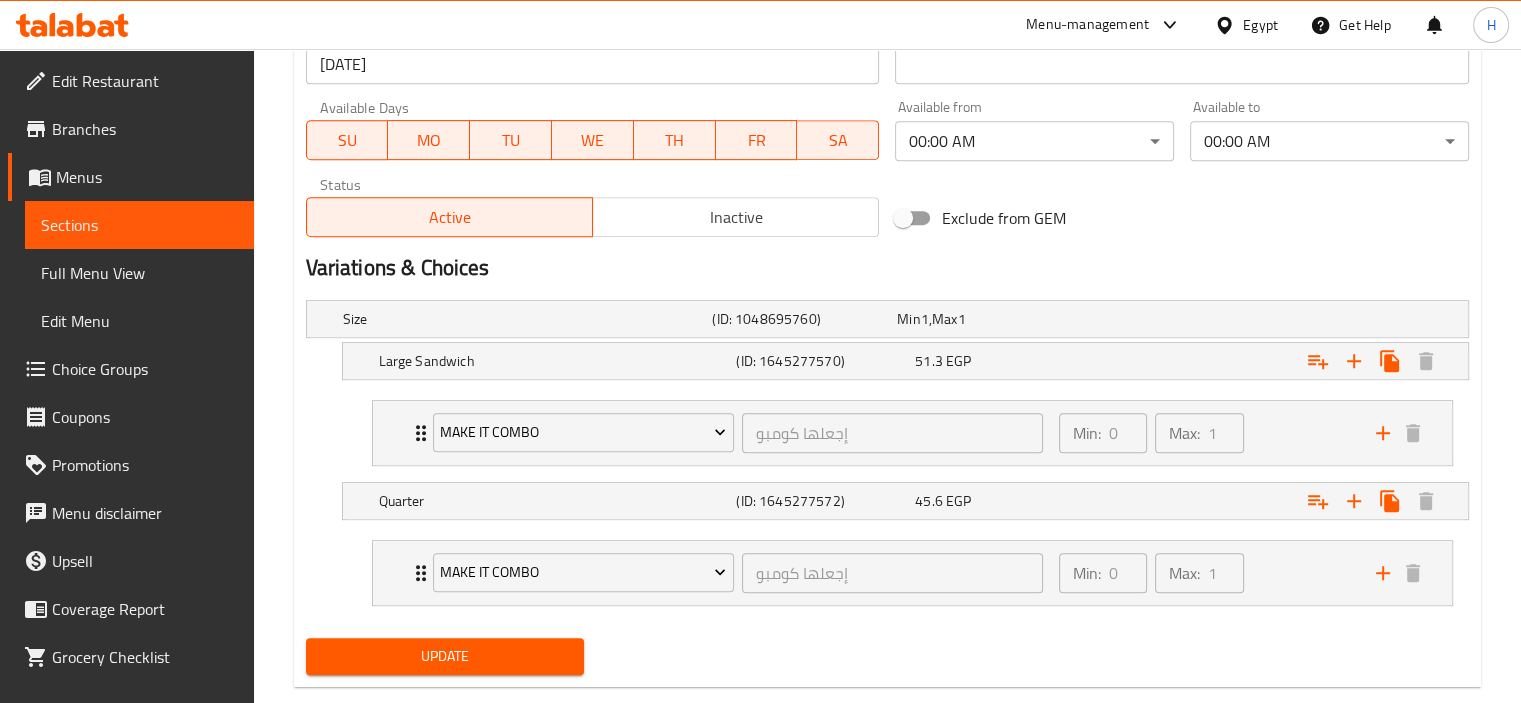 scroll, scrollTop: 945, scrollLeft: 0, axis: vertical 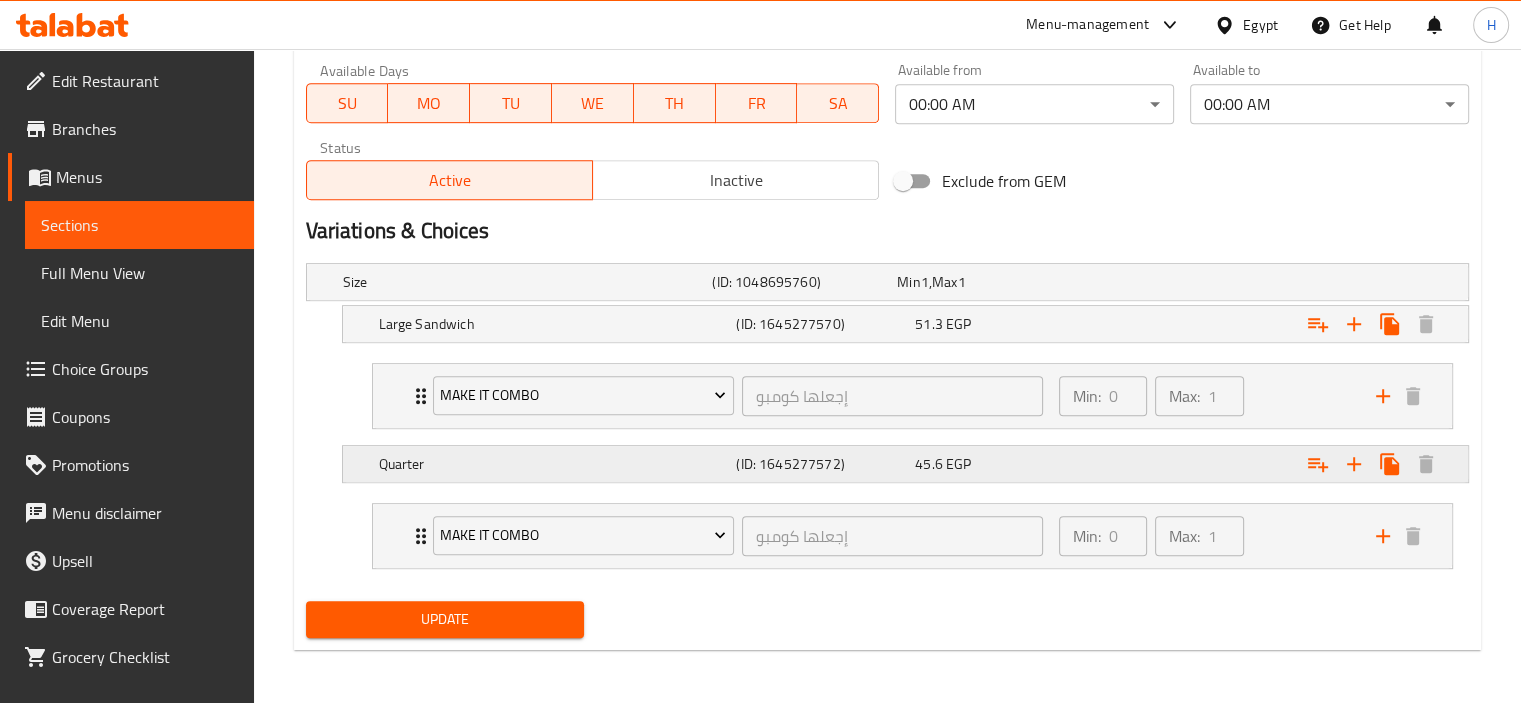 click on "Quarter" at bounding box center (524, 282) 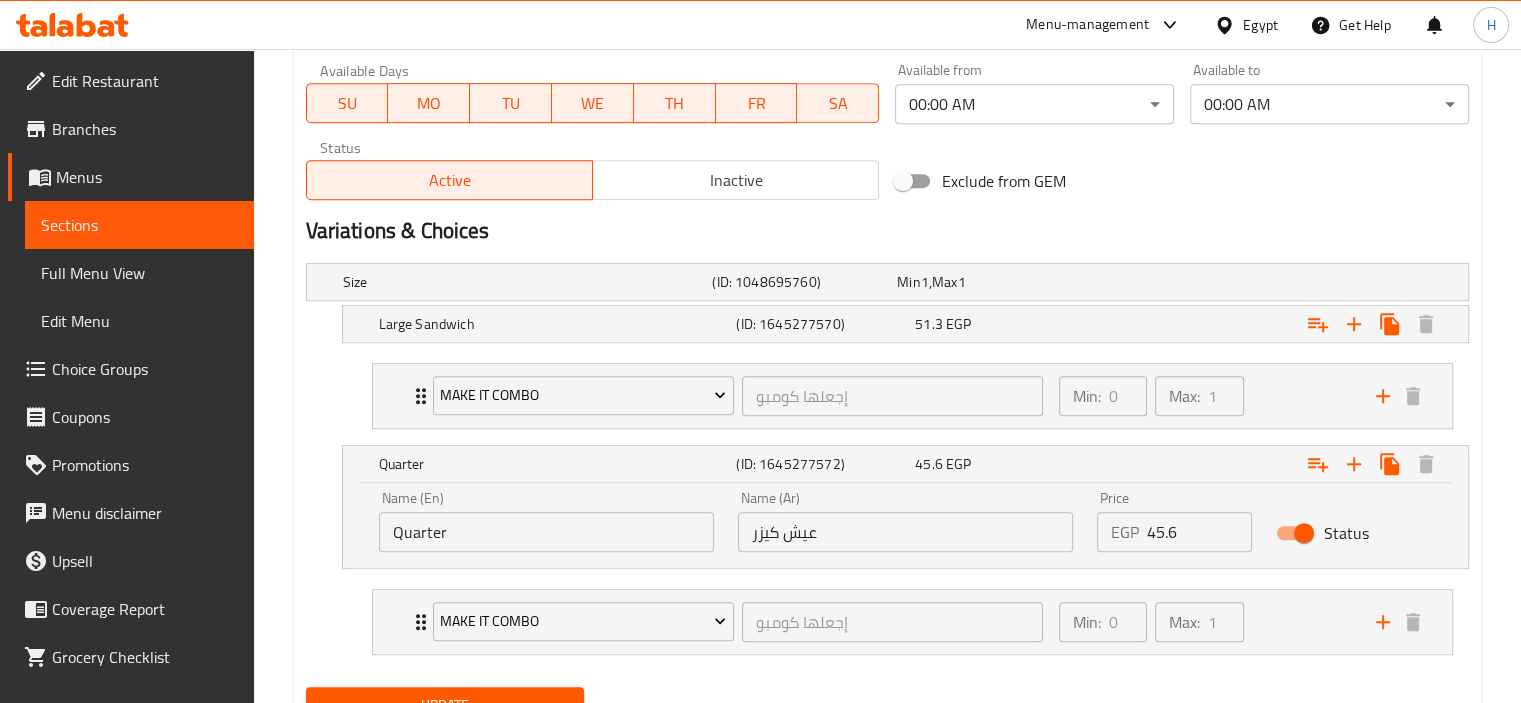 click on "Quarter" at bounding box center (546, 532) 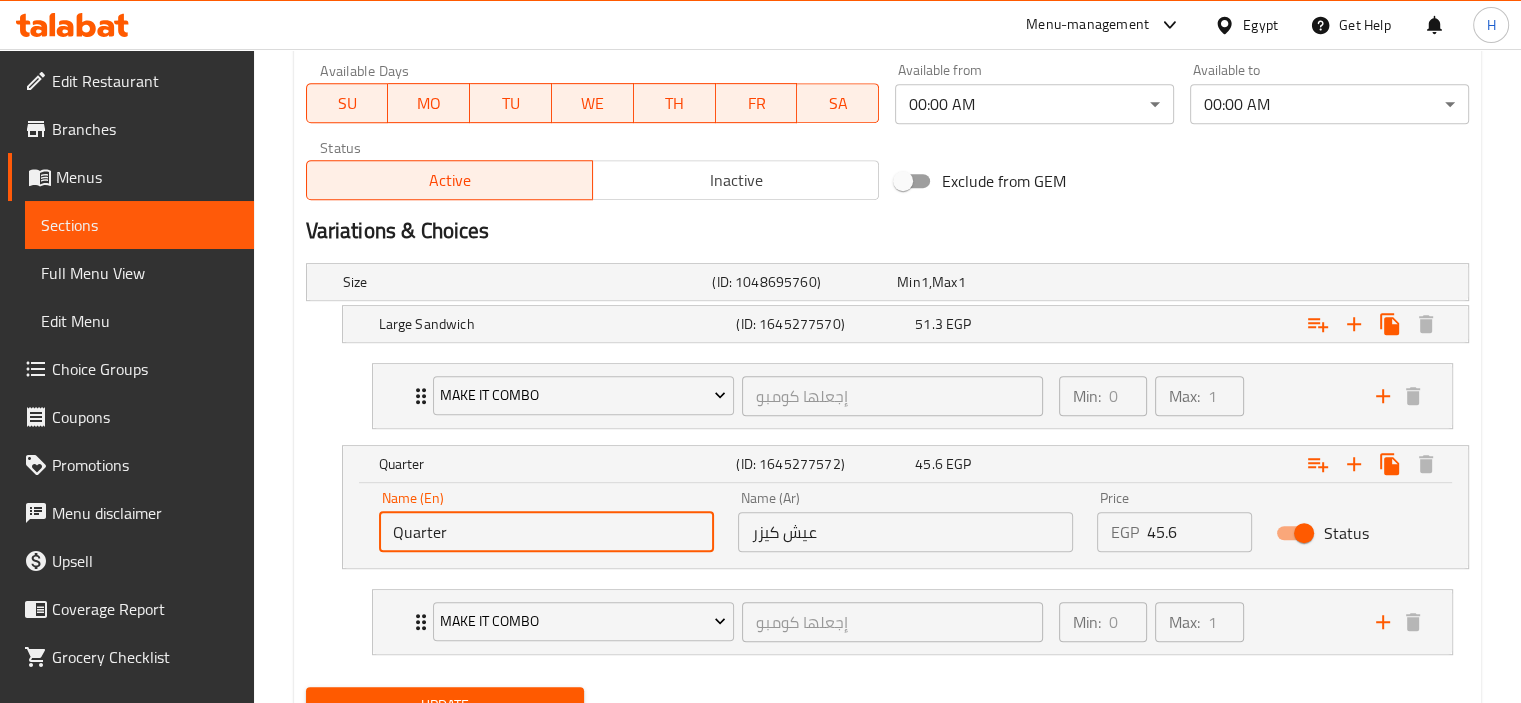click on "Quarter" at bounding box center [546, 532] 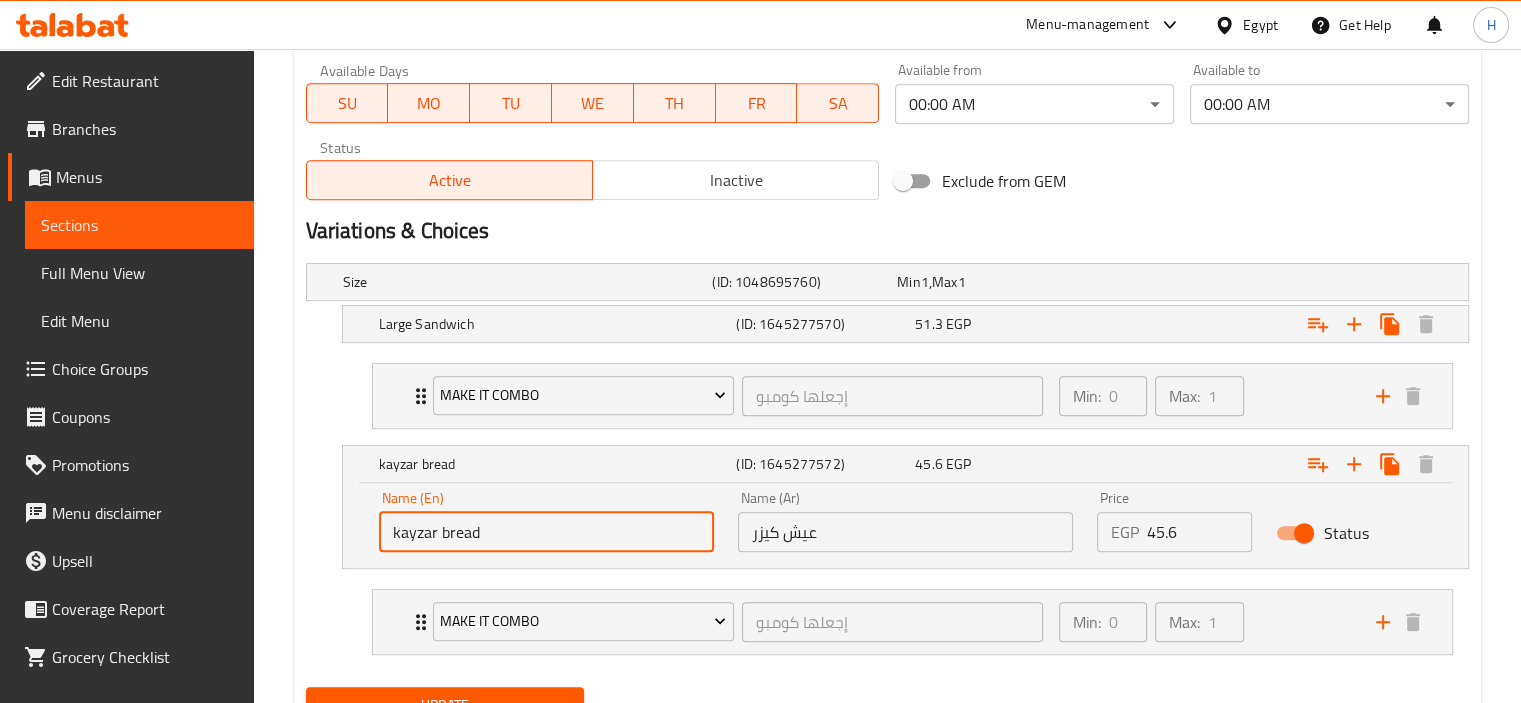 type on "kayzar bread" 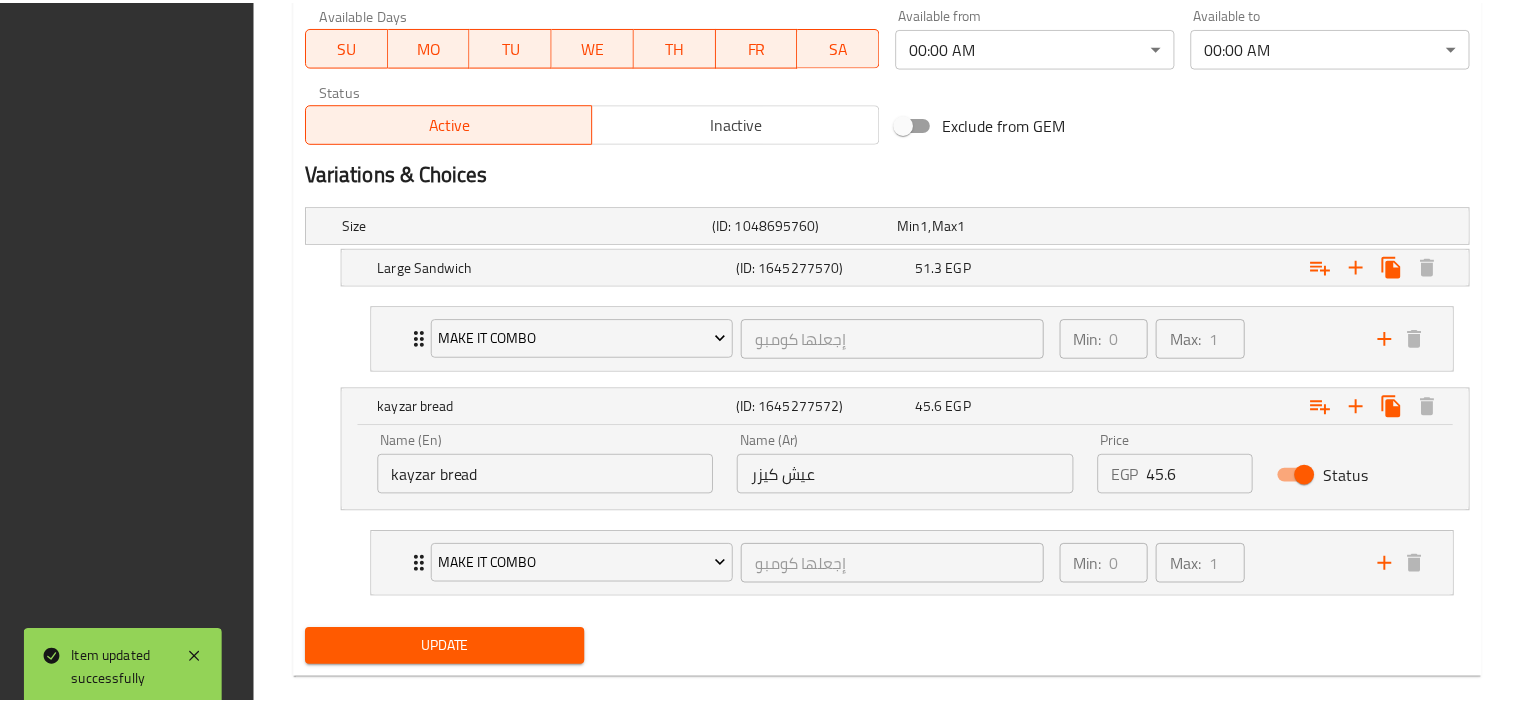 scroll, scrollTop: 1031, scrollLeft: 0, axis: vertical 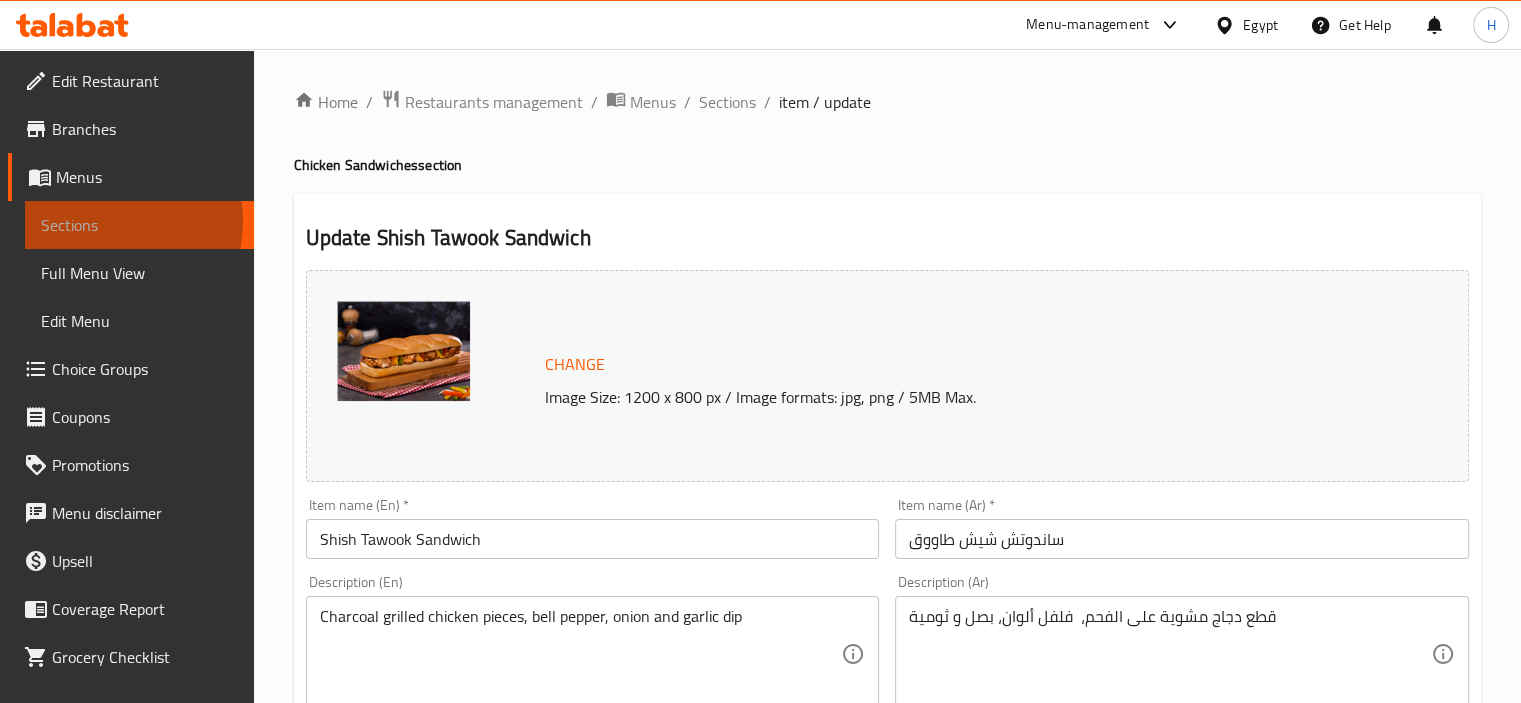 click on "Sections" at bounding box center (139, 225) 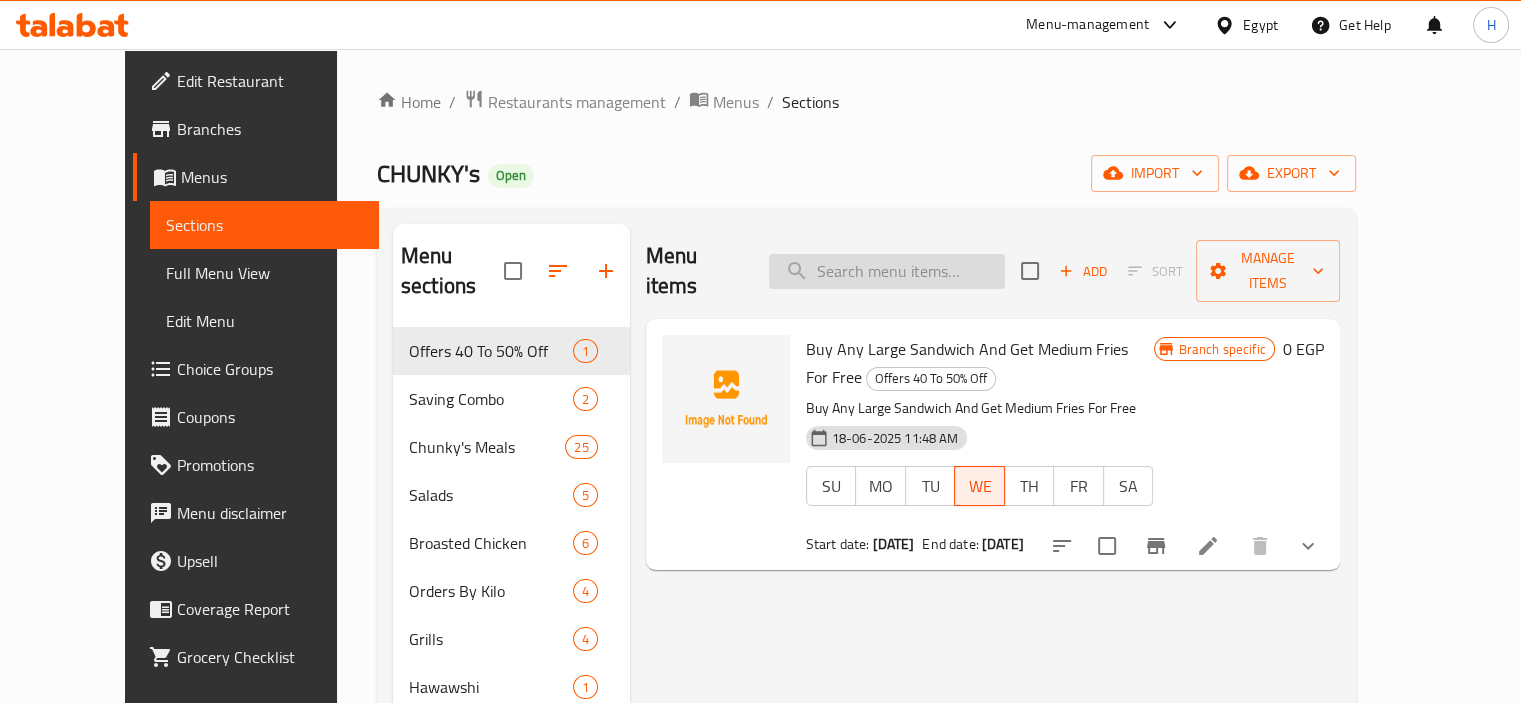 click at bounding box center [887, 271] 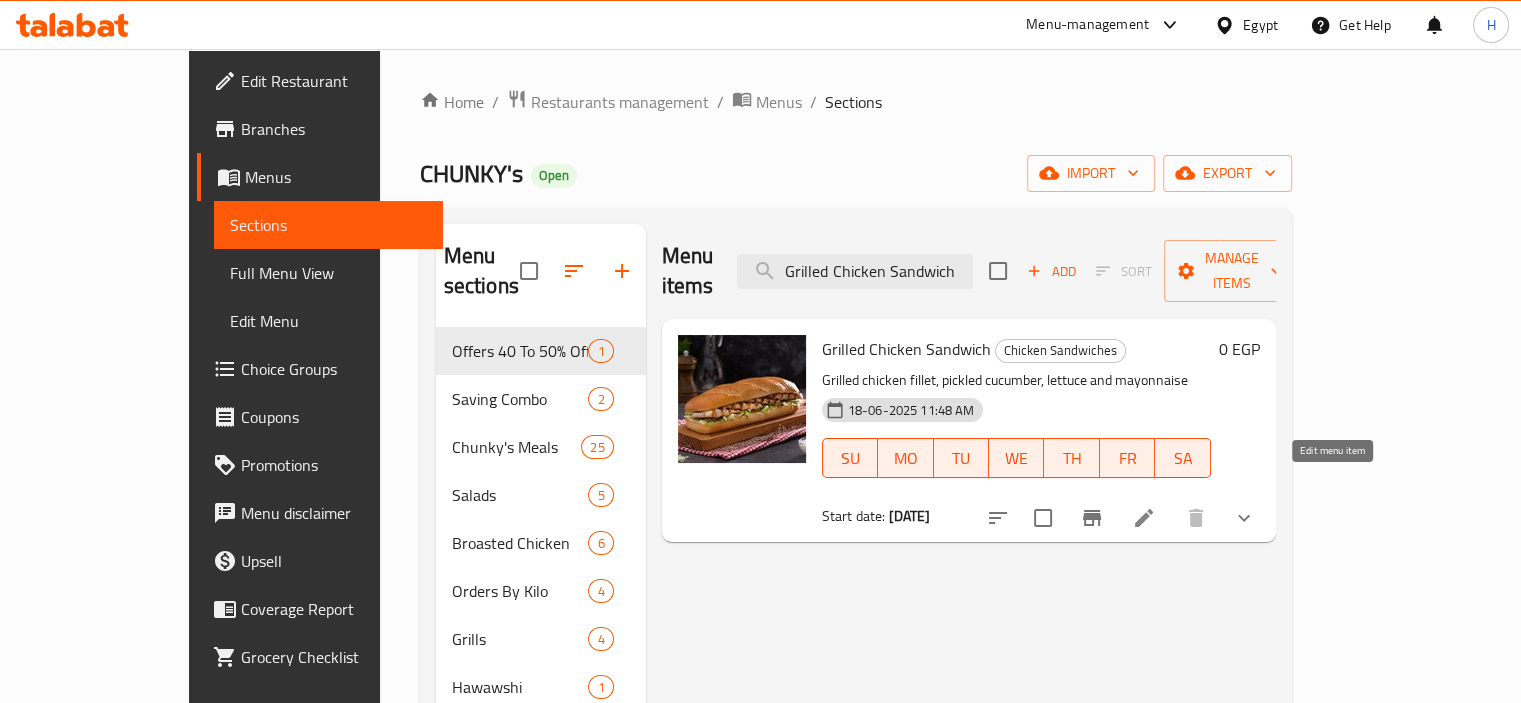 type on "Grilled Chicken Sandwich" 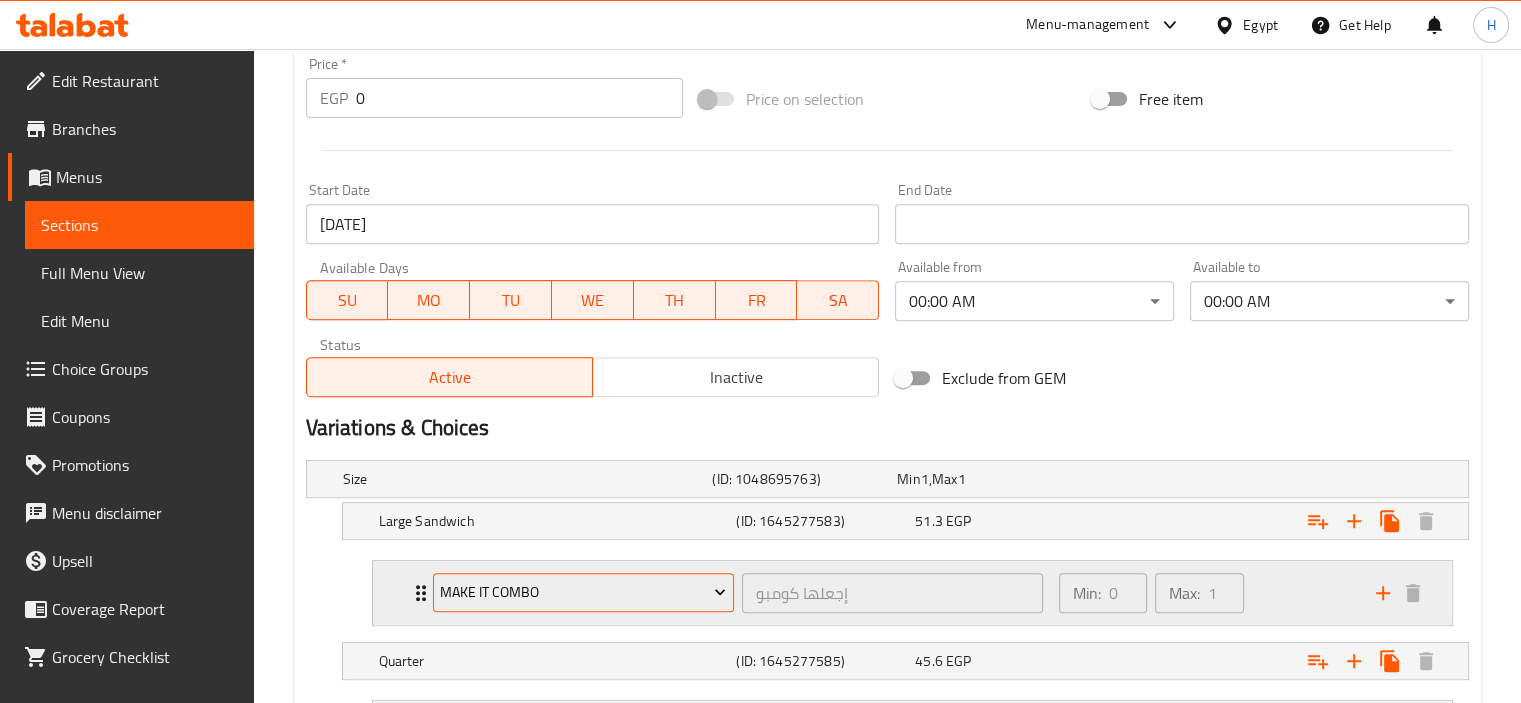 scroll, scrollTop: 945, scrollLeft: 0, axis: vertical 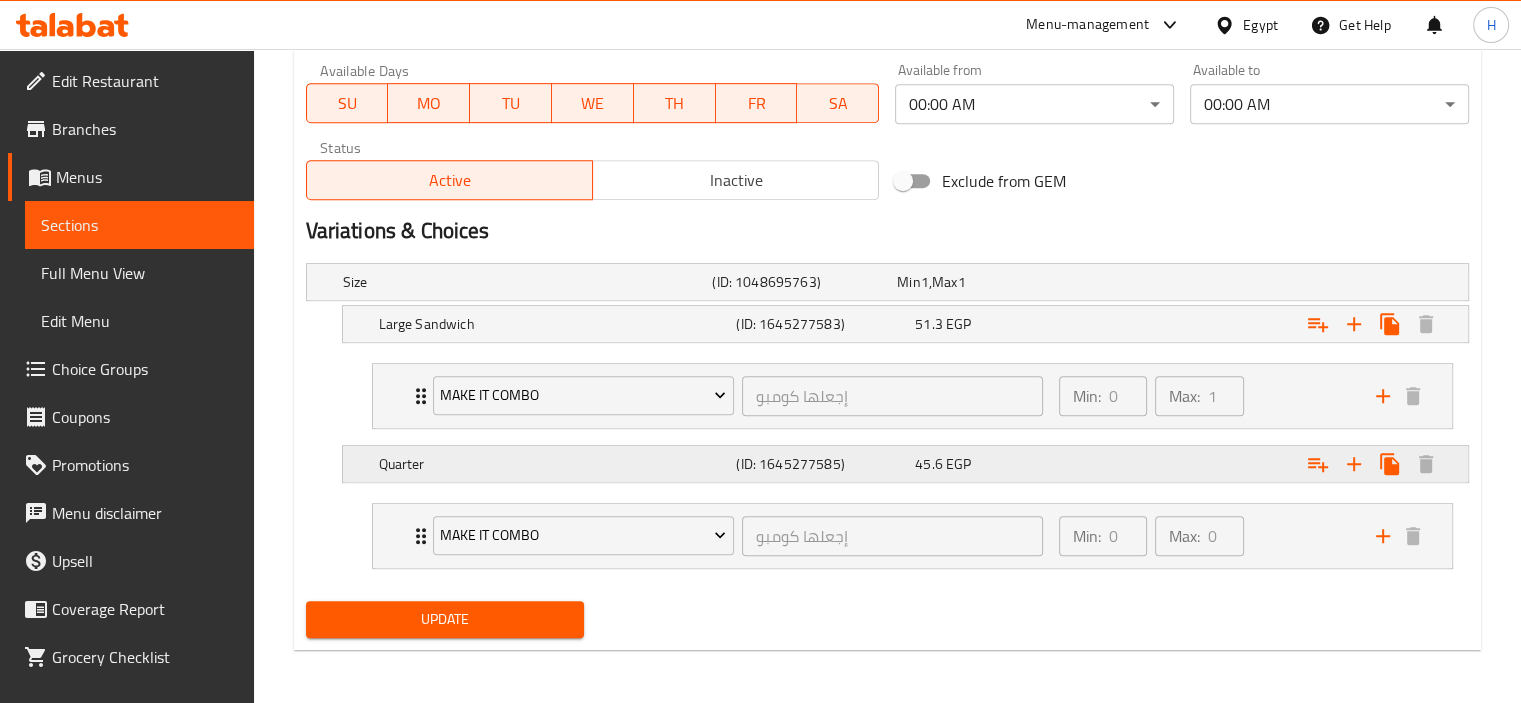 click on "Quarter" at bounding box center [524, 282] 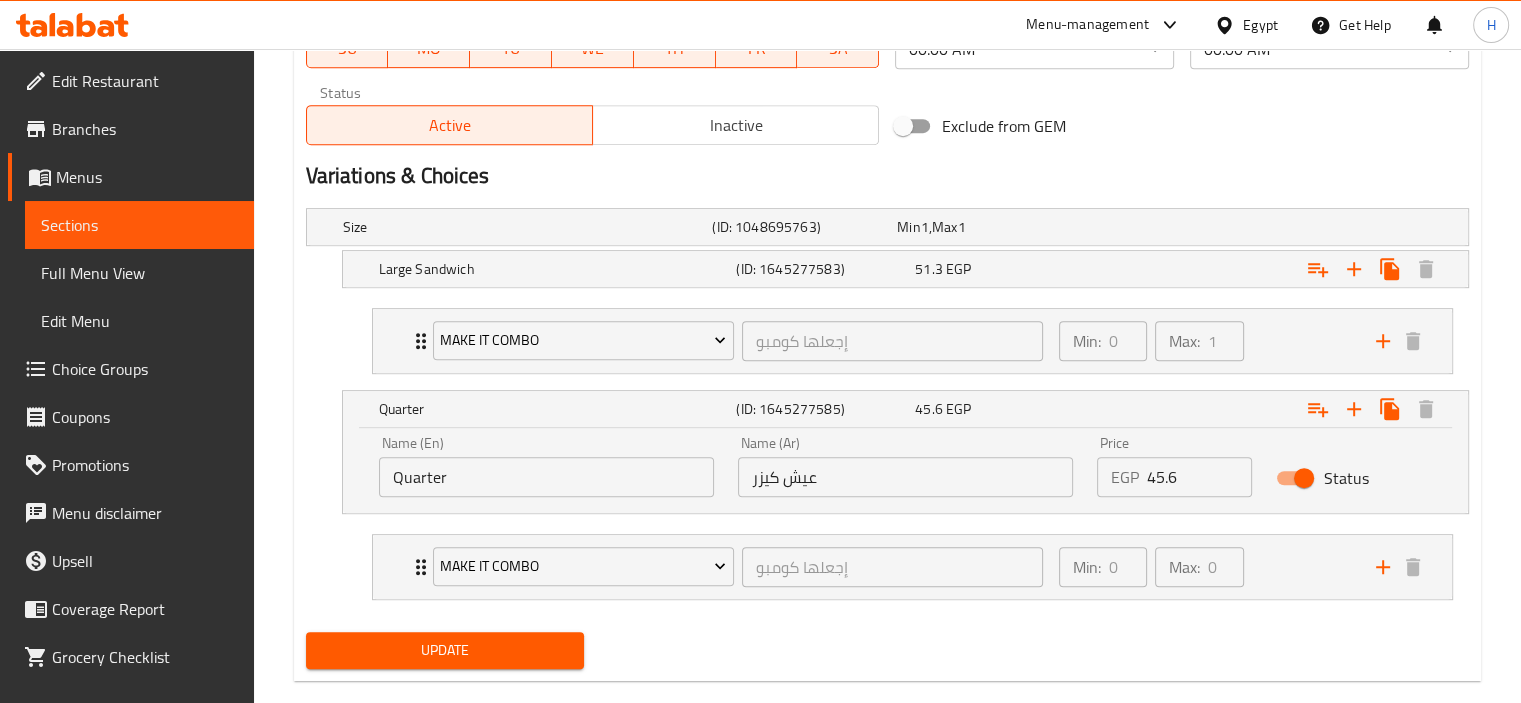 scroll, scrollTop: 1031, scrollLeft: 0, axis: vertical 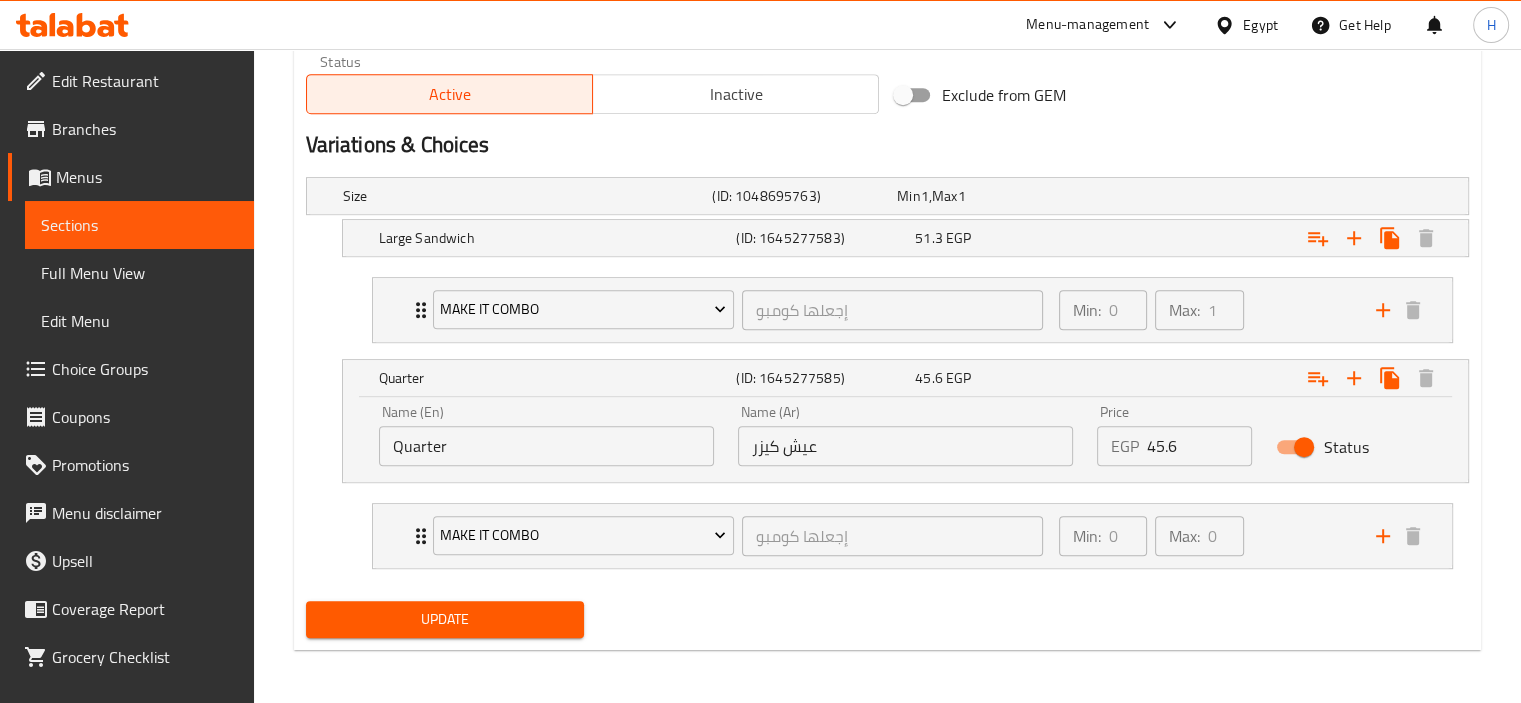 click on "Quarter" at bounding box center [546, 446] 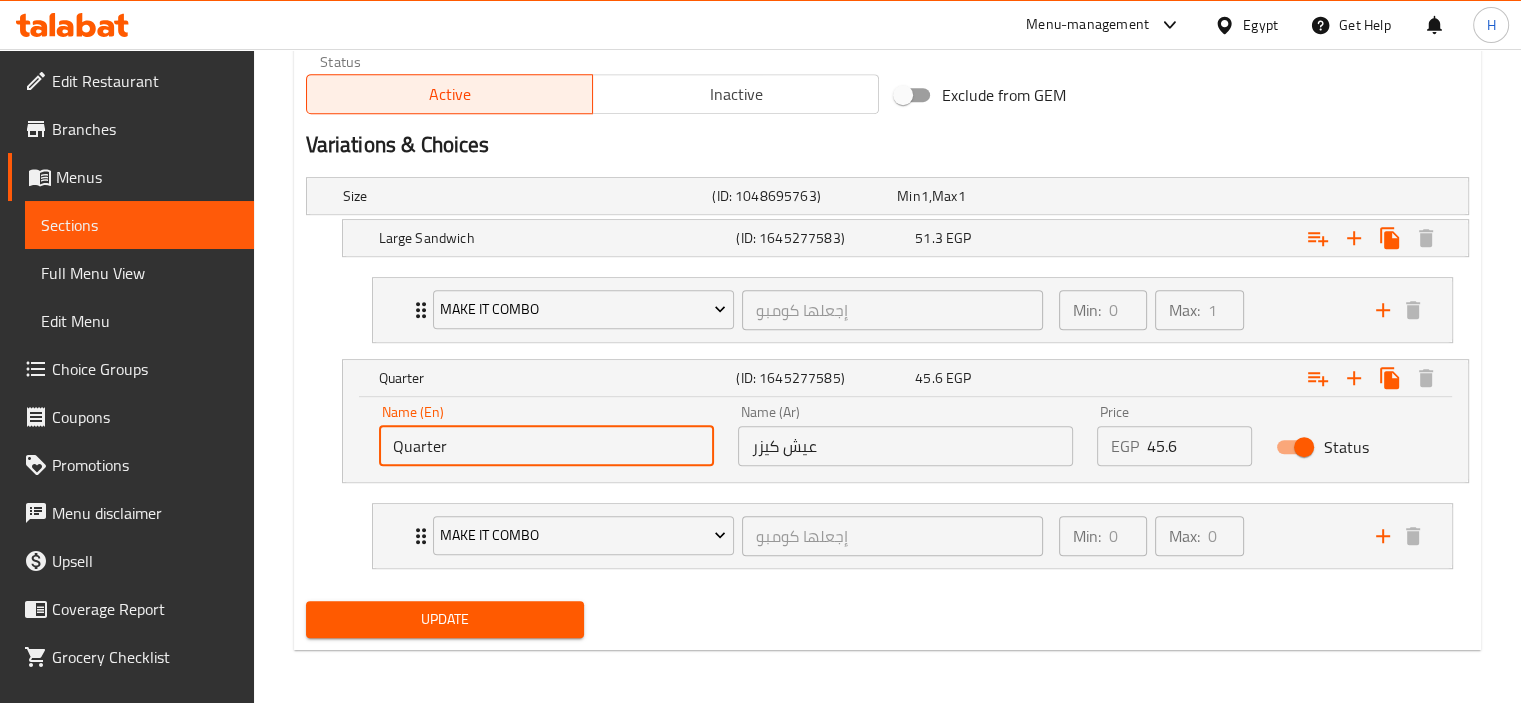 click on "Quarter" at bounding box center [546, 446] 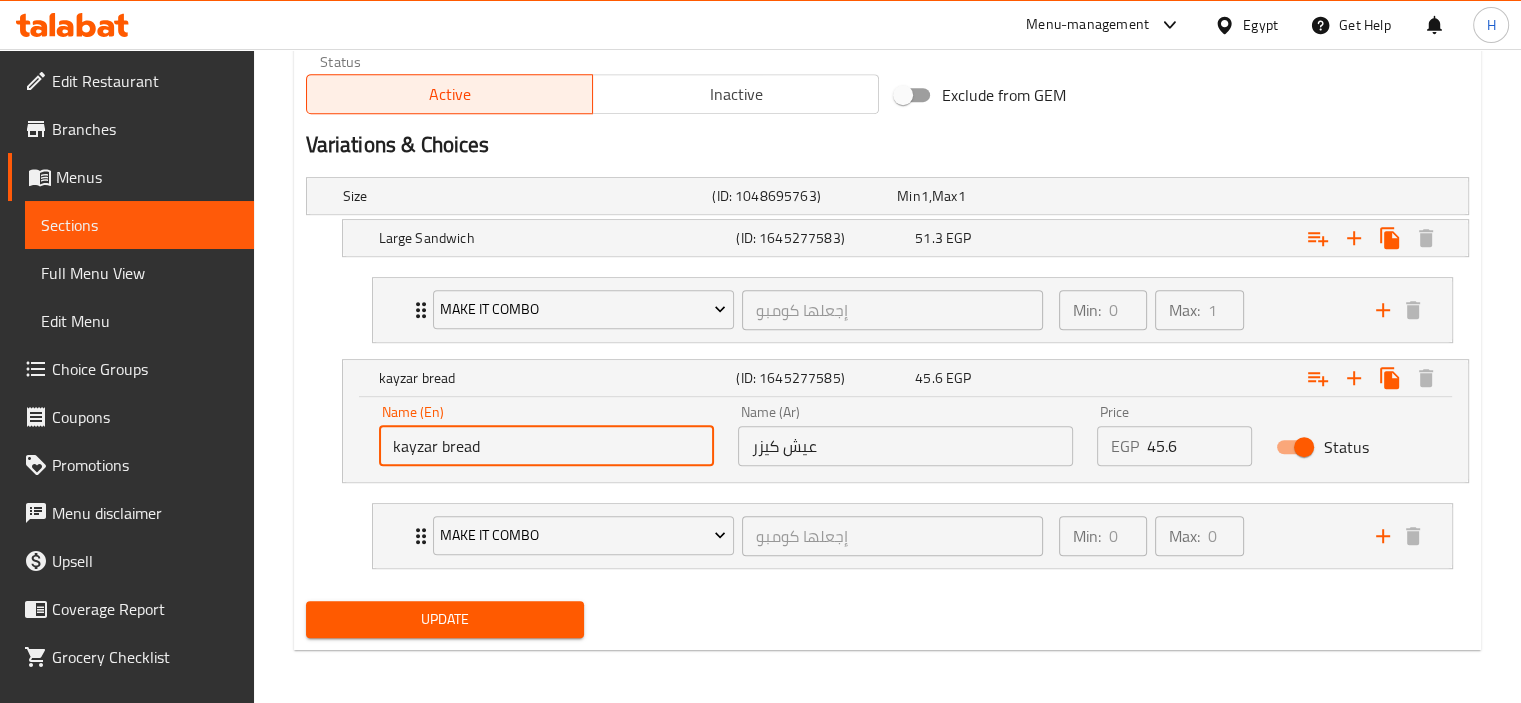 type on "kayzar bread" 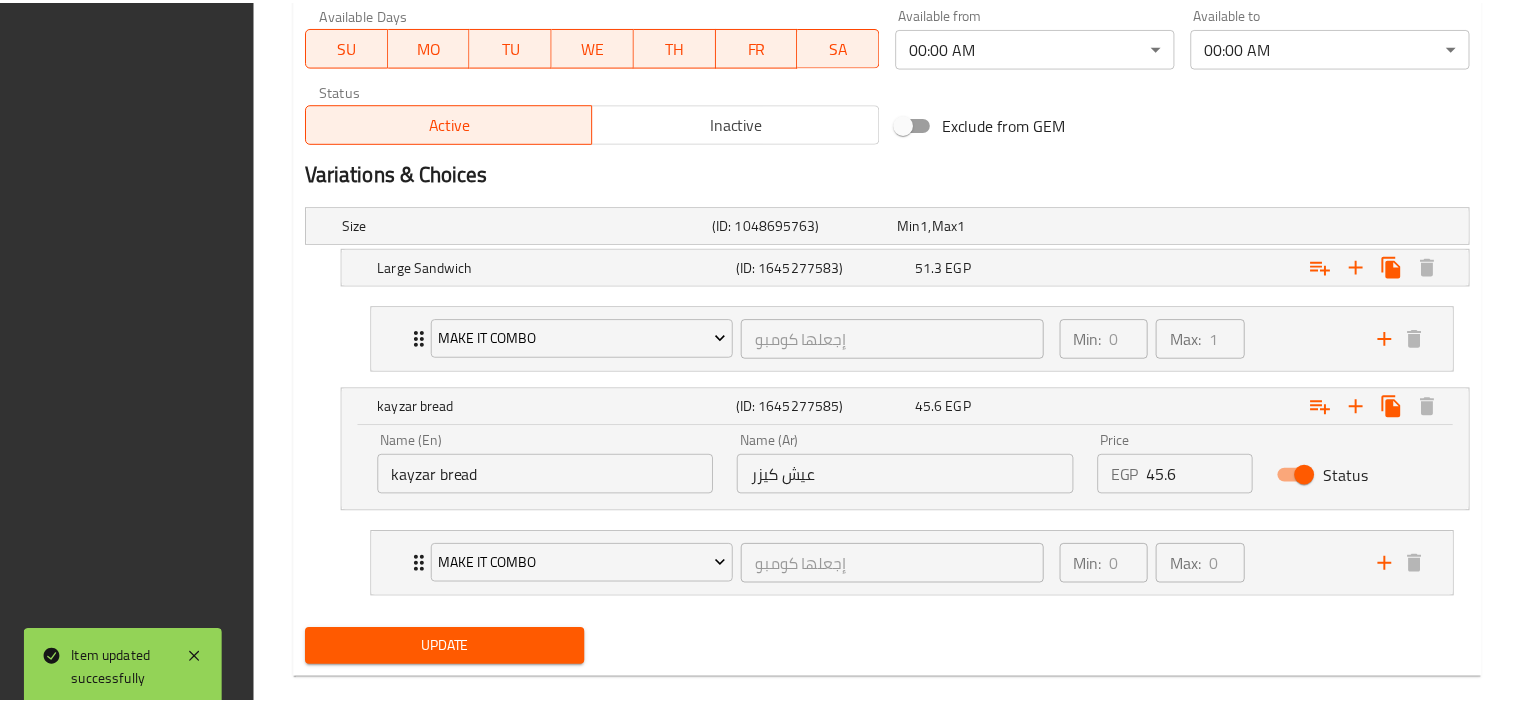scroll, scrollTop: 1031, scrollLeft: 0, axis: vertical 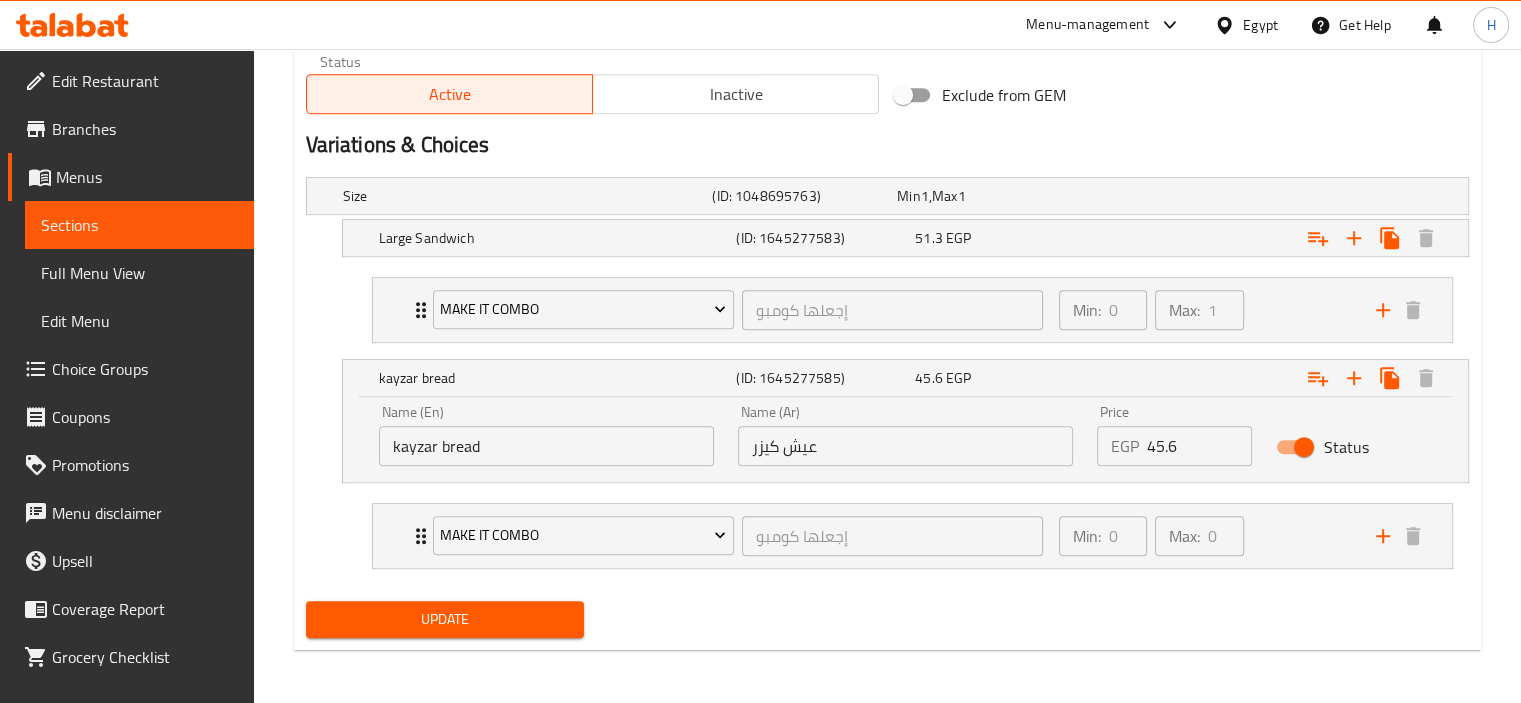click on "Sections" at bounding box center (139, 225) 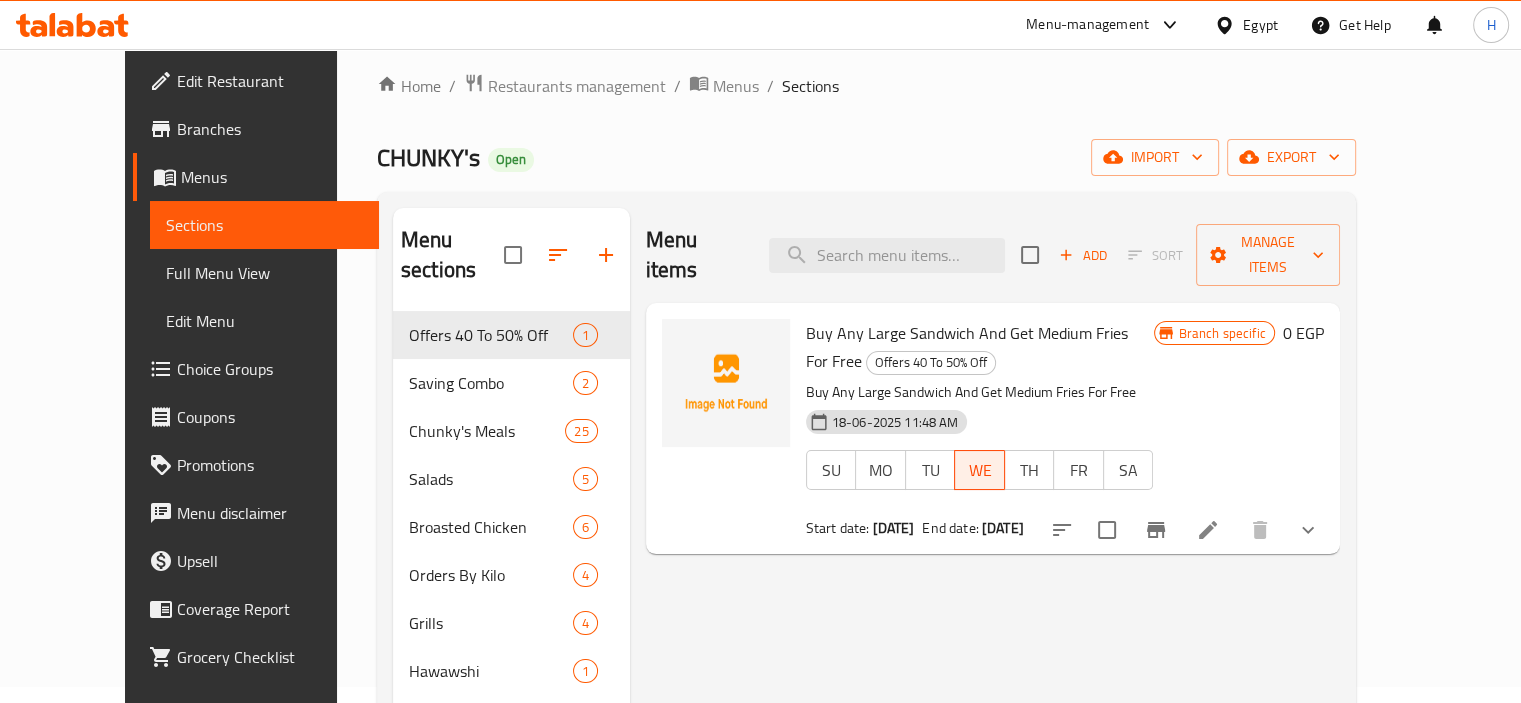 scroll, scrollTop: 0, scrollLeft: 0, axis: both 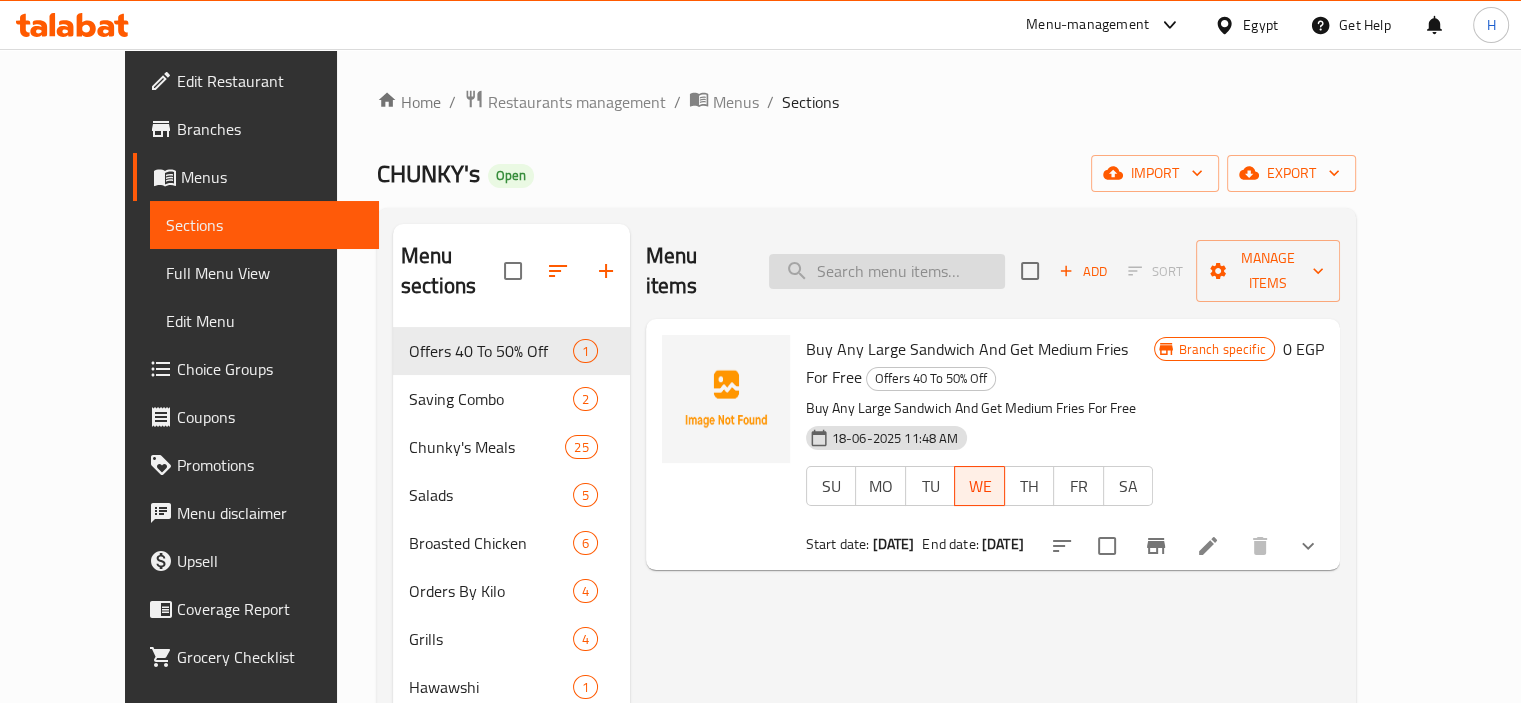 click at bounding box center (887, 271) 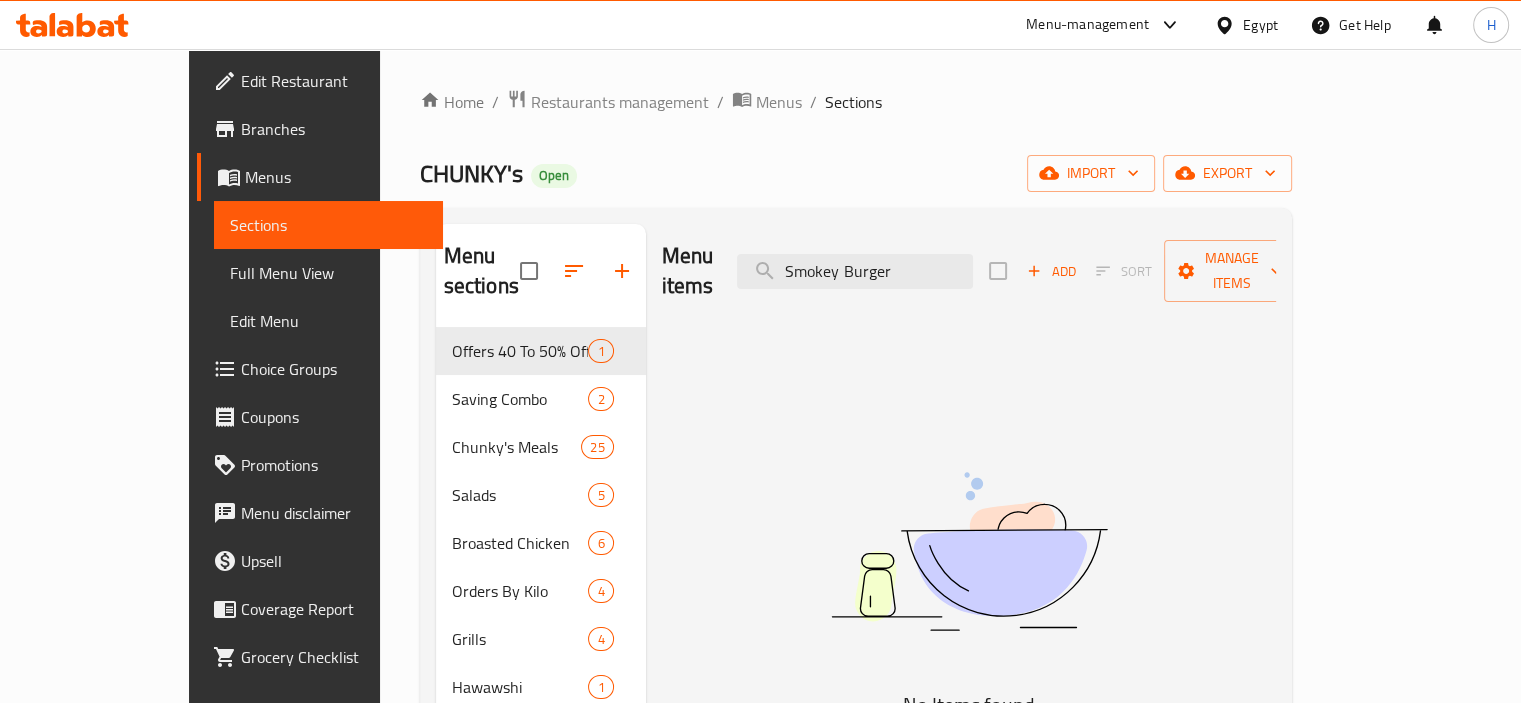 type on "Smokey Burger" 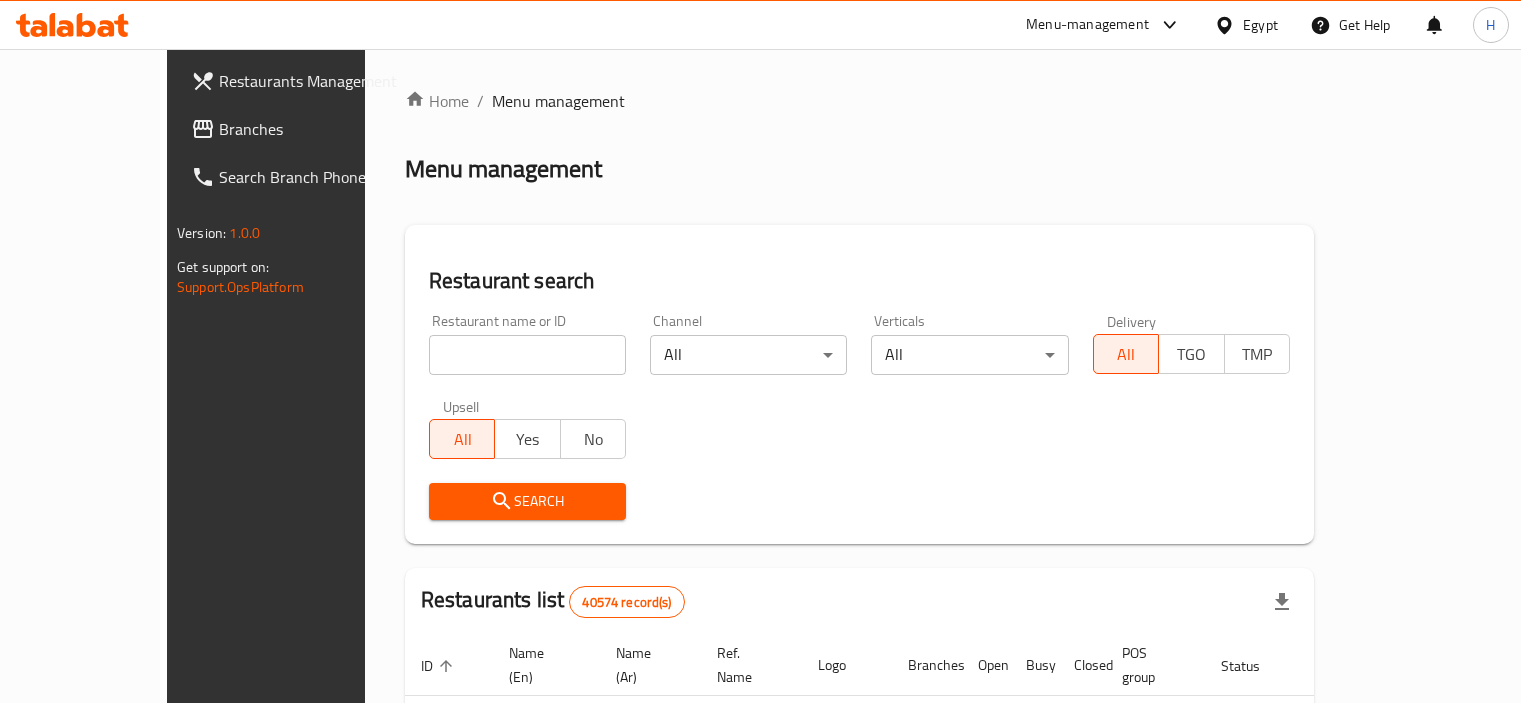 scroll, scrollTop: 0, scrollLeft: 0, axis: both 